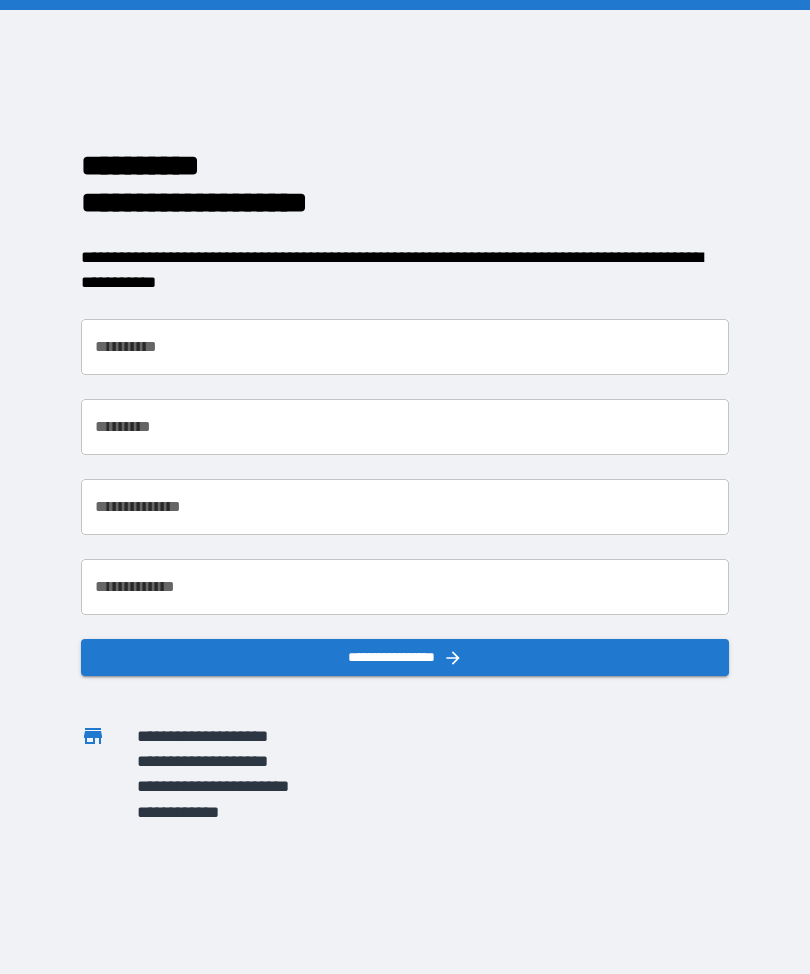 scroll, scrollTop: 0, scrollLeft: 0, axis: both 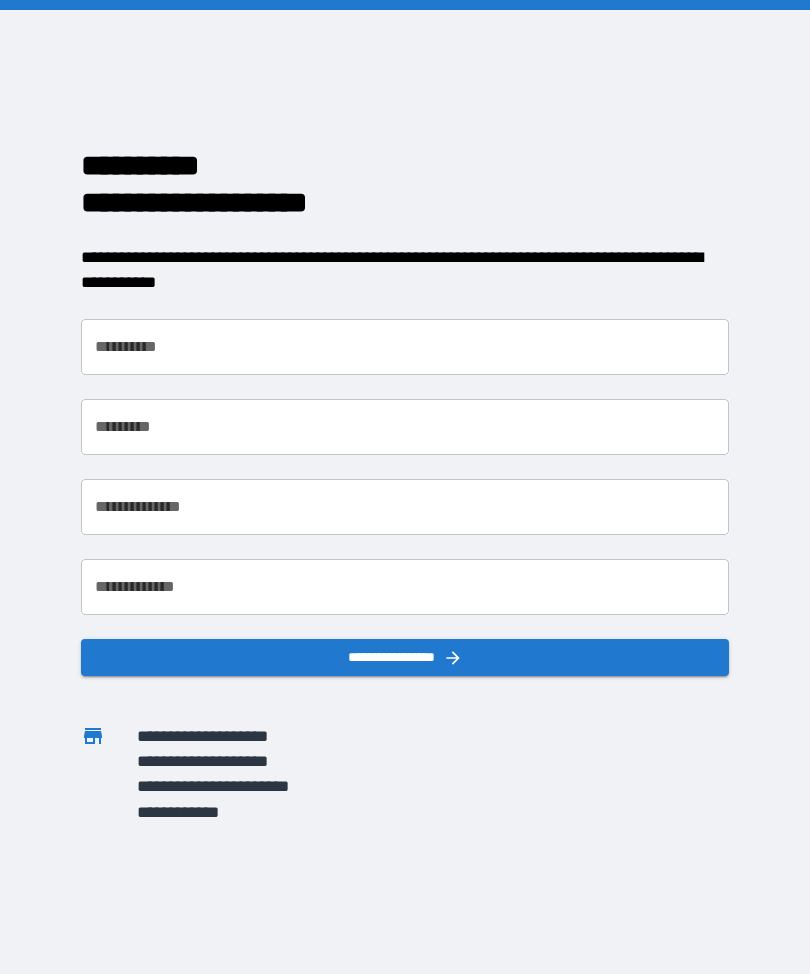 click on "**********" at bounding box center [405, 347] 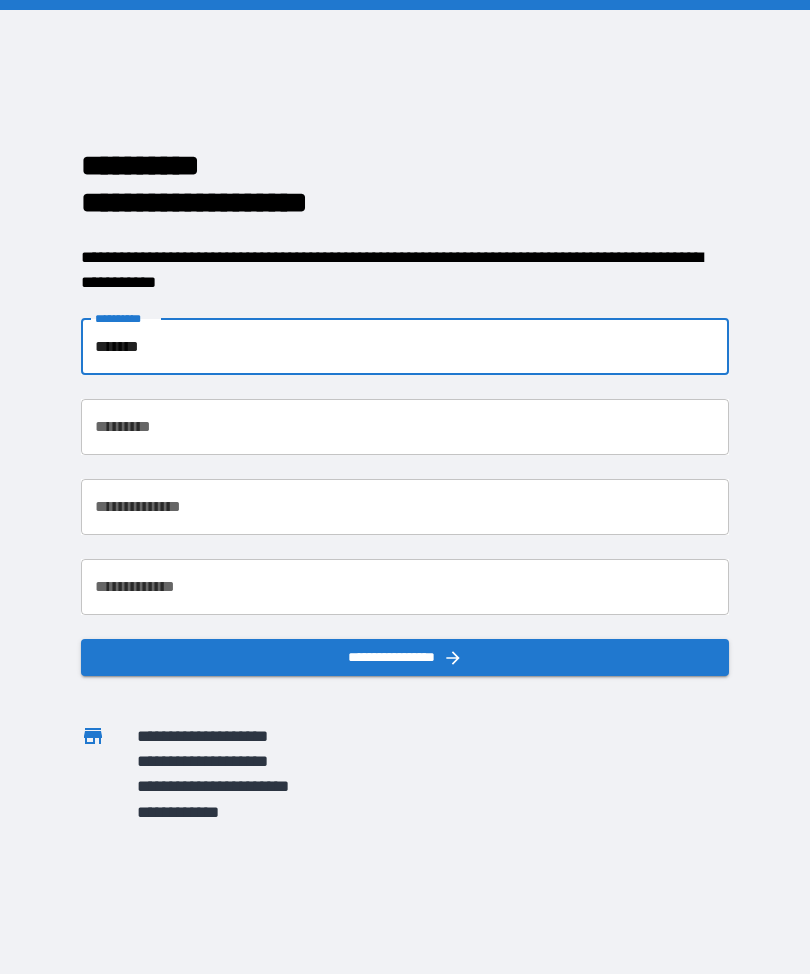 type on "*******" 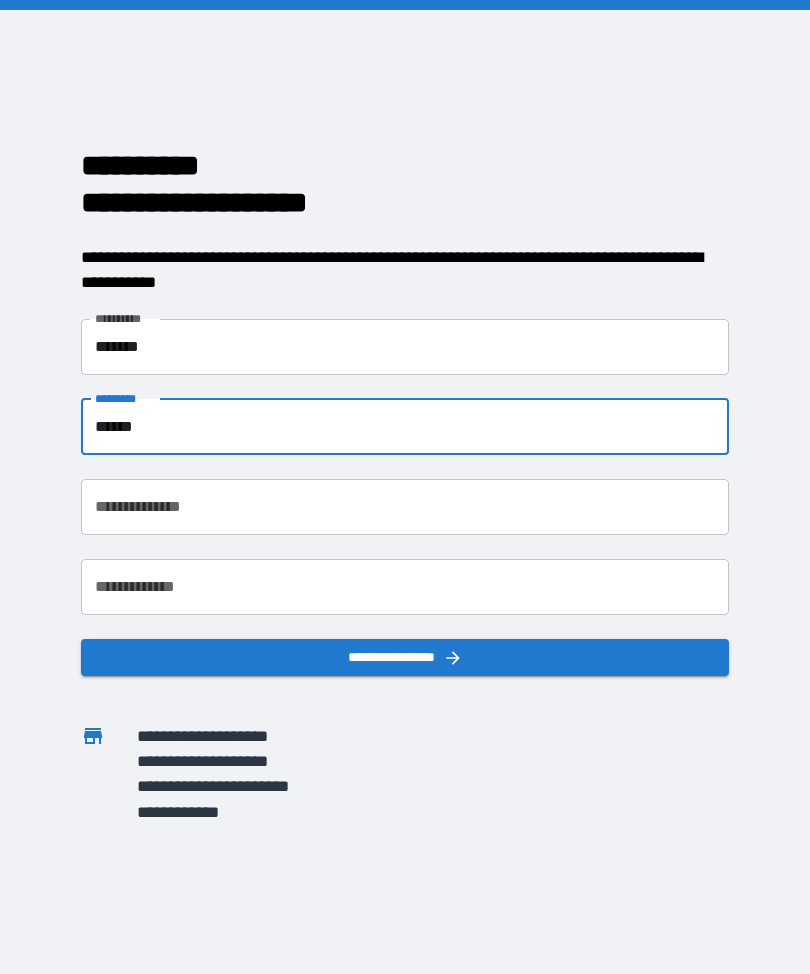 type on "******" 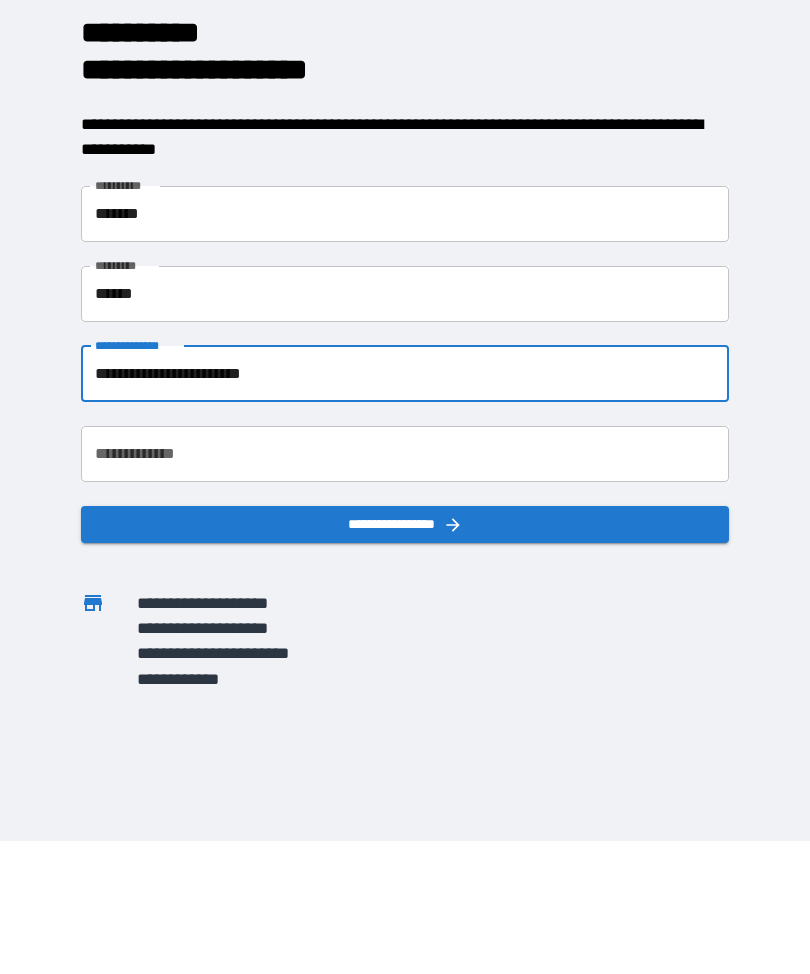 type on "**********" 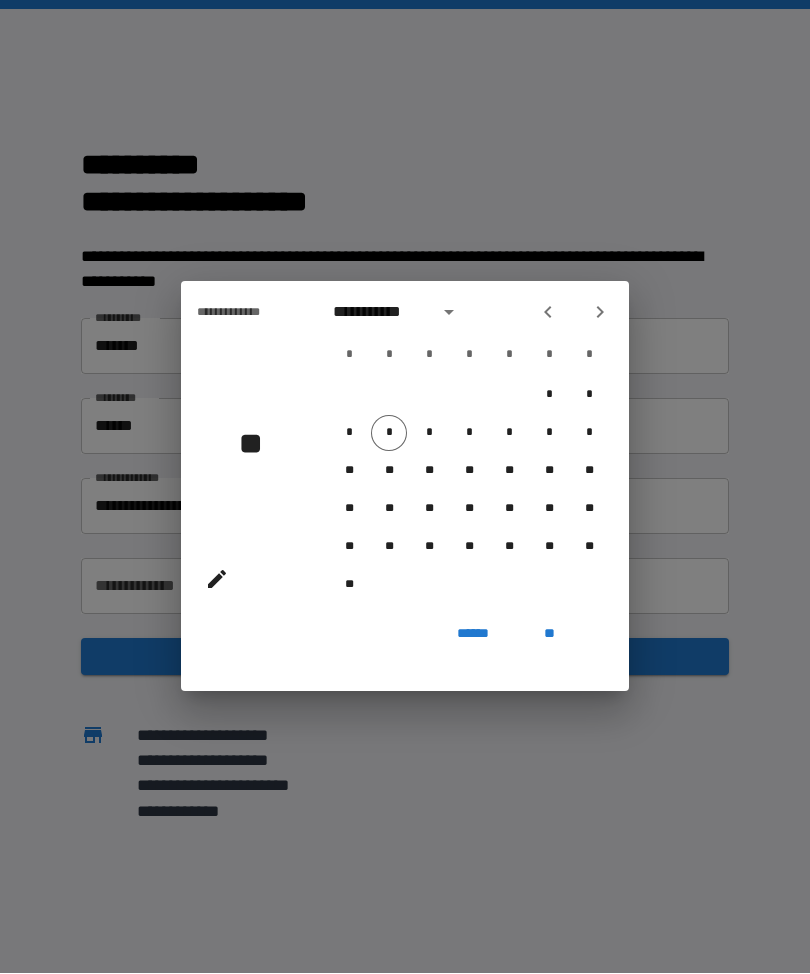 click 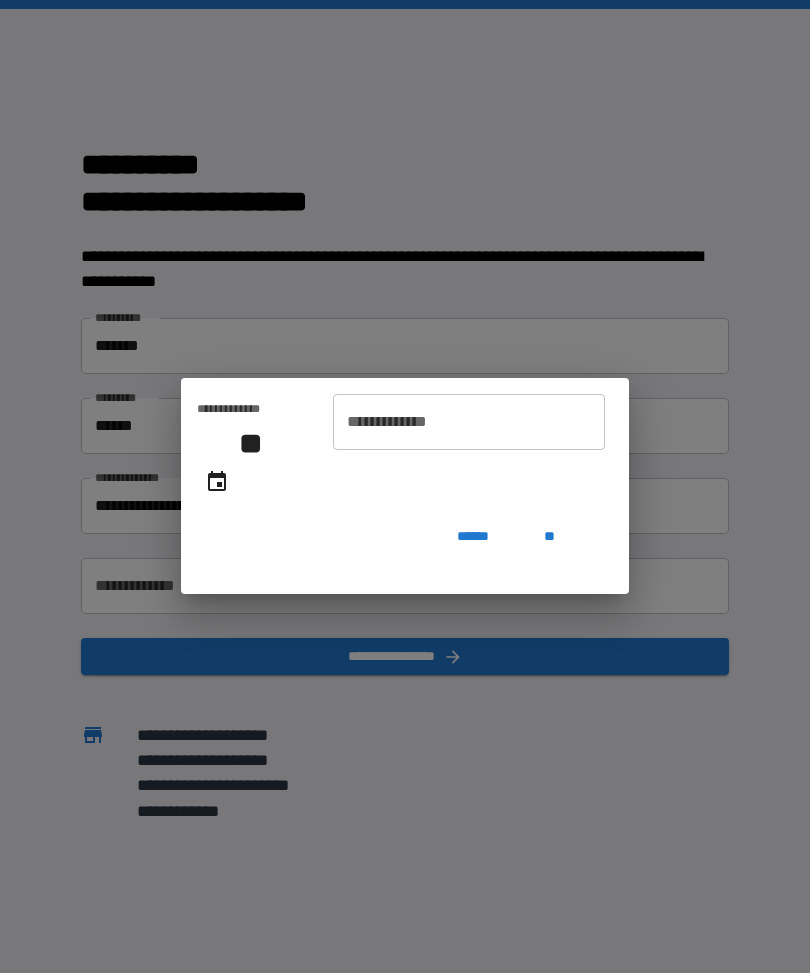 click on "**********" at bounding box center (469, 423) 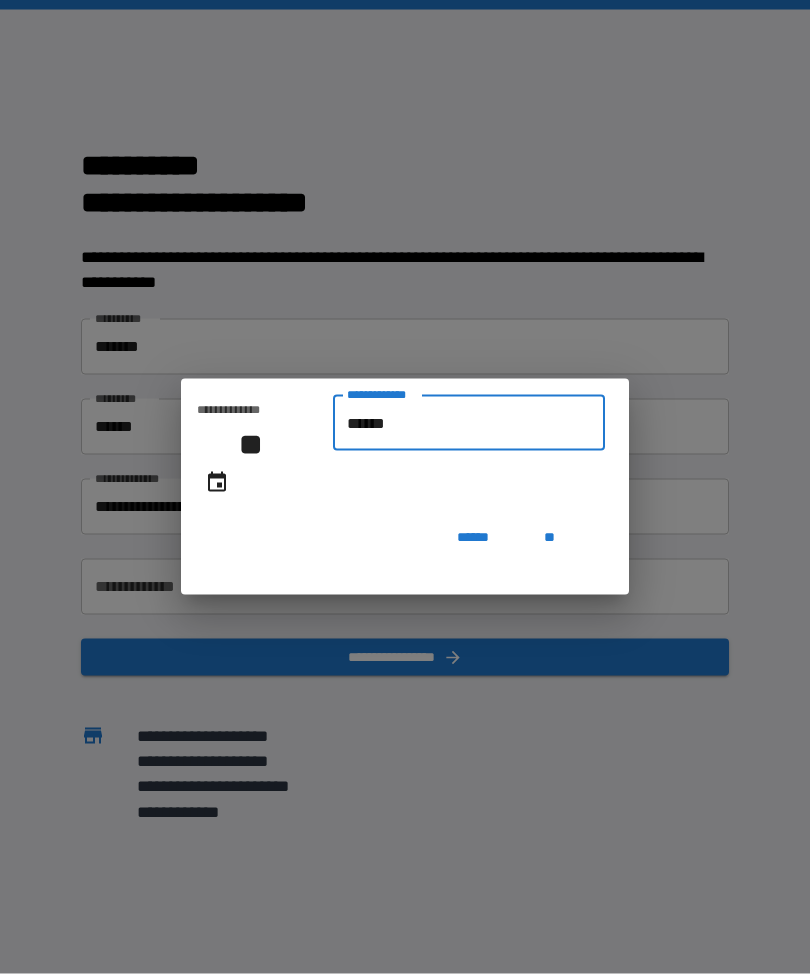 type on "*******" 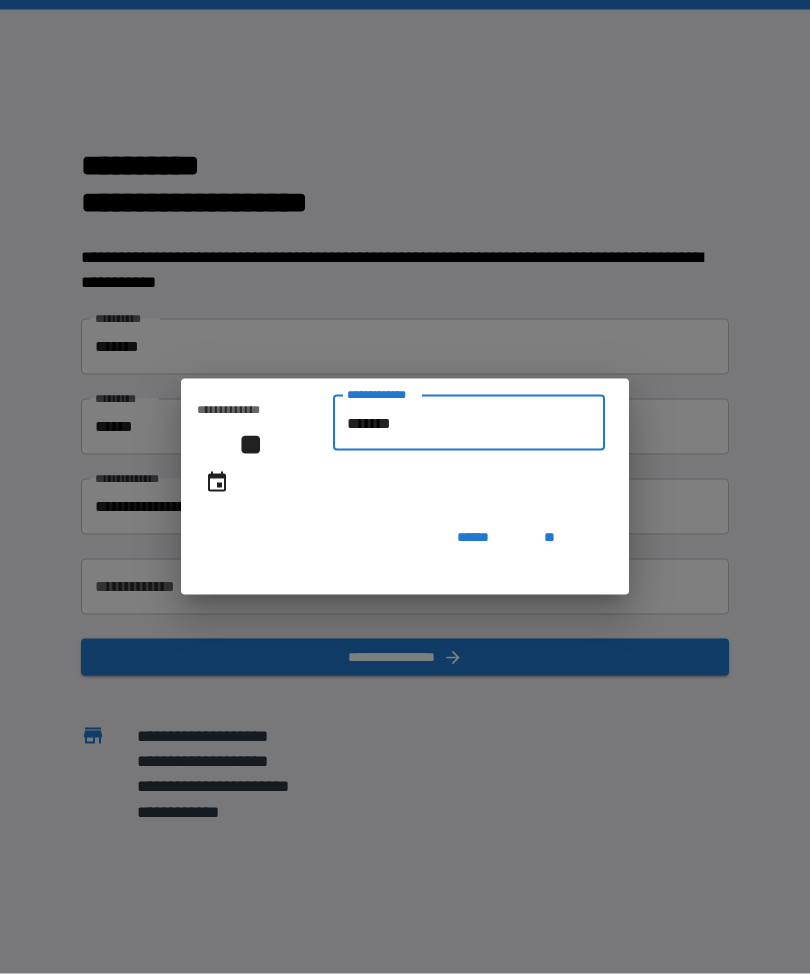 type on "**********" 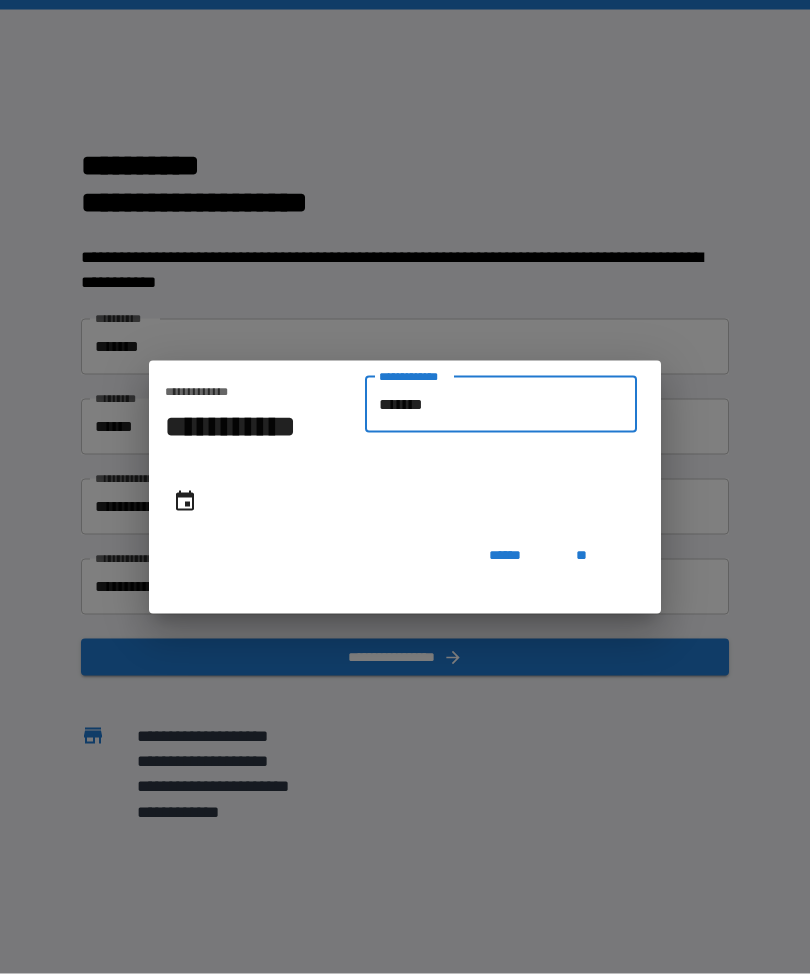 type on "********" 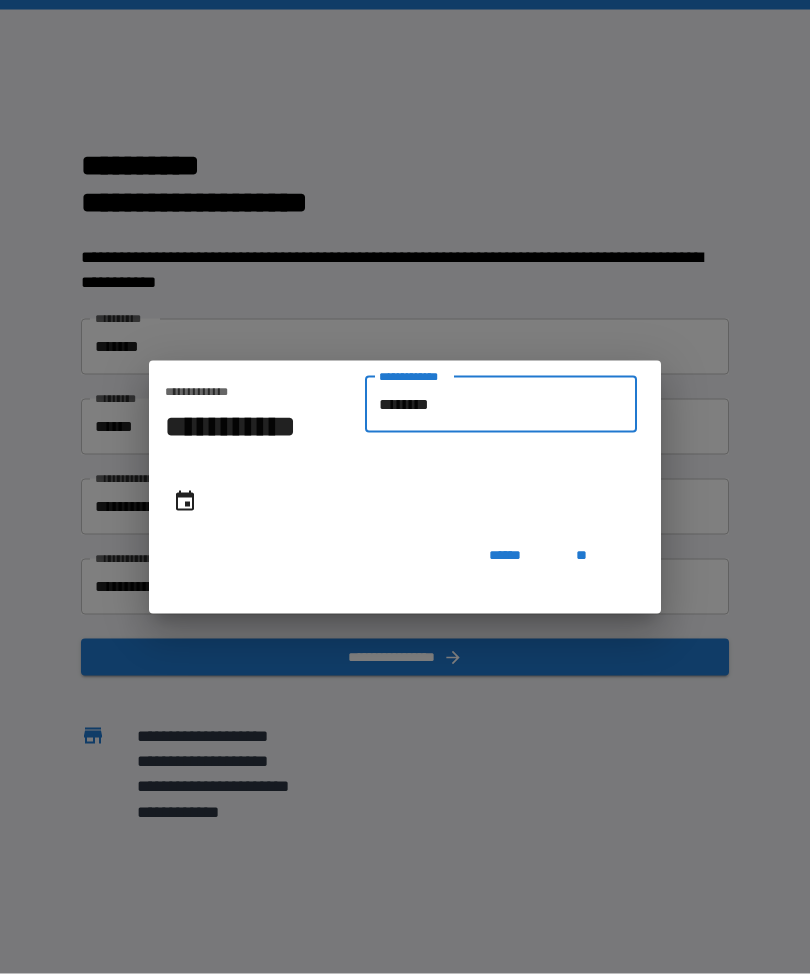 type on "**********" 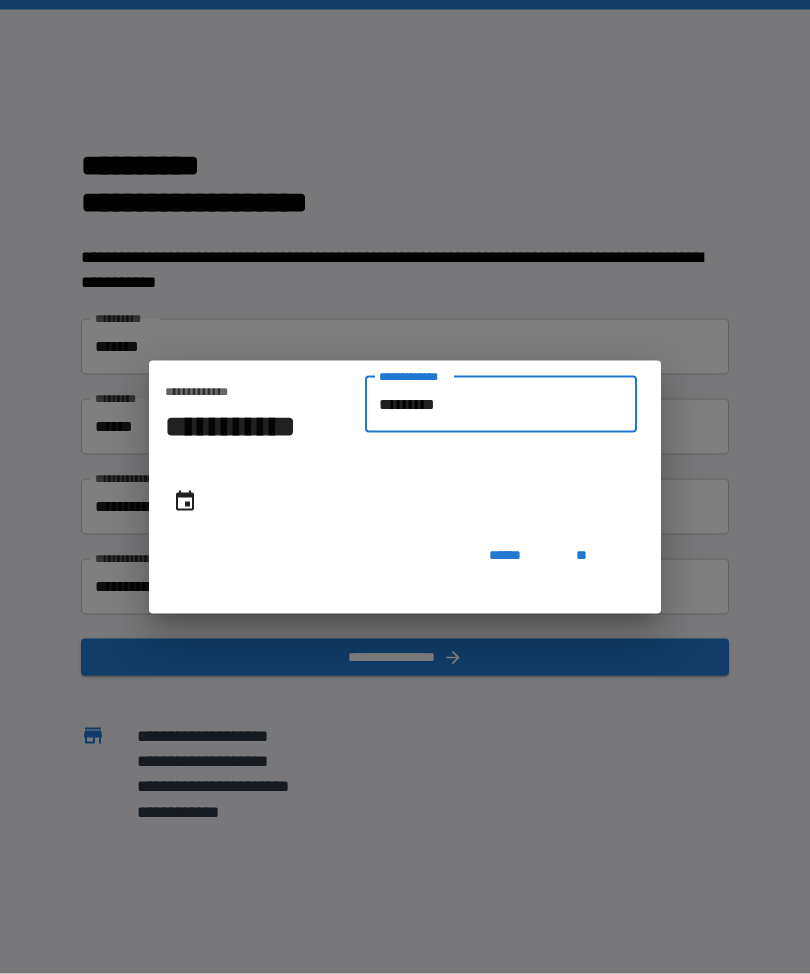 type on "**********" 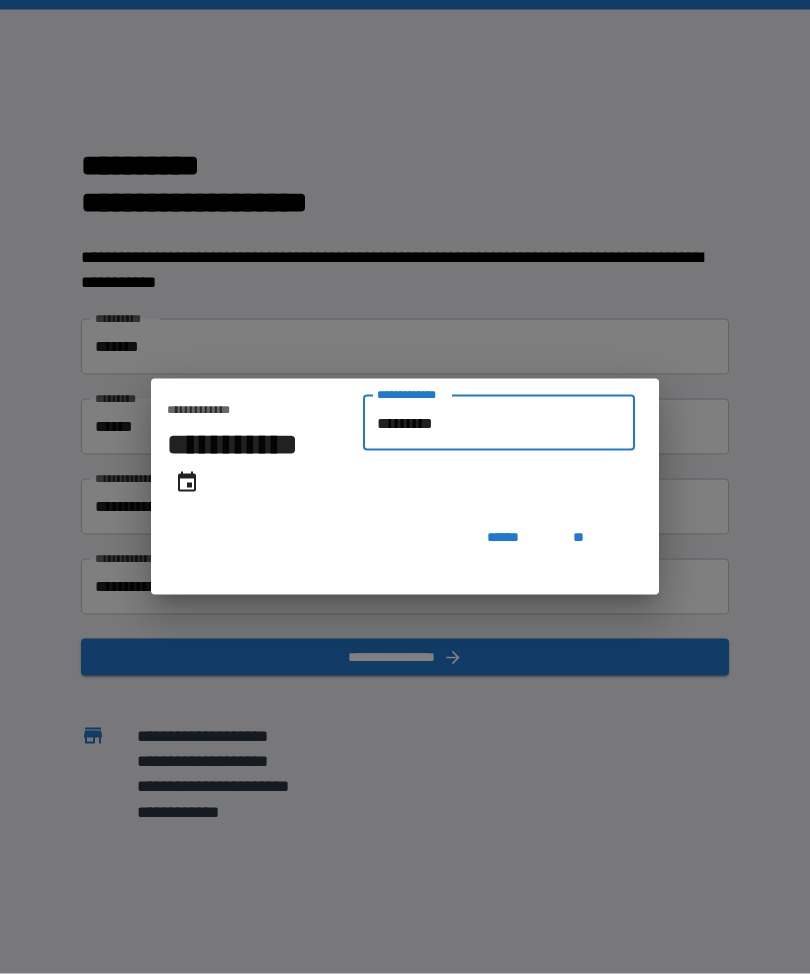 type on "**********" 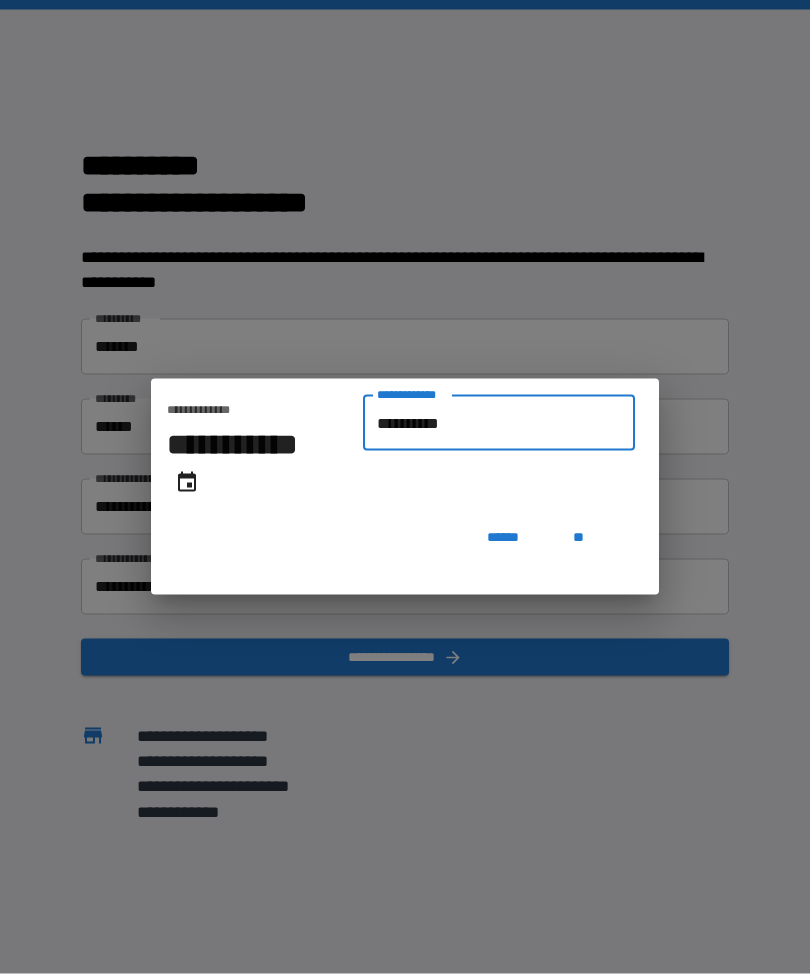 type on "**********" 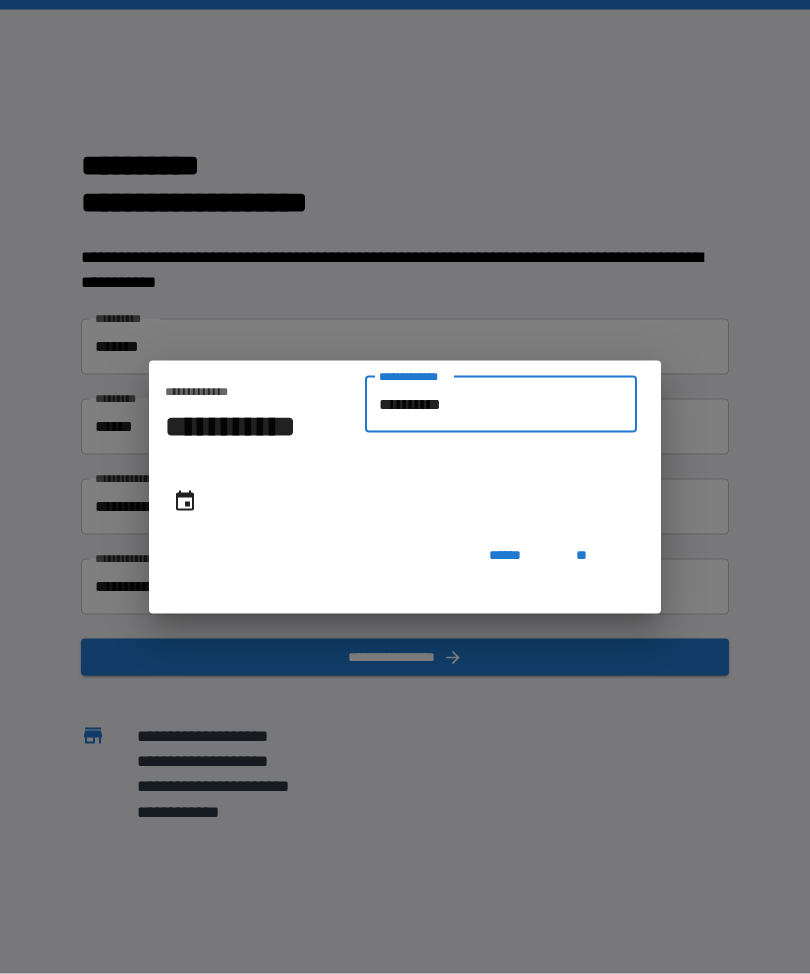 type on "**********" 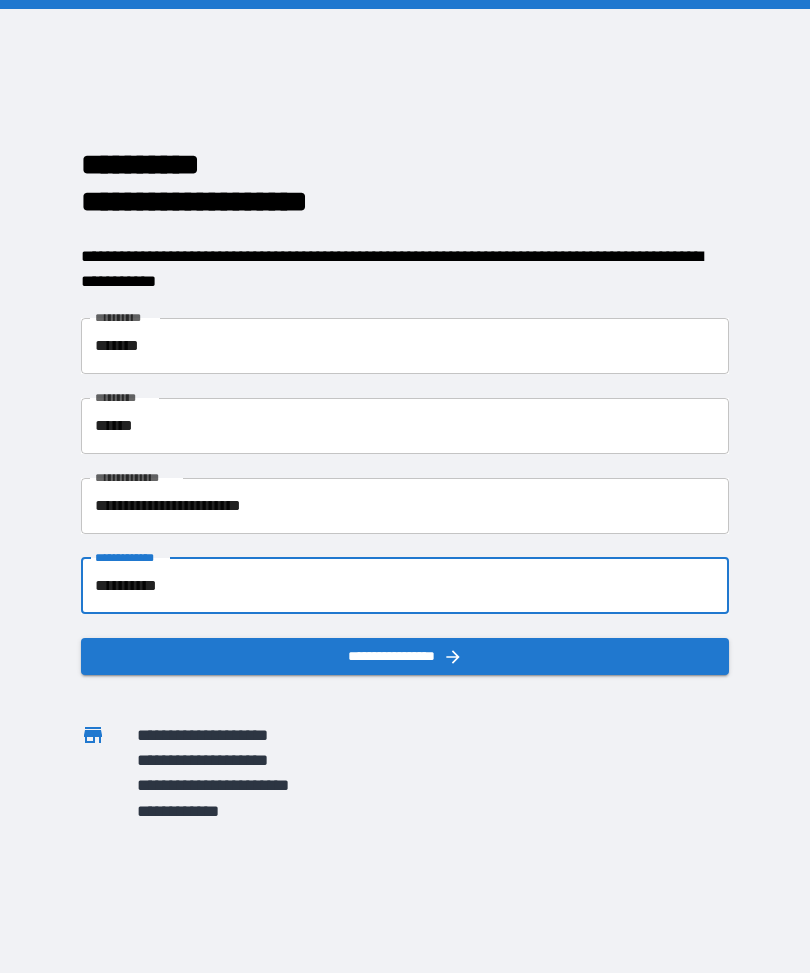 click on "**********" at bounding box center [405, 657] 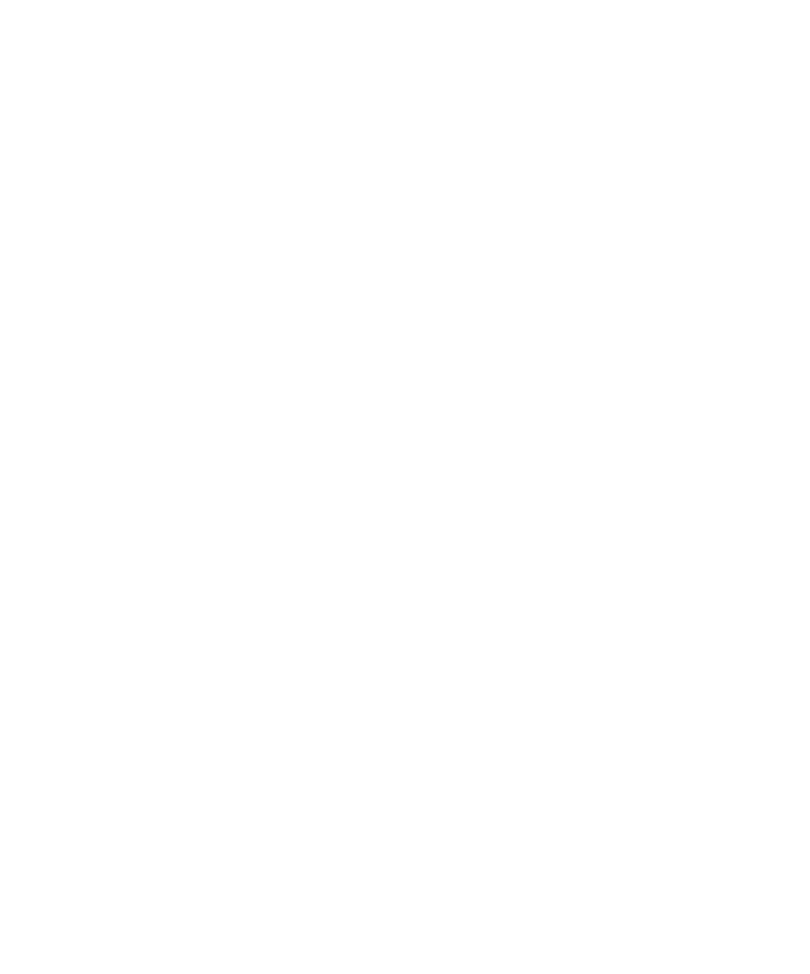 scroll, scrollTop: 0, scrollLeft: 0, axis: both 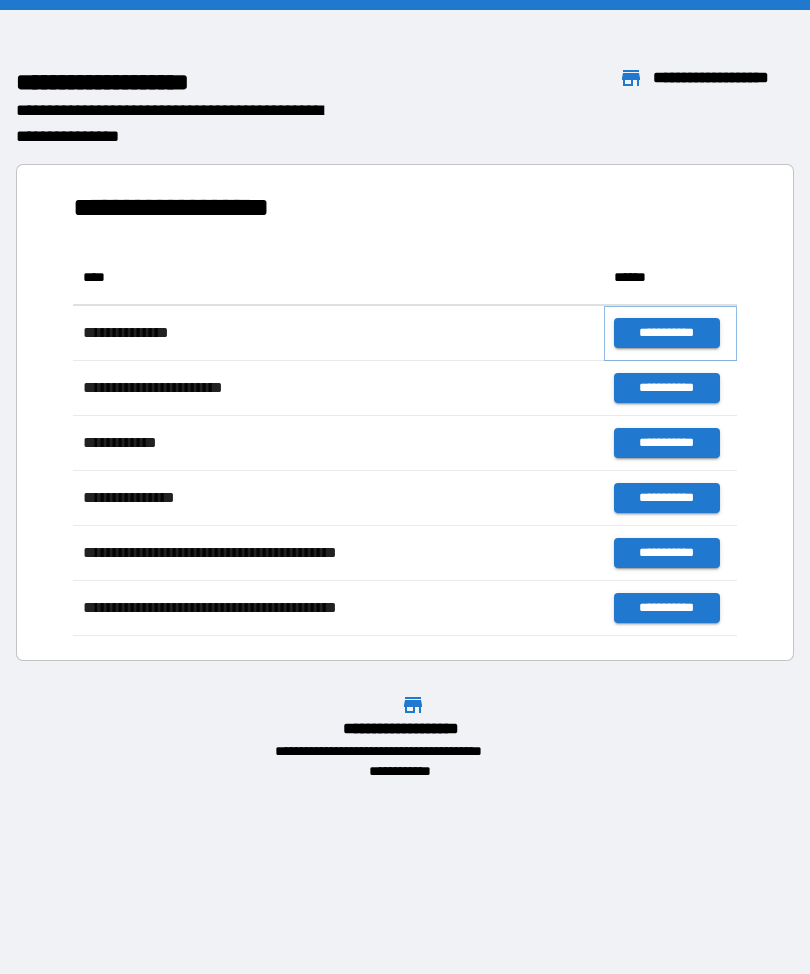 click on "**********" at bounding box center [666, 333] 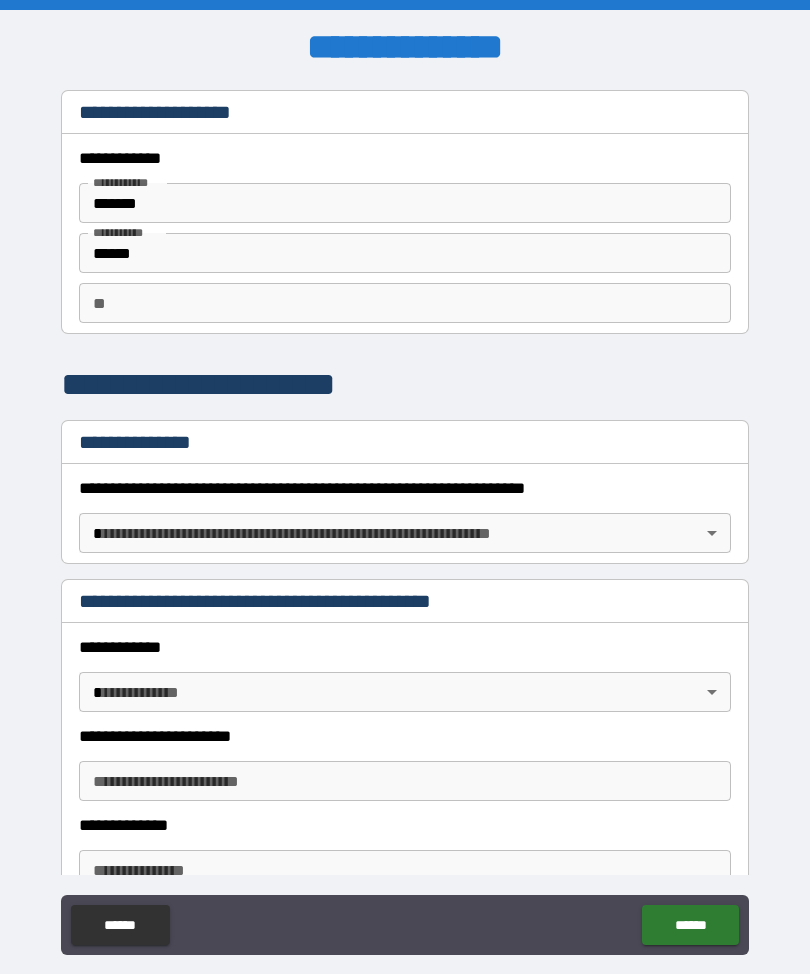 click on "**********" at bounding box center (405, 520) 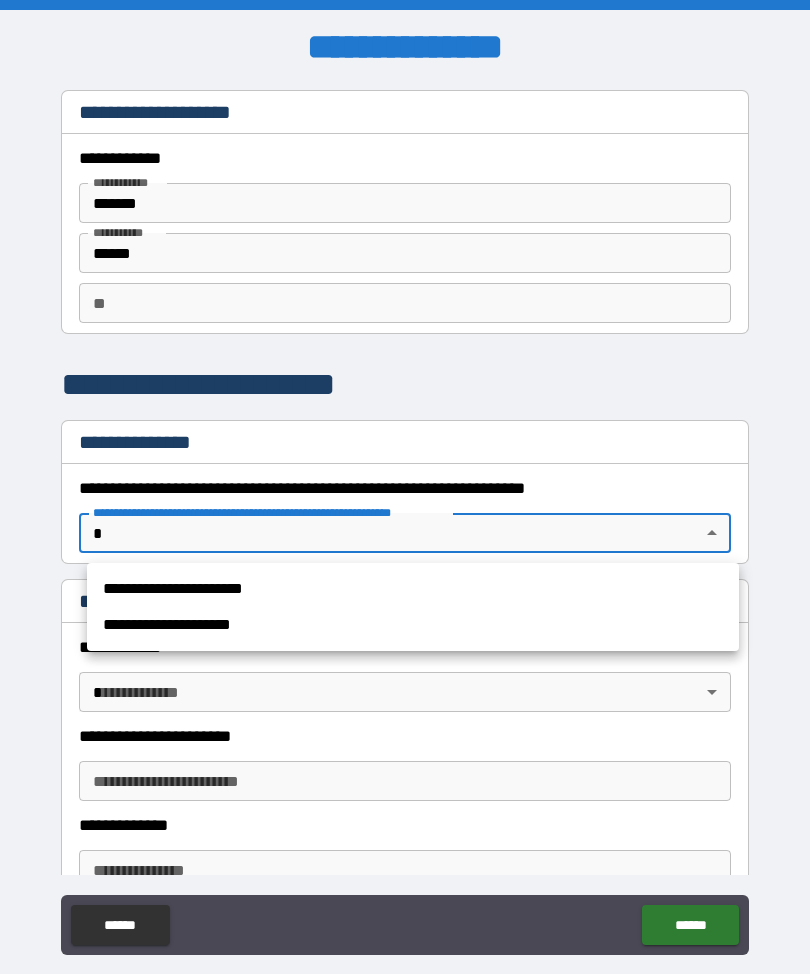 click on "**********" at bounding box center (413, 589) 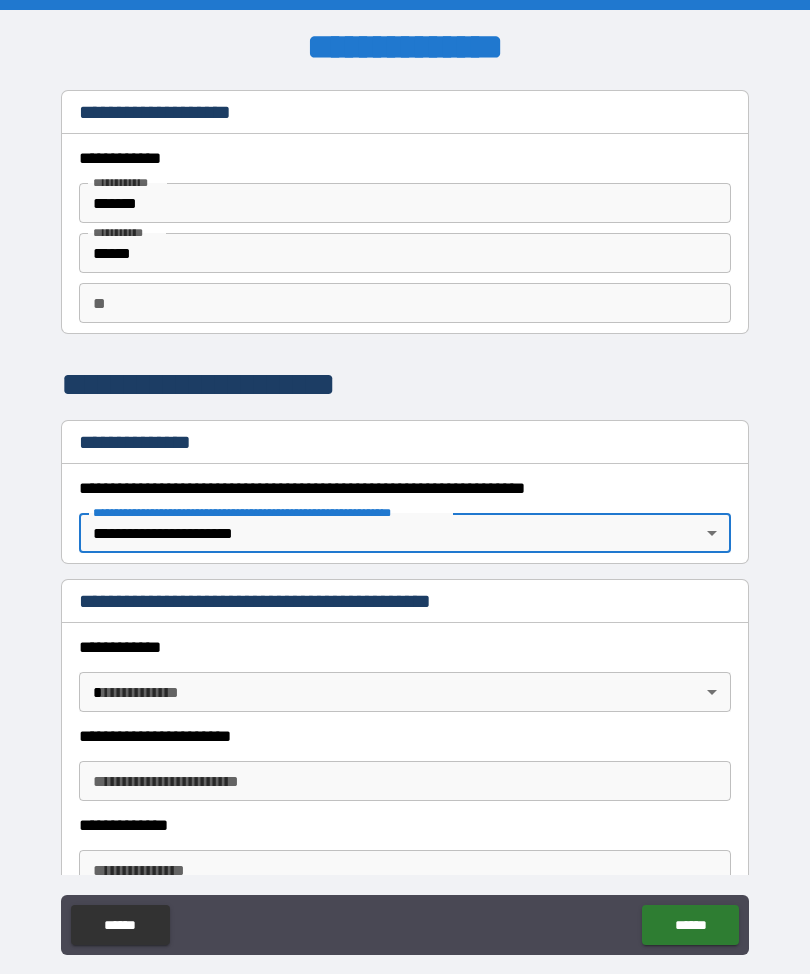 click on "**********" at bounding box center [405, 520] 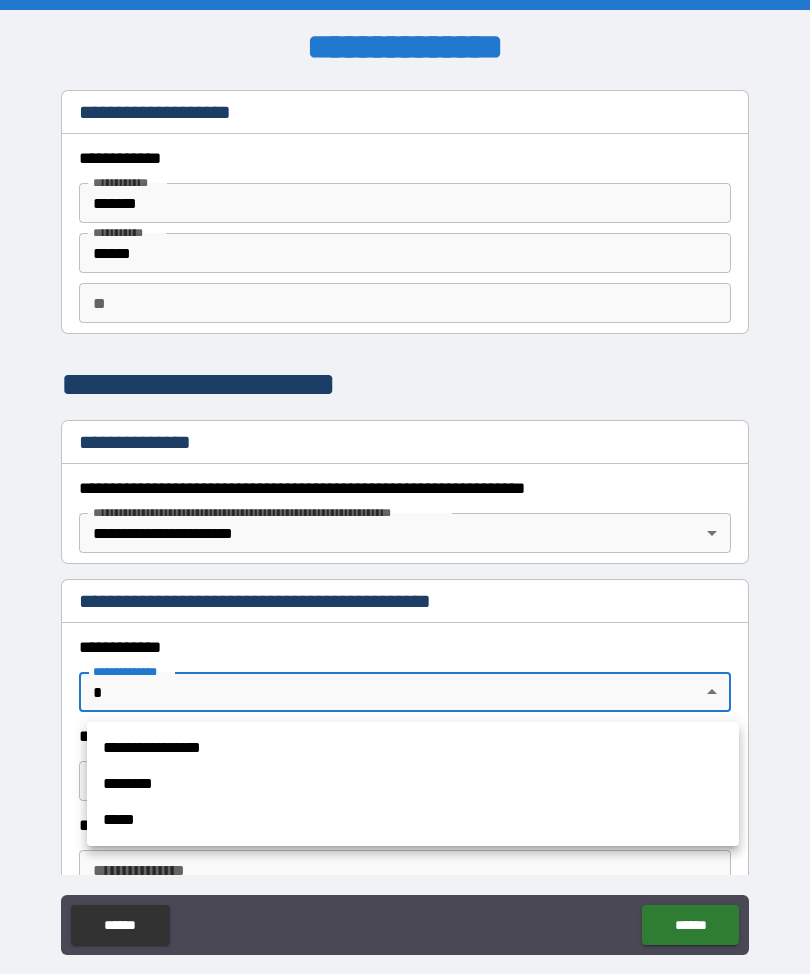 click on "**********" at bounding box center [413, 748] 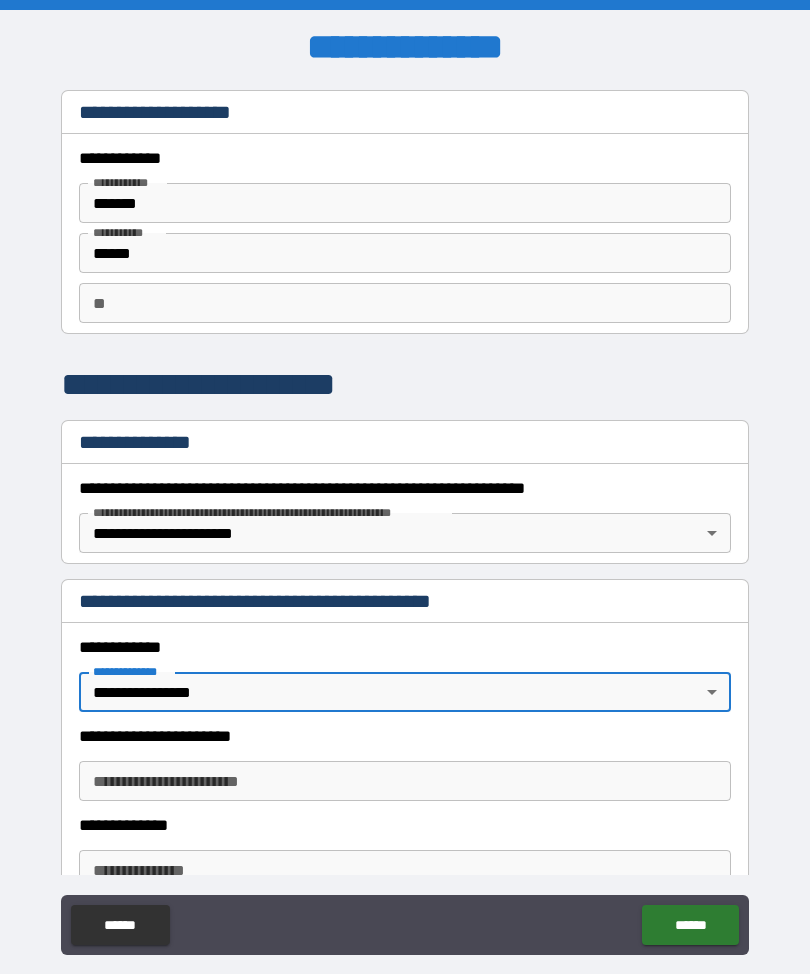 type on "*" 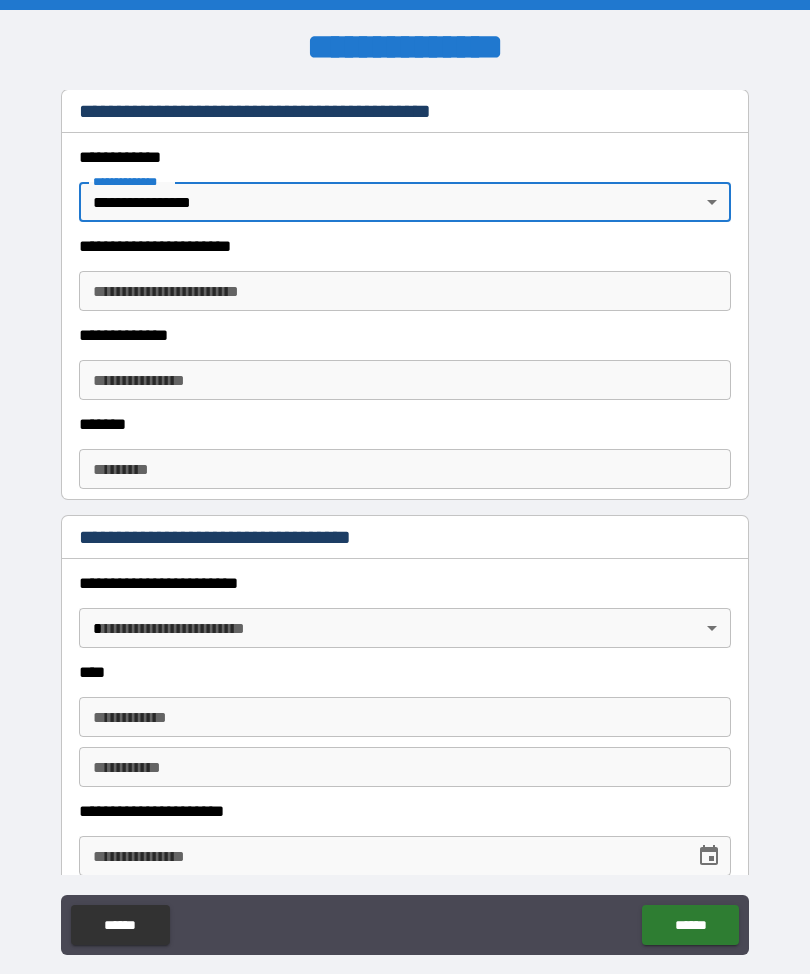 scroll, scrollTop: 491, scrollLeft: 0, axis: vertical 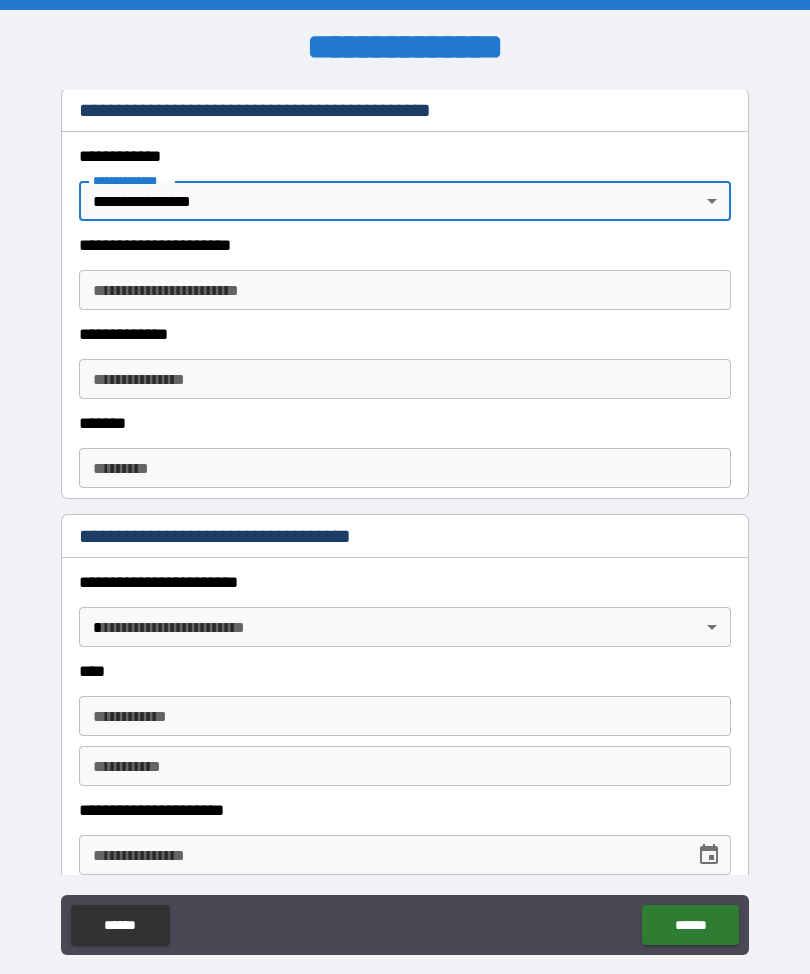 click on "**********" at bounding box center [405, 290] 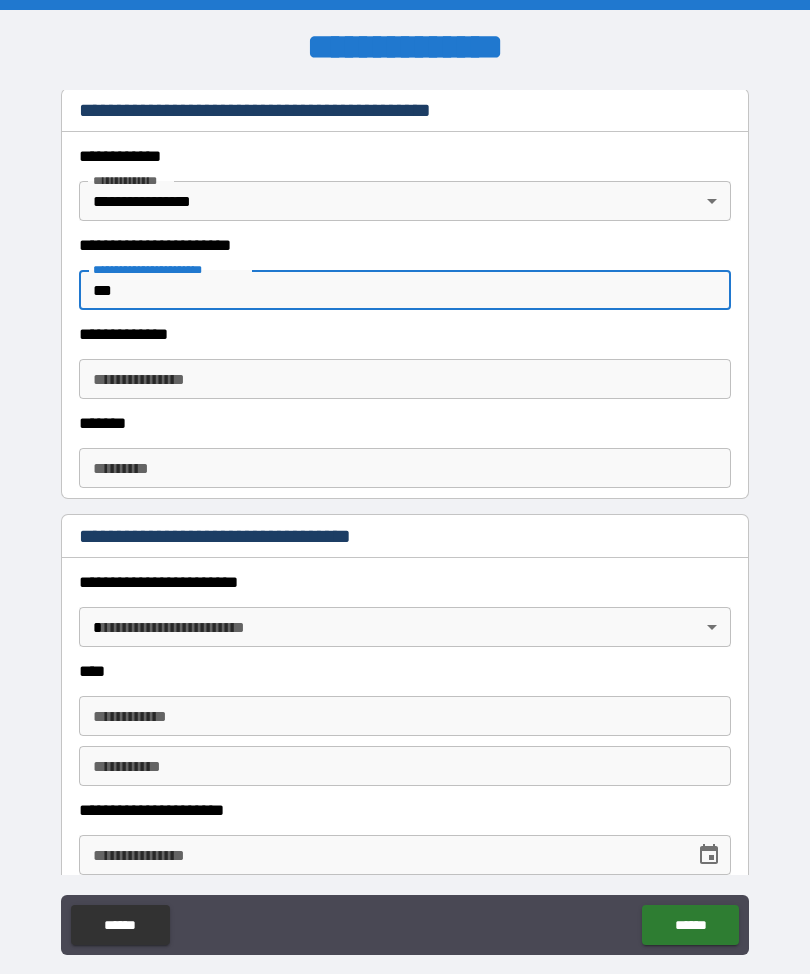 type on "***" 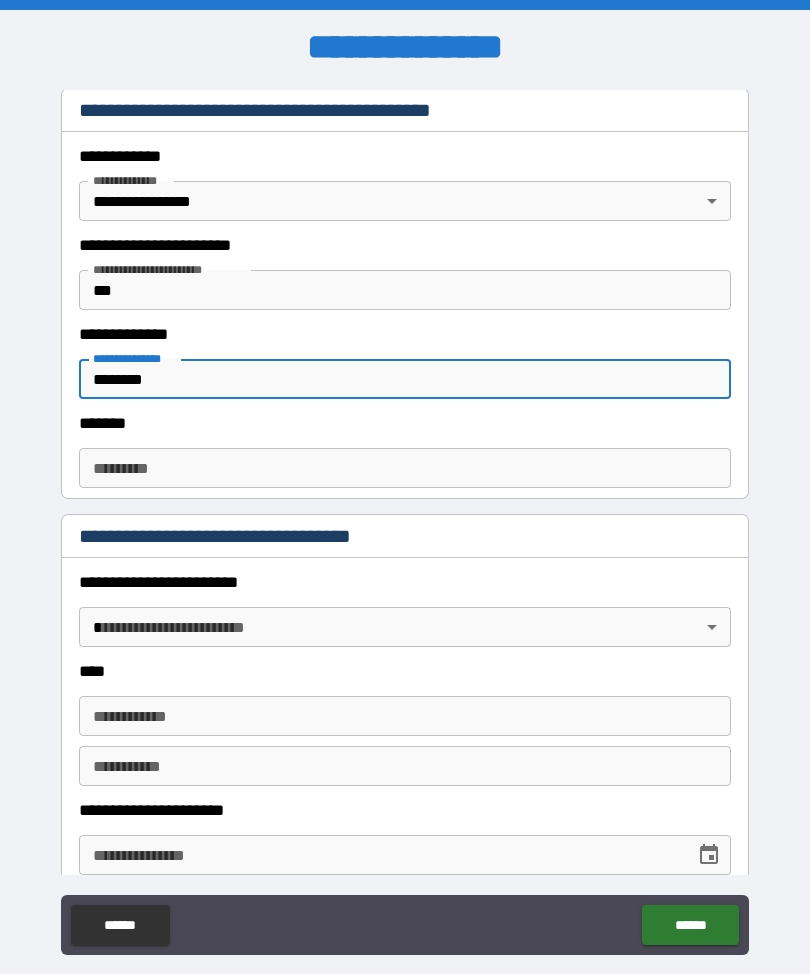 type on "********" 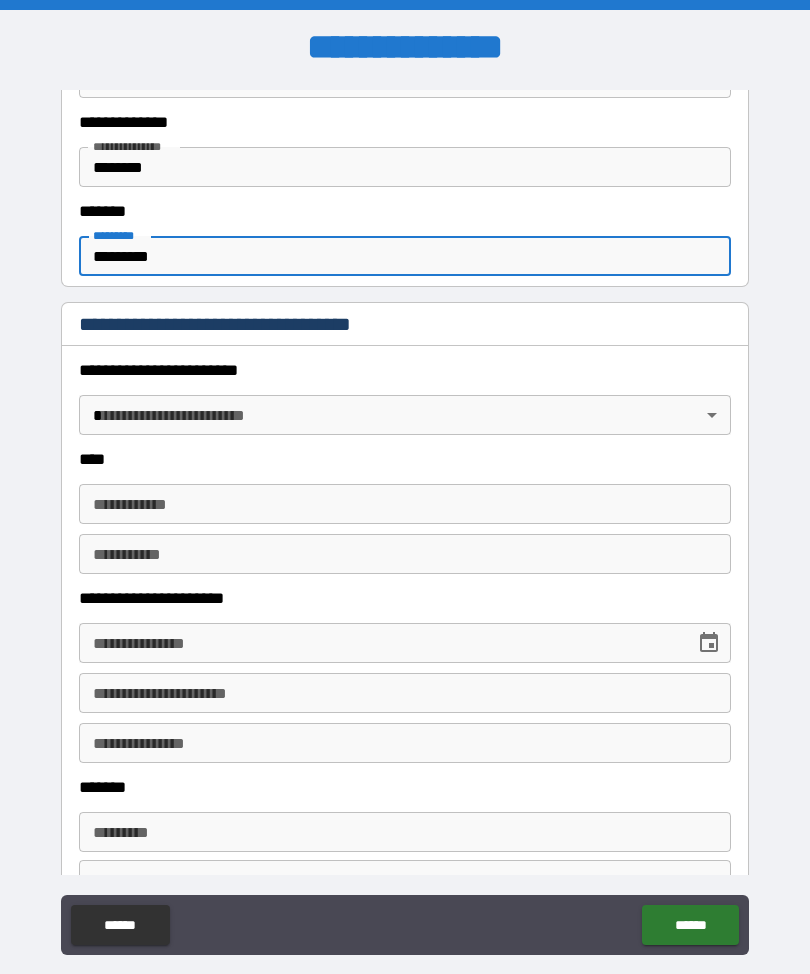 scroll, scrollTop: 730, scrollLeft: 0, axis: vertical 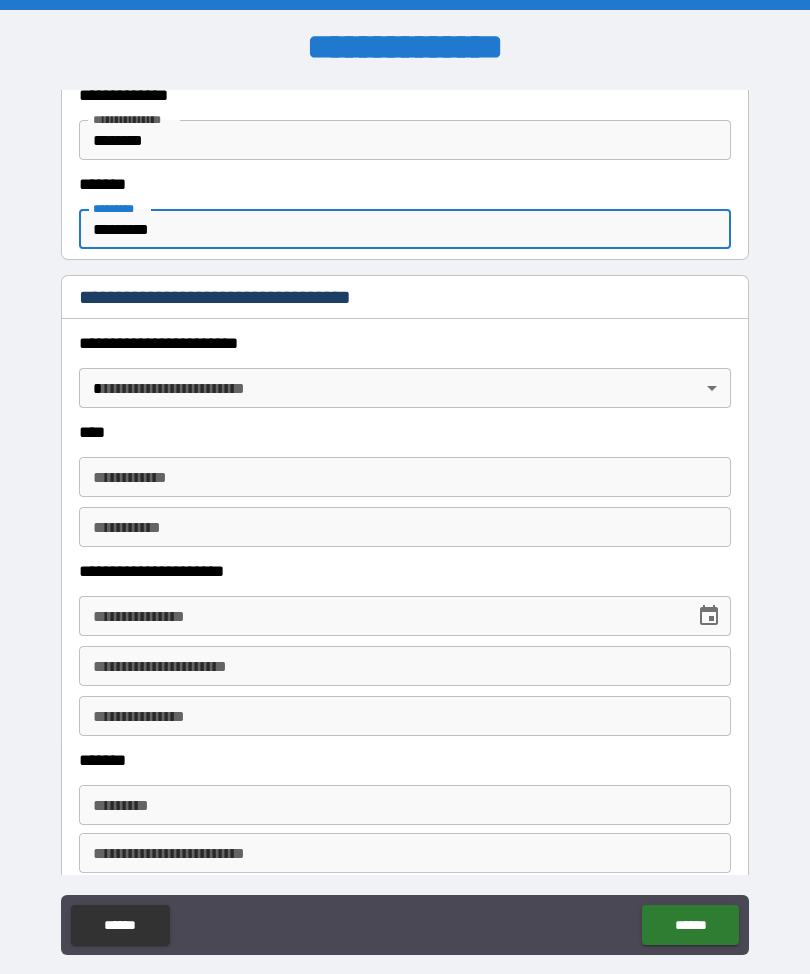 type on "*********" 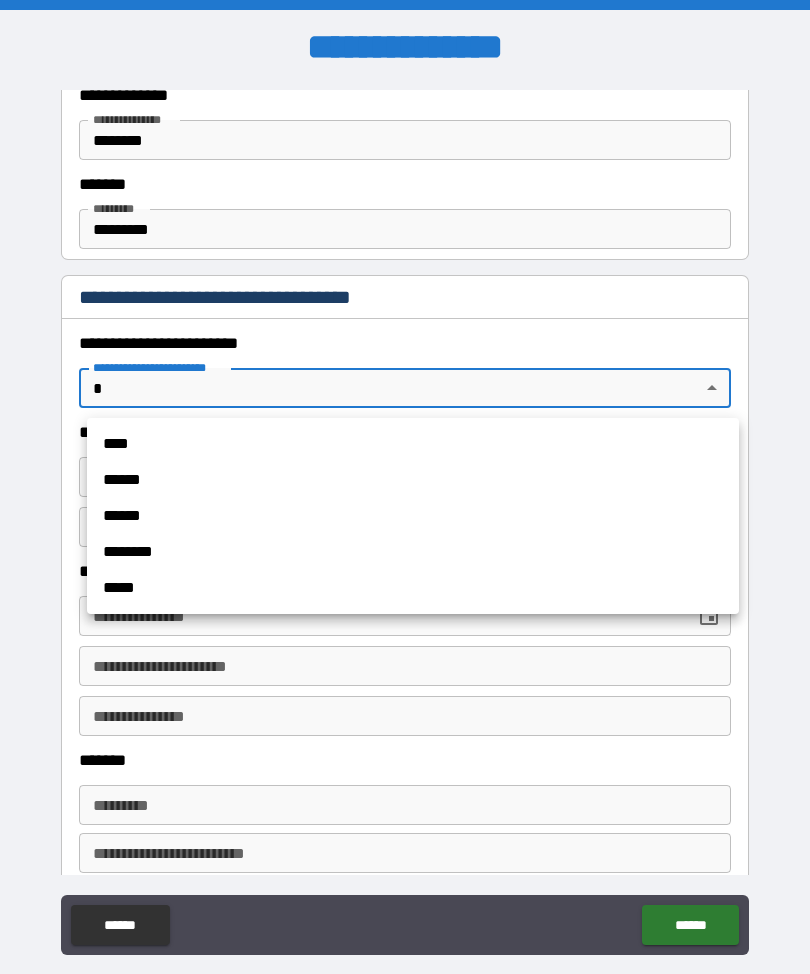 click on "****" at bounding box center (413, 444) 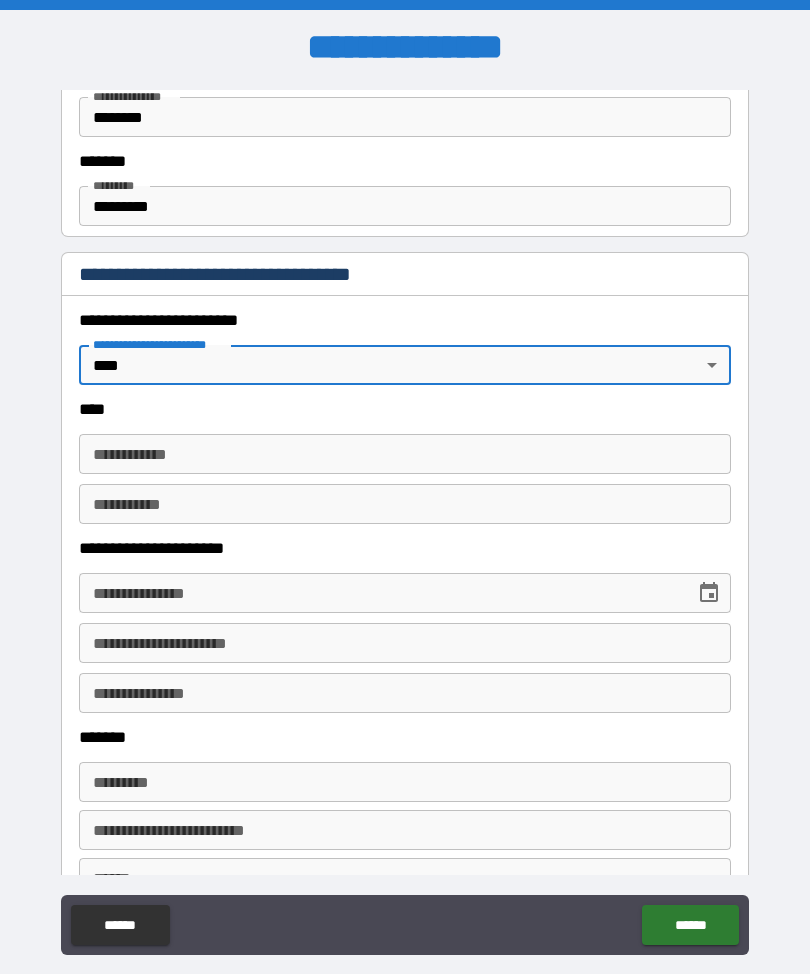scroll, scrollTop: 768, scrollLeft: 0, axis: vertical 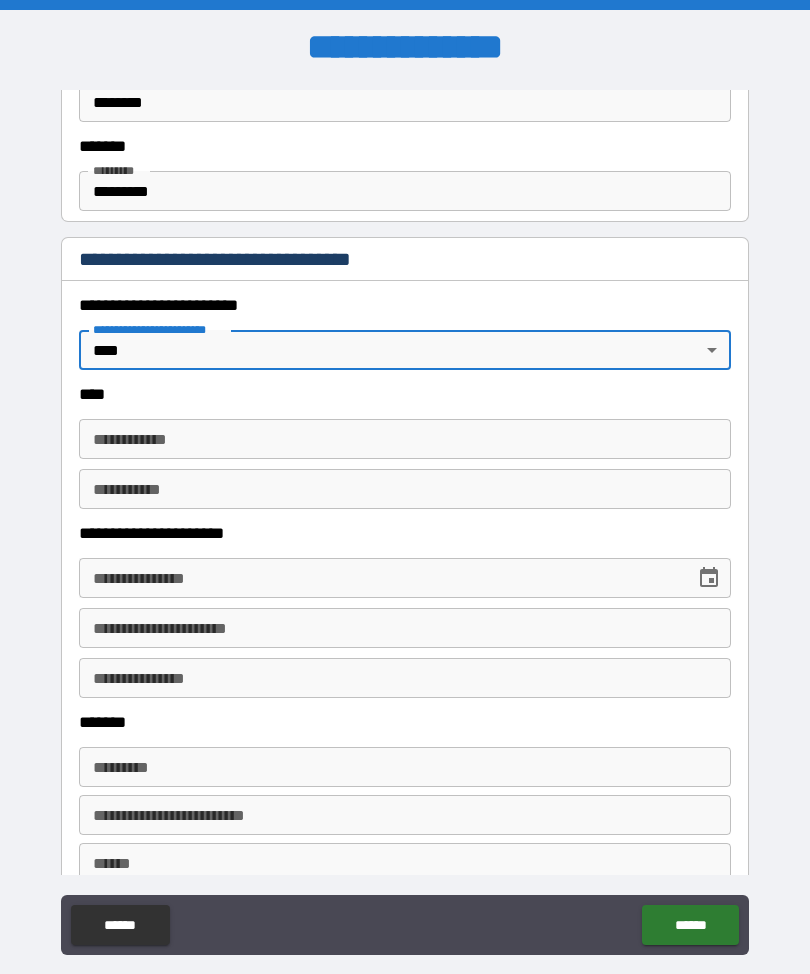 click on "**********" at bounding box center (405, 439) 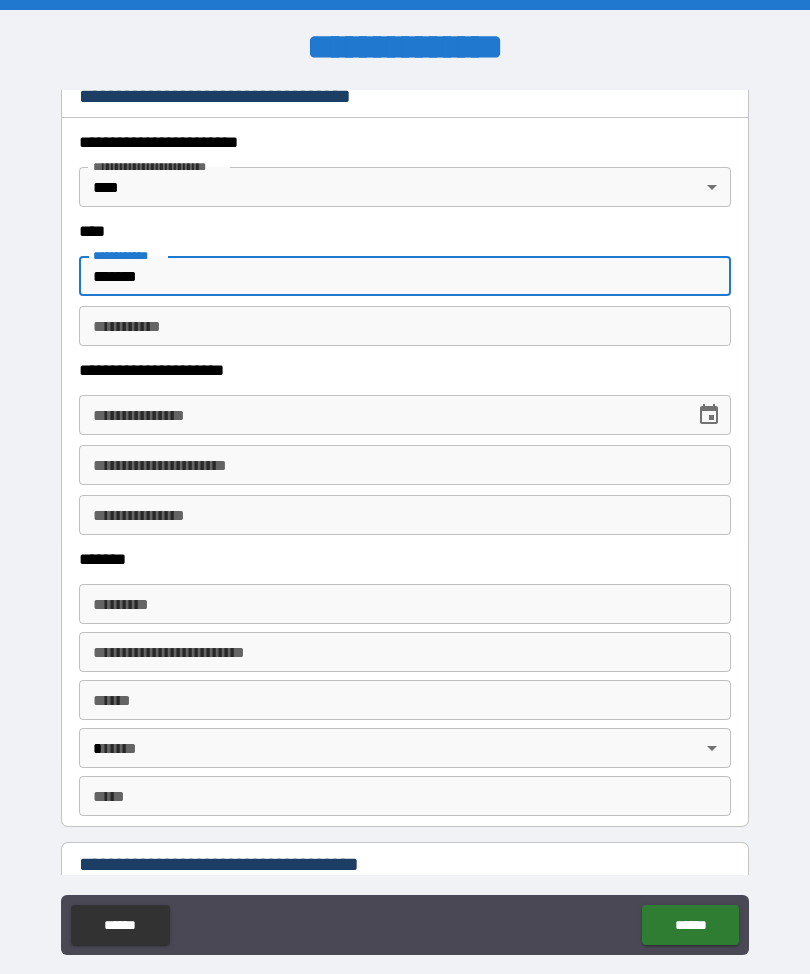 scroll, scrollTop: 949, scrollLeft: 0, axis: vertical 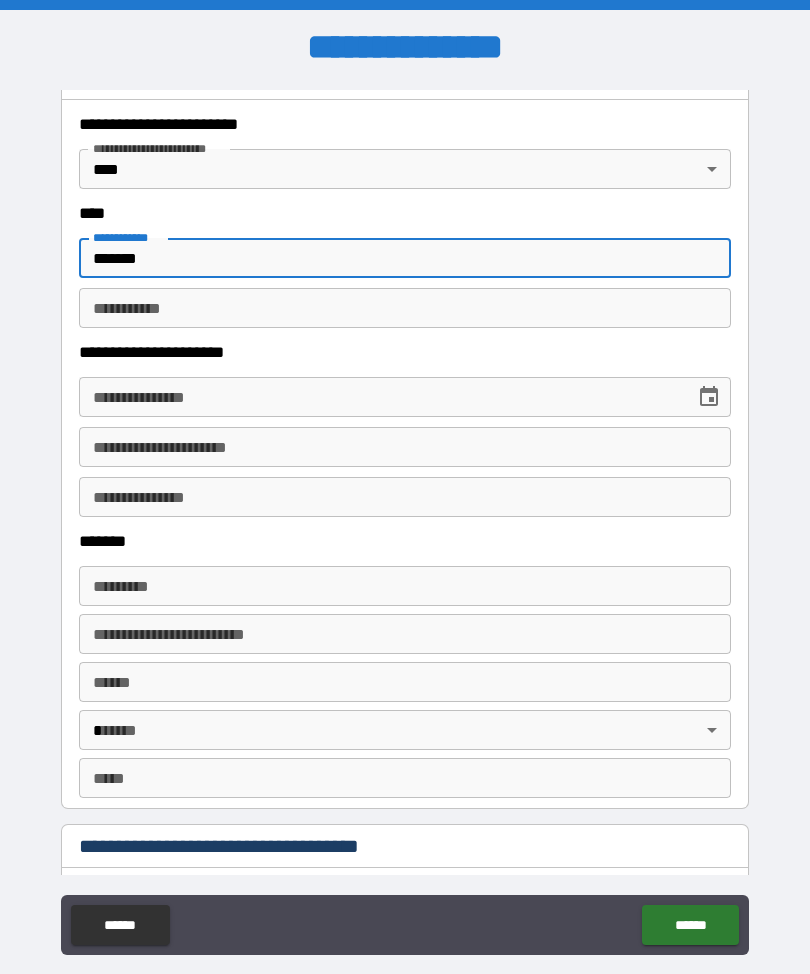 type on "*******" 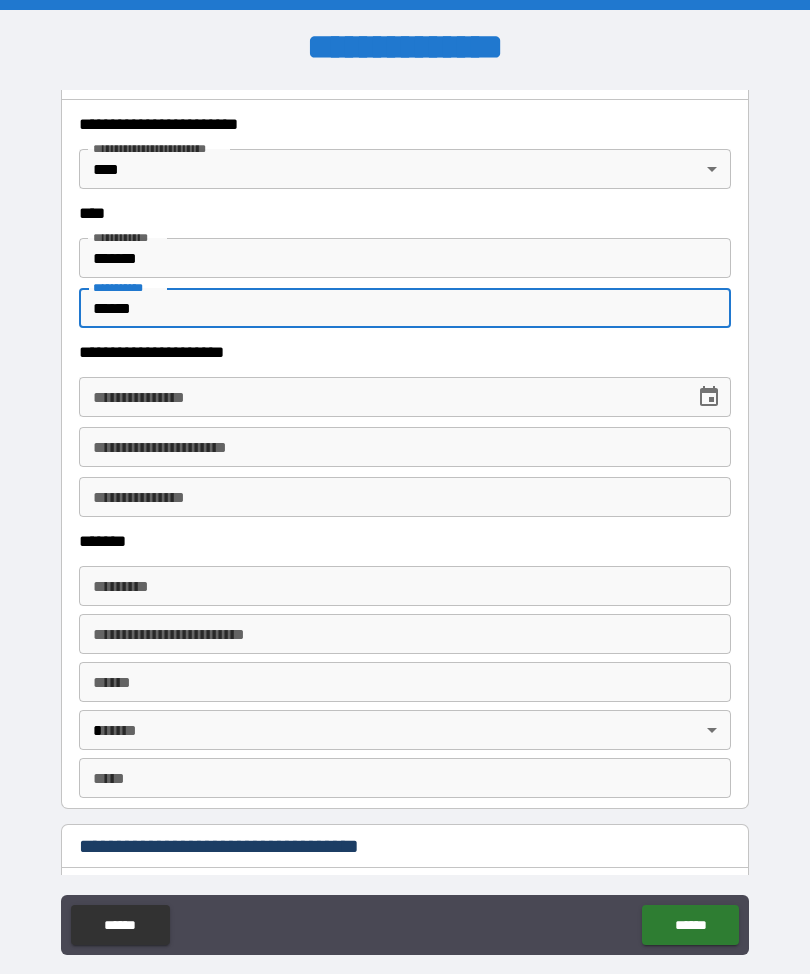 type on "******" 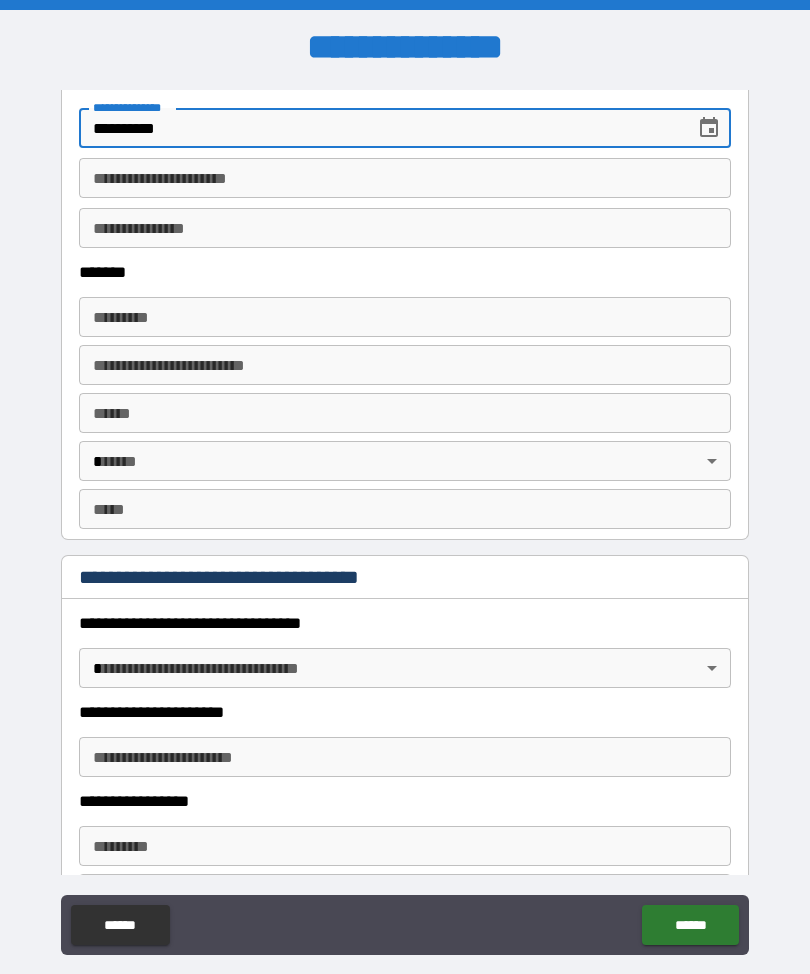 scroll, scrollTop: 1222, scrollLeft: 0, axis: vertical 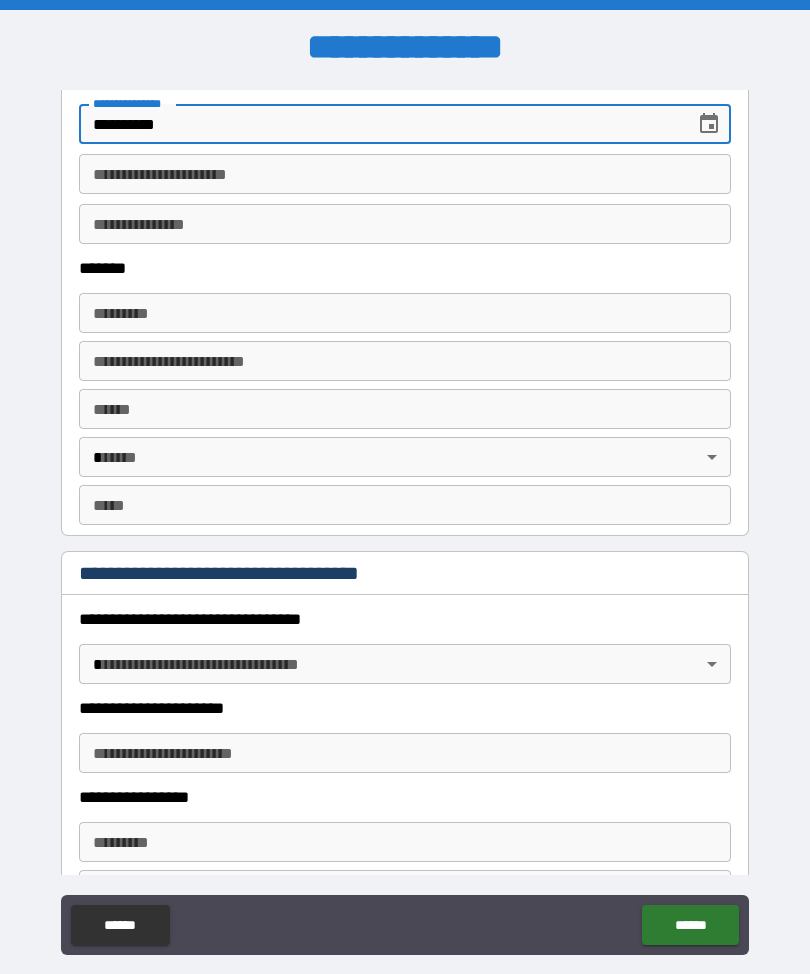 type on "**********" 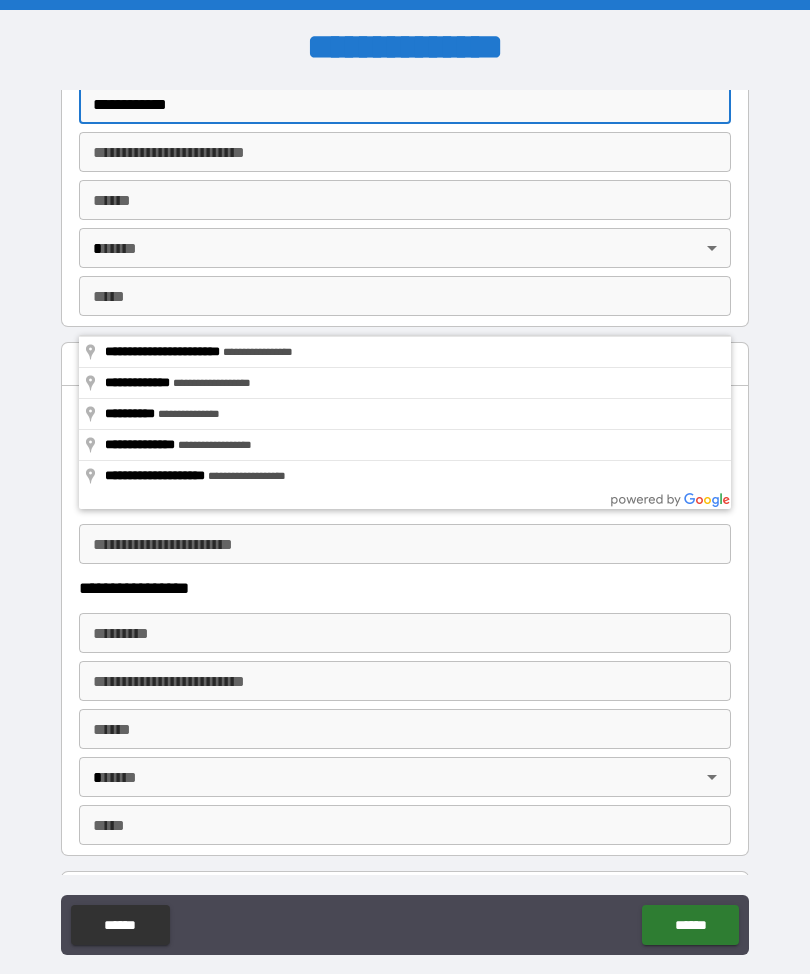 scroll, scrollTop: 1448, scrollLeft: 0, axis: vertical 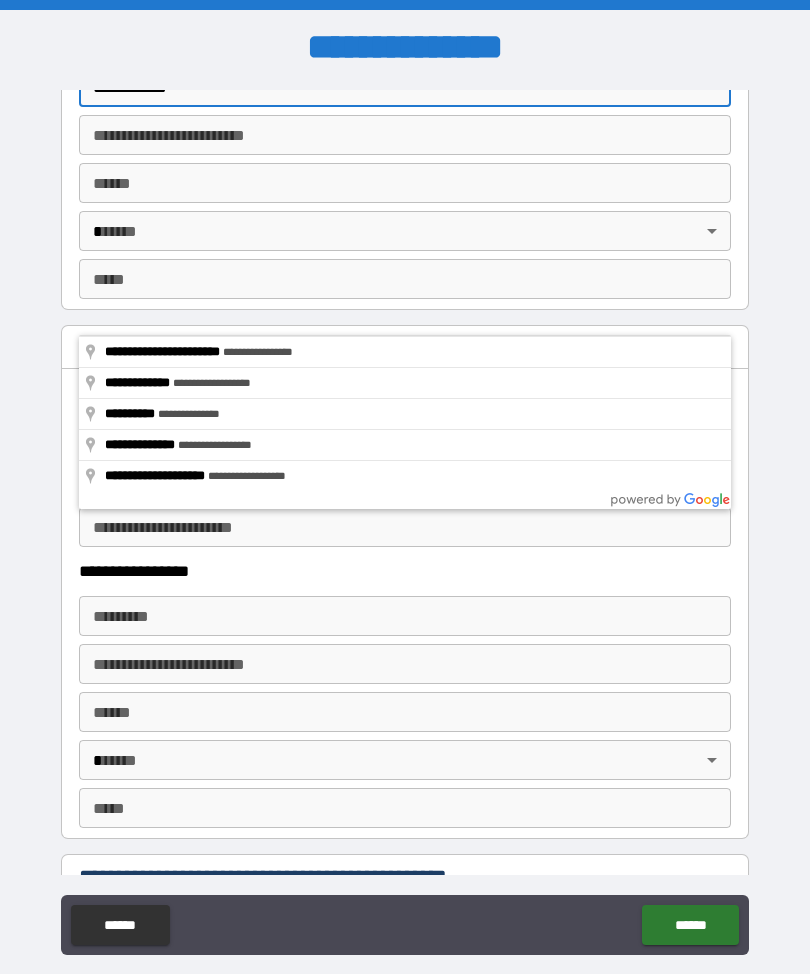 type on "**********" 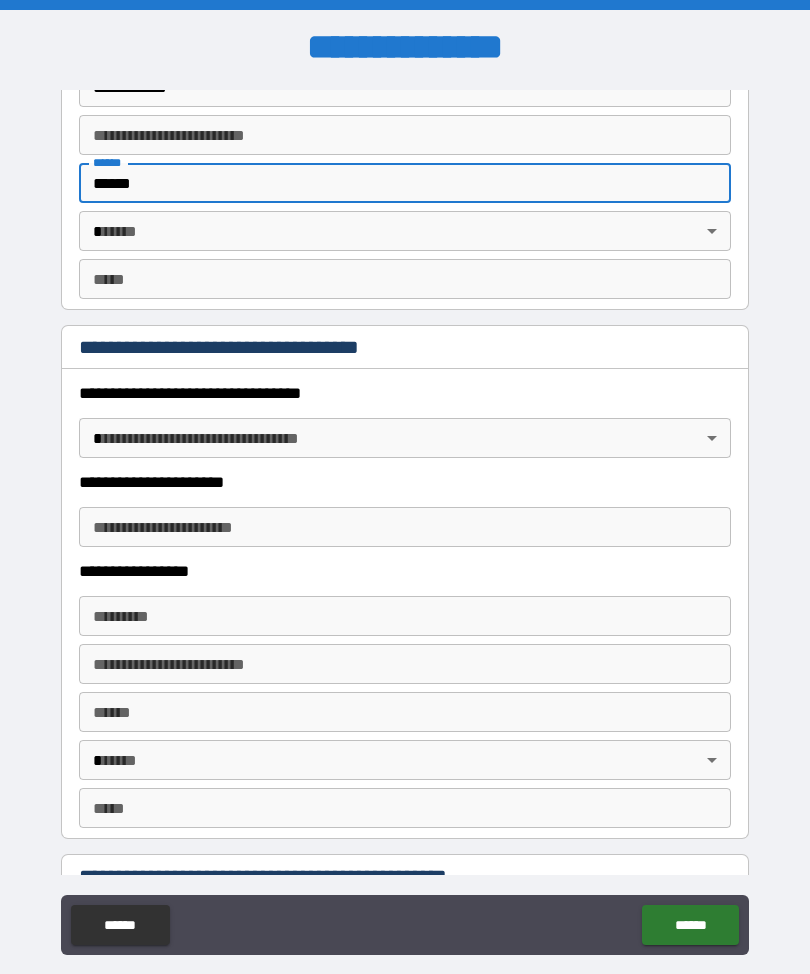 type on "*****" 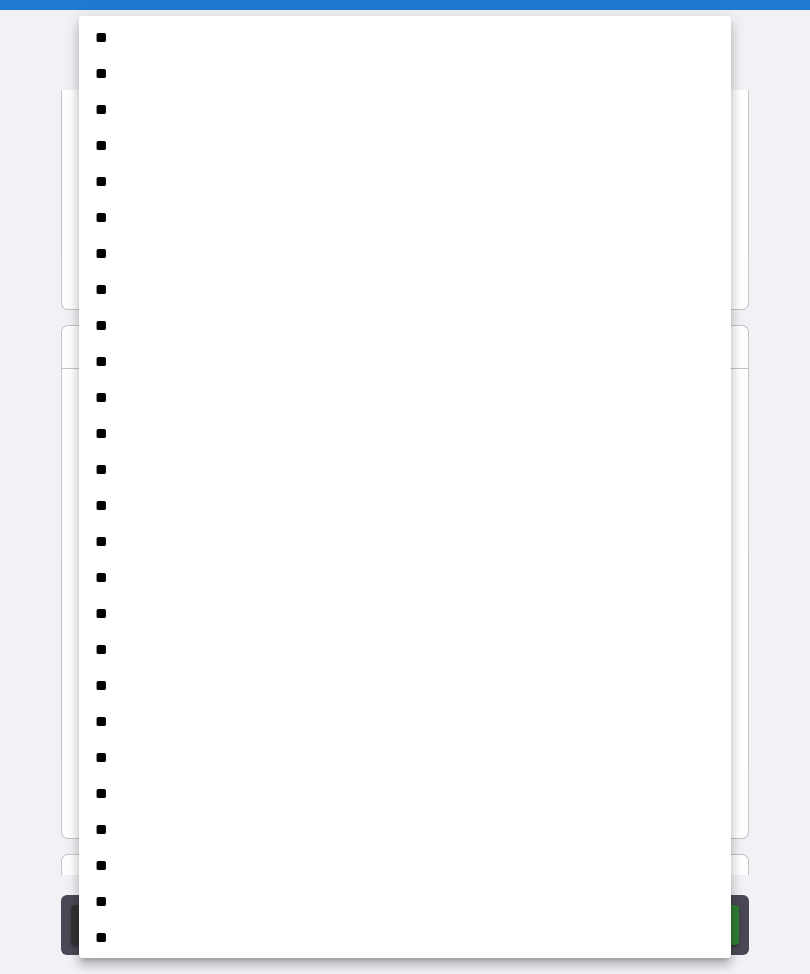 scroll, scrollTop: 1141, scrollLeft: 0, axis: vertical 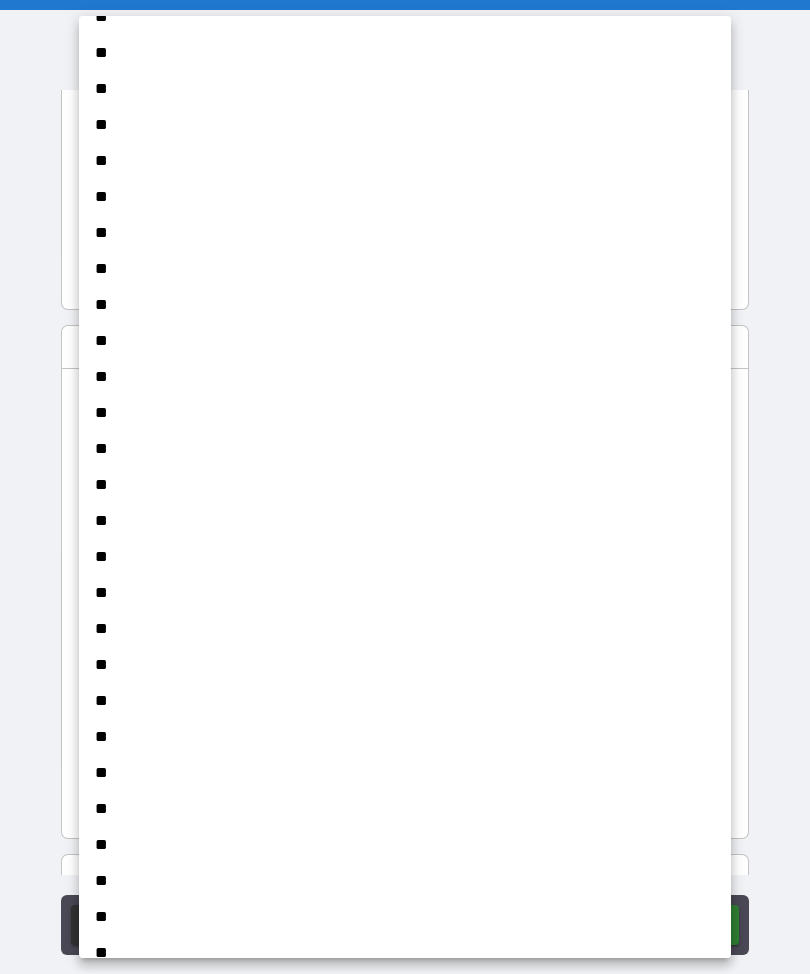 click on "**" at bounding box center (405, 881) 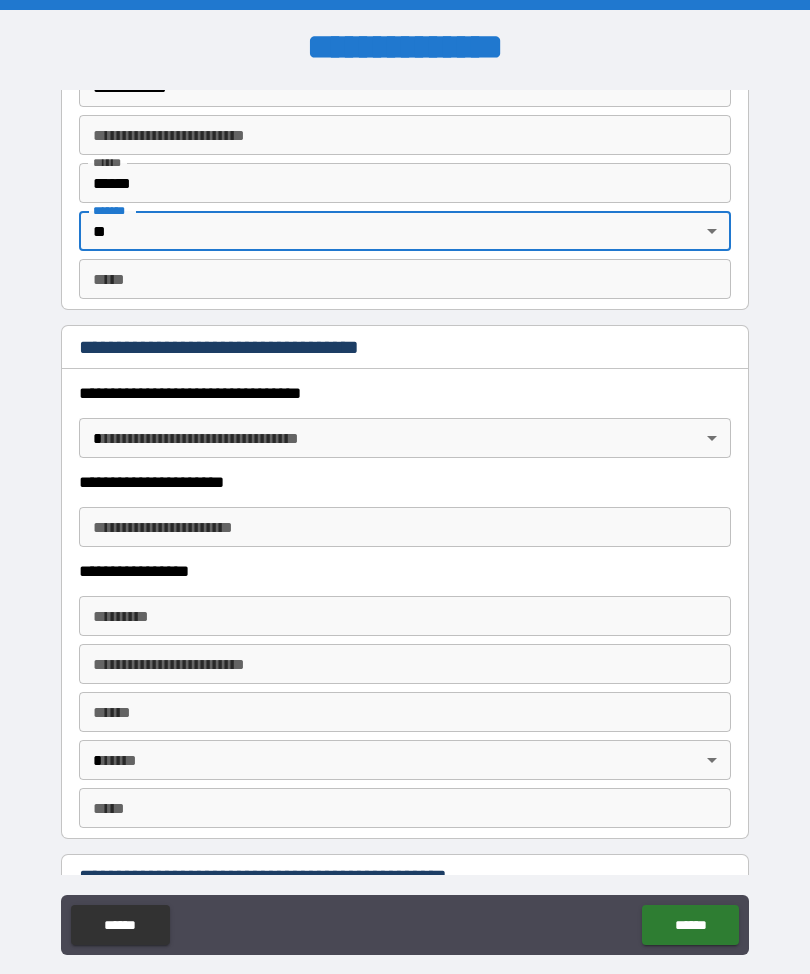click on "***   *" at bounding box center [405, 279] 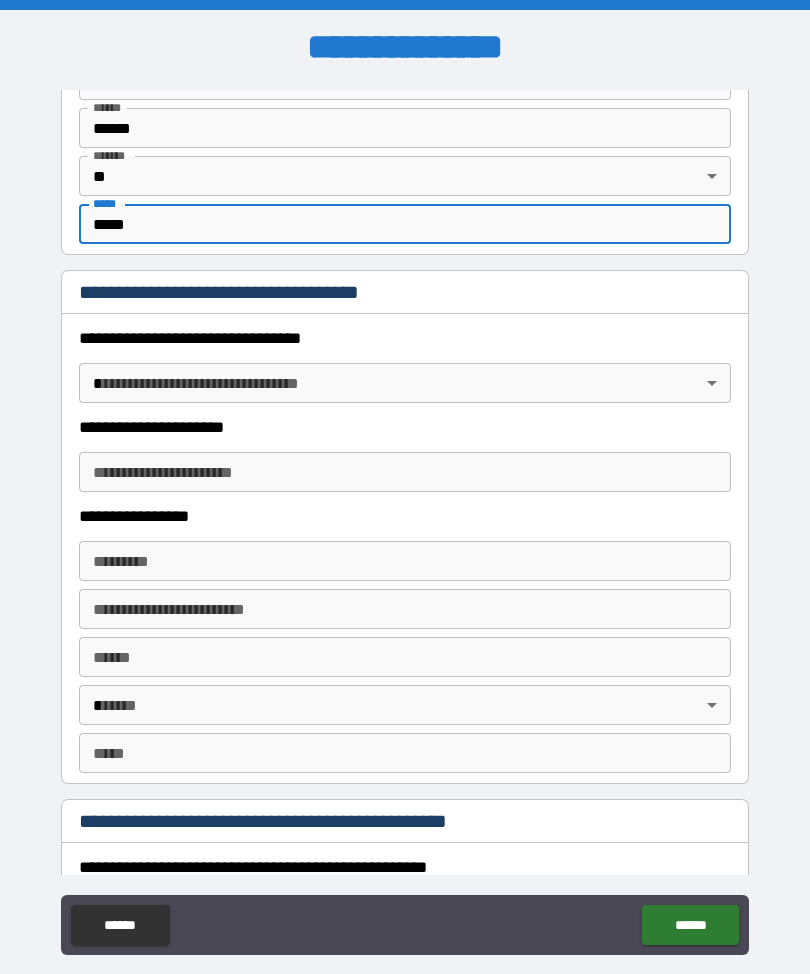 scroll, scrollTop: 1520, scrollLeft: 0, axis: vertical 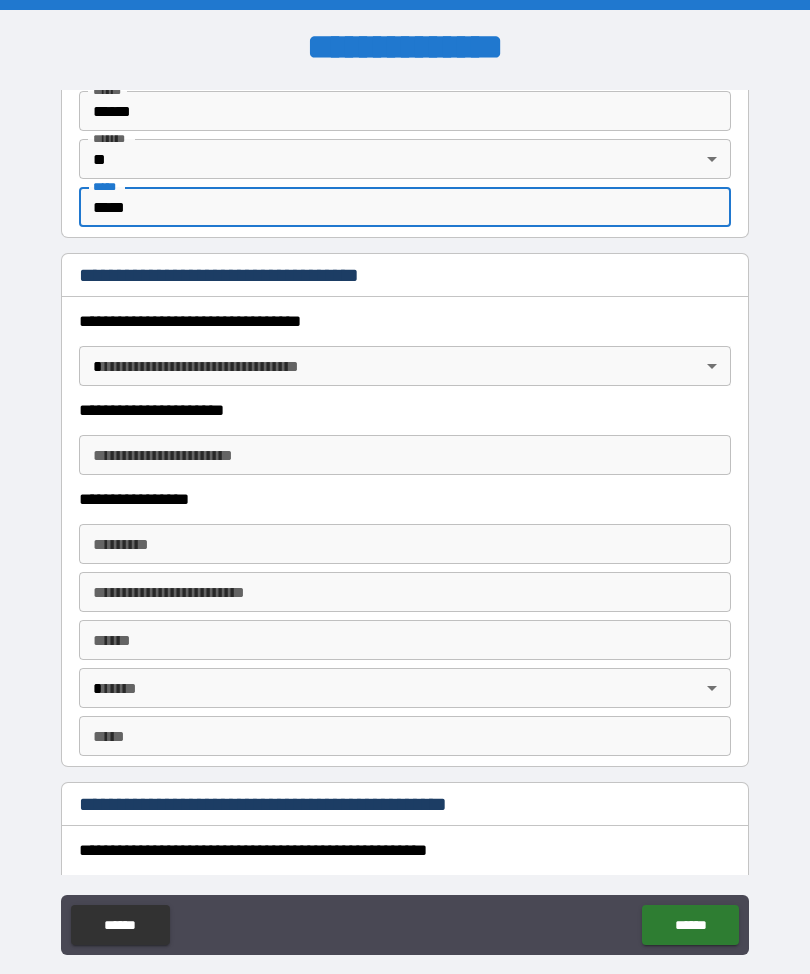 type on "*****" 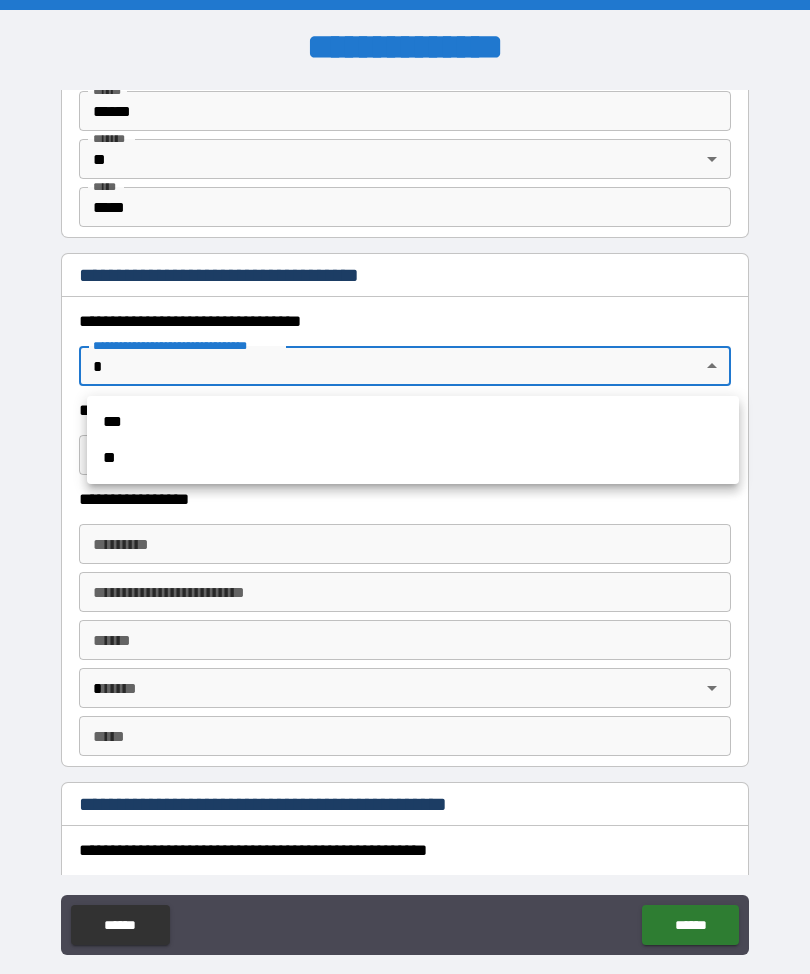 click on "***" at bounding box center [413, 422] 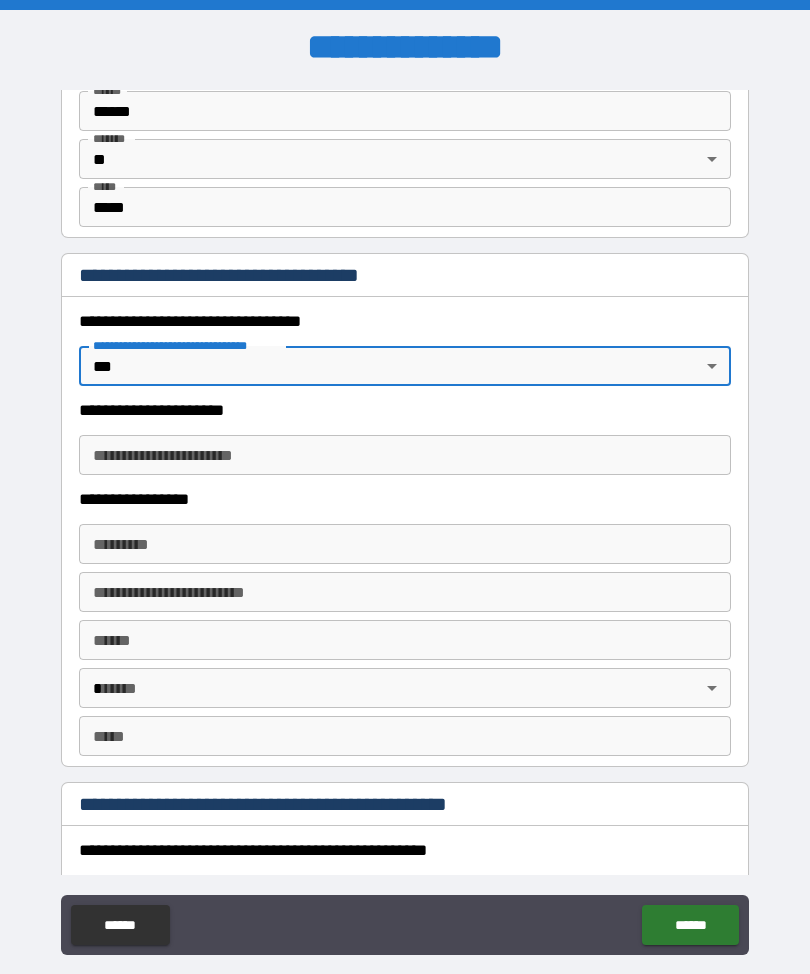 click on "**********" at bounding box center [405, 455] 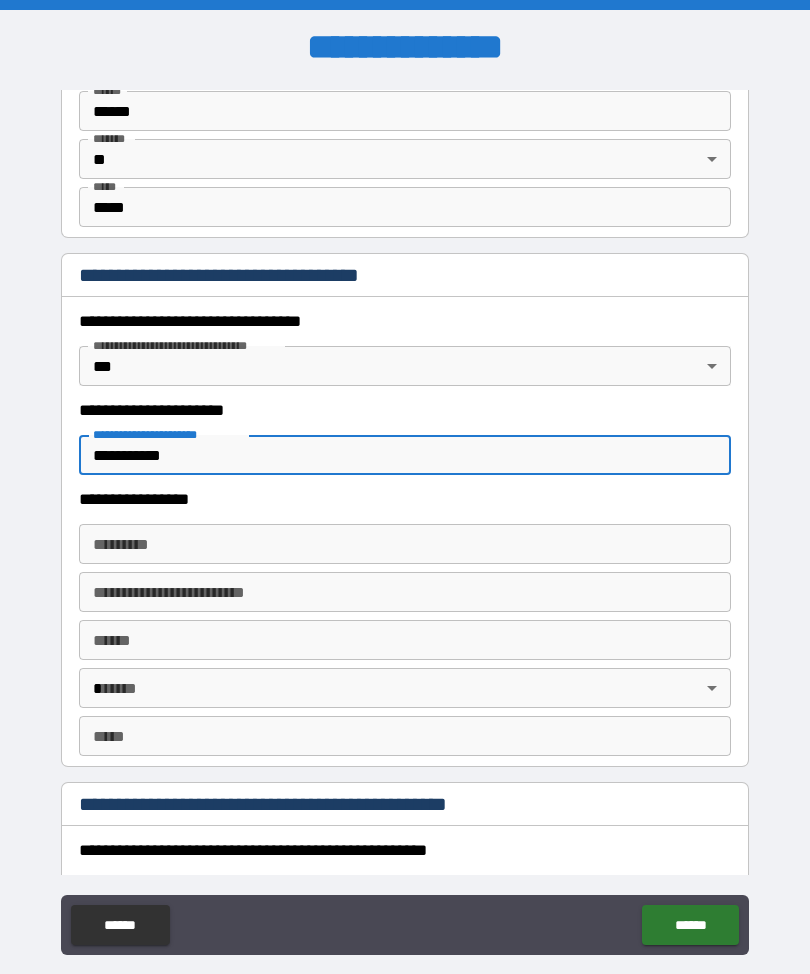 type on "**********" 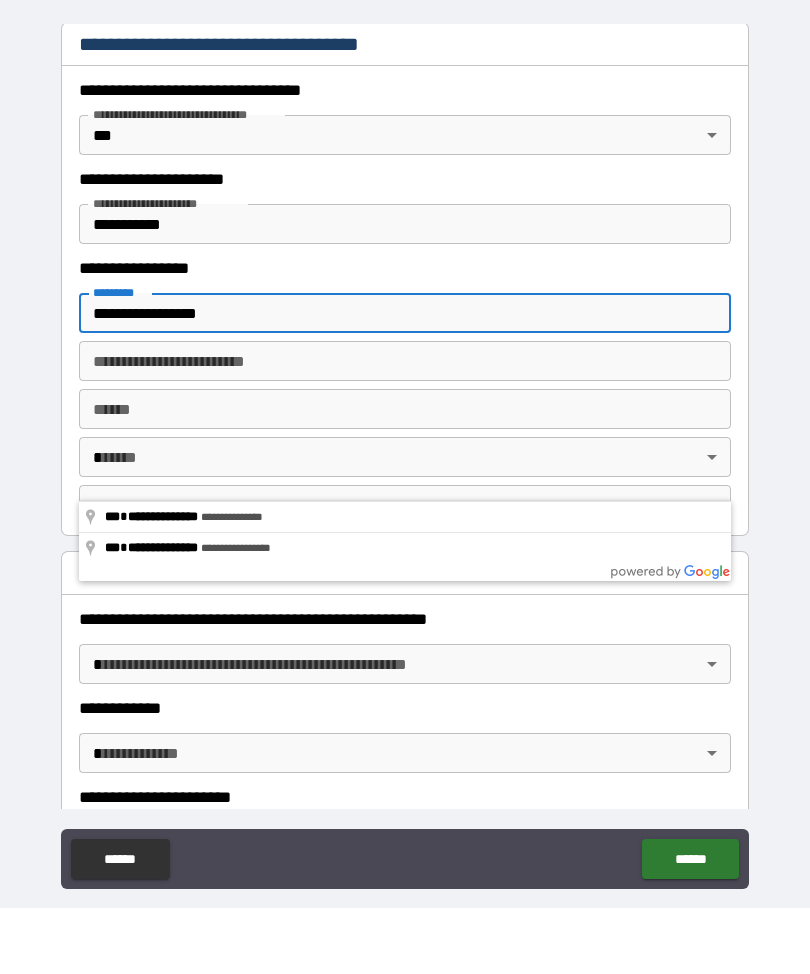 scroll, scrollTop: 1693, scrollLeft: 0, axis: vertical 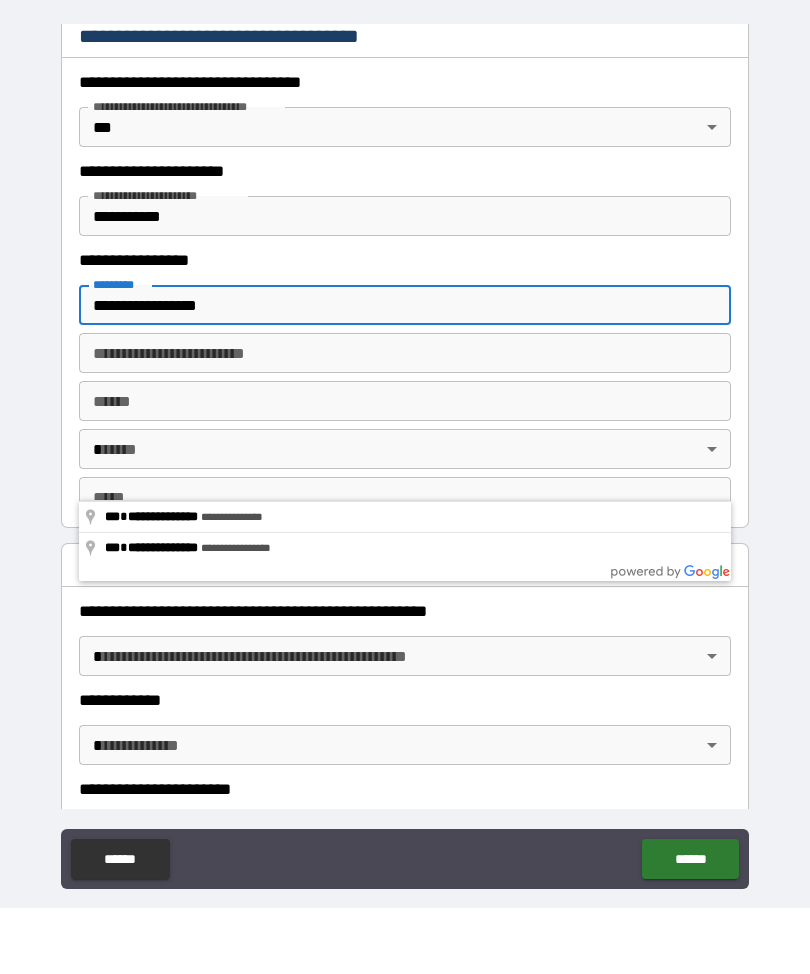type on "**********" 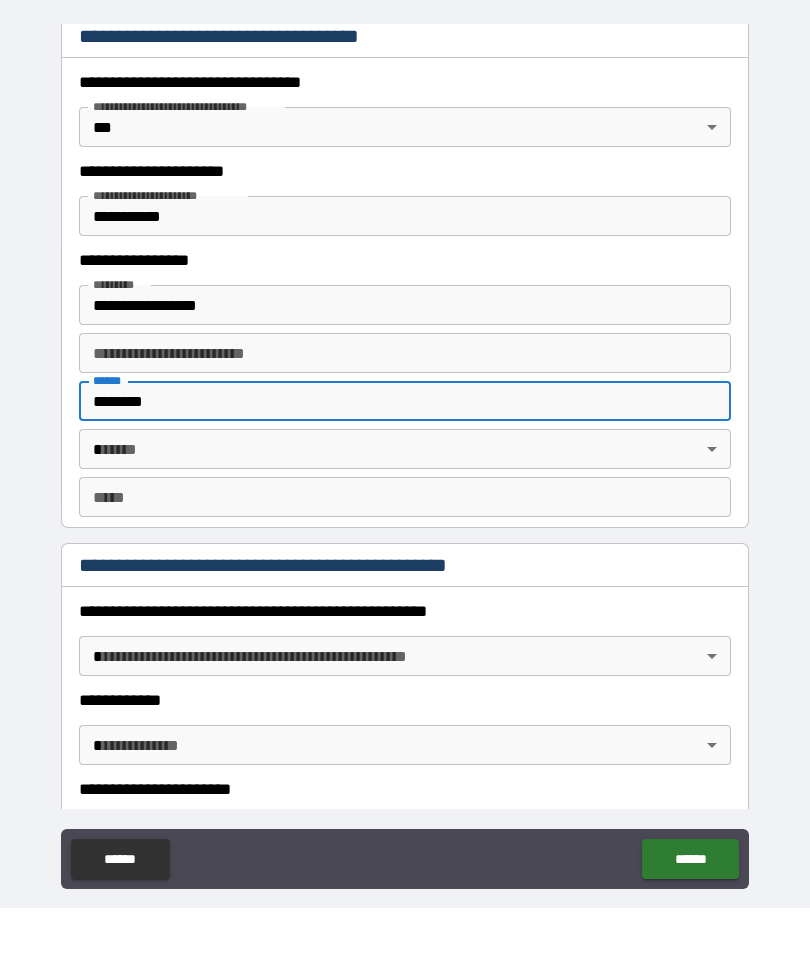 type on "*******" 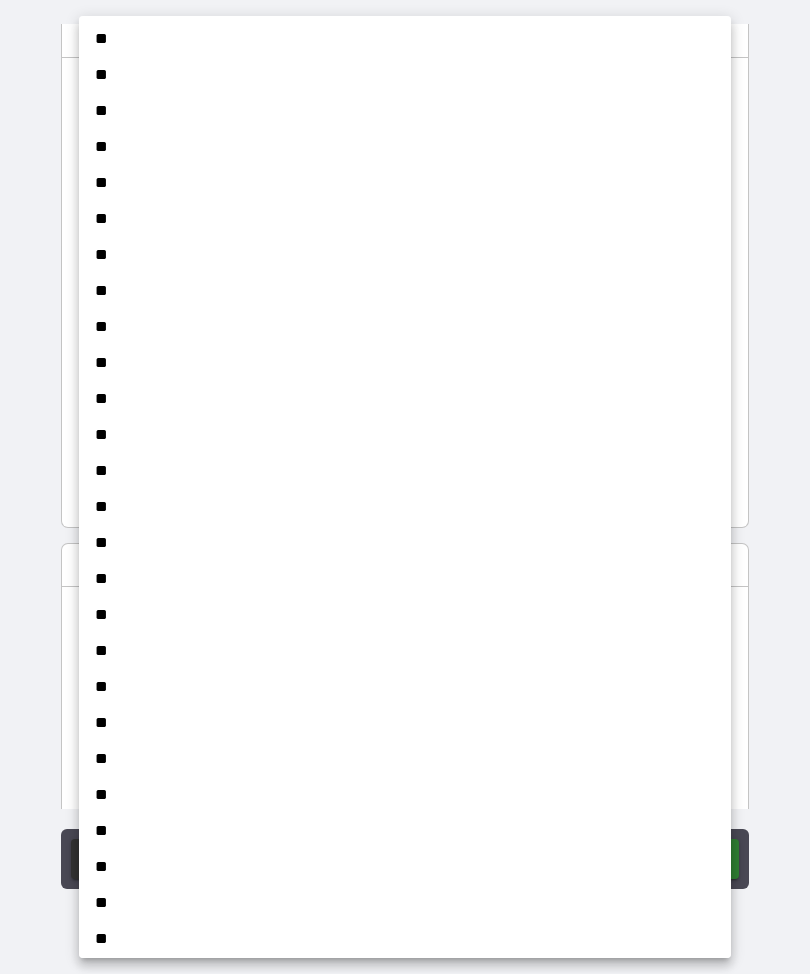 scroll, scrollTop: 186, scrollLeft: 0, axis: vertical 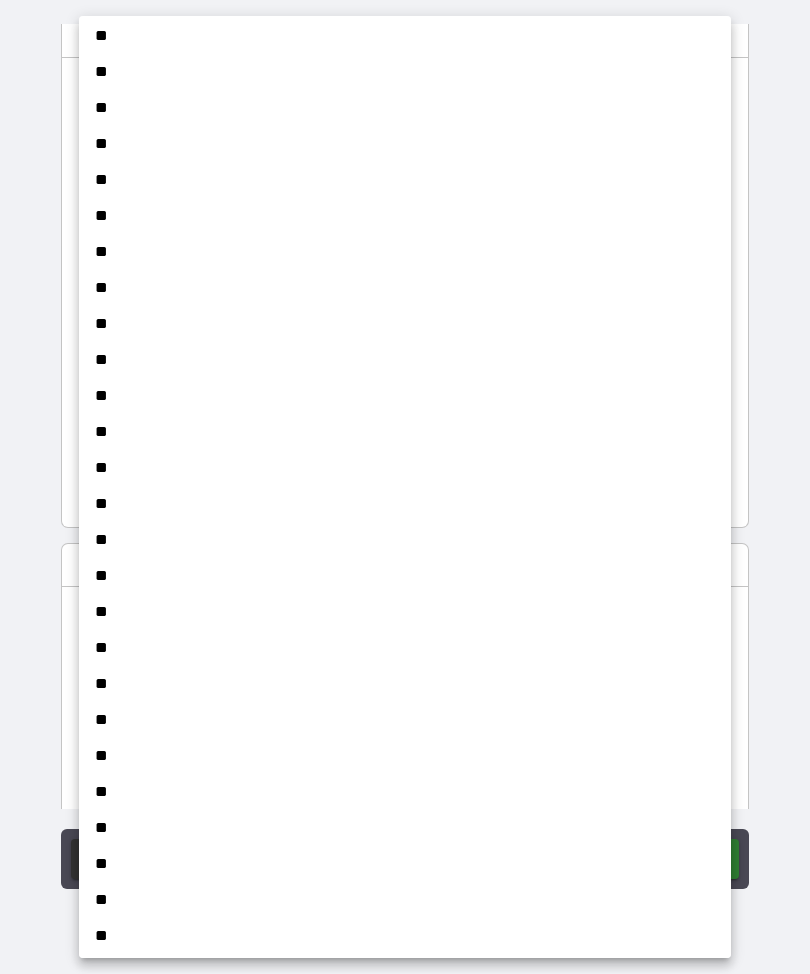 click on "**" at bounding box center (405, 900) 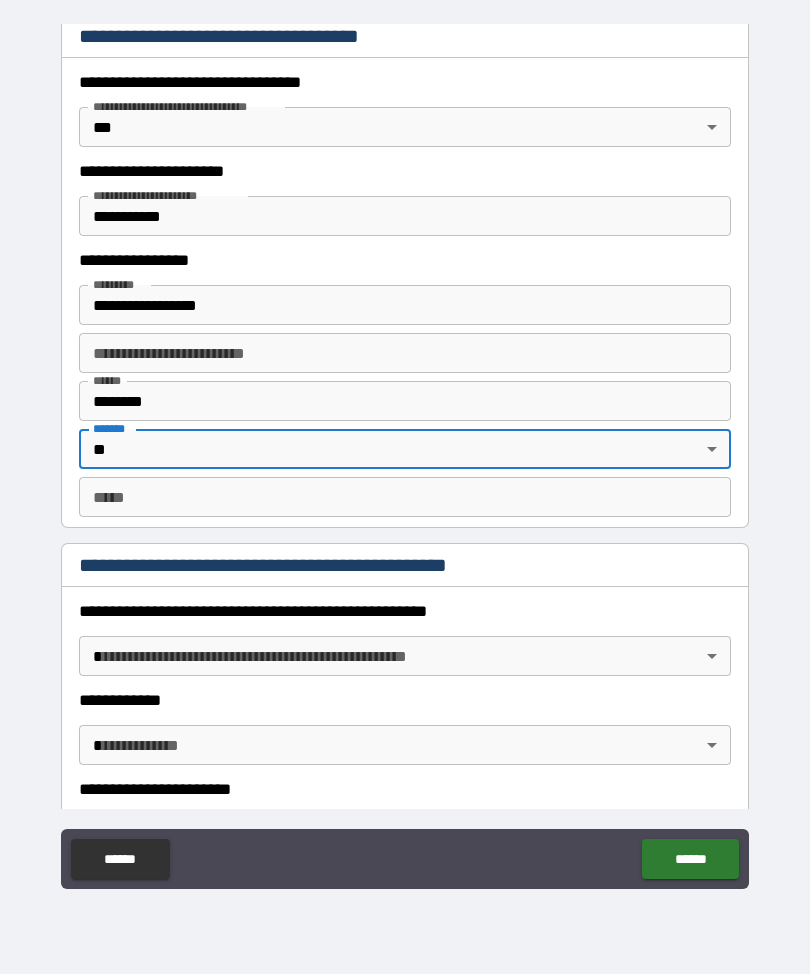 click on "***   *" at bounding box center (405, 497) 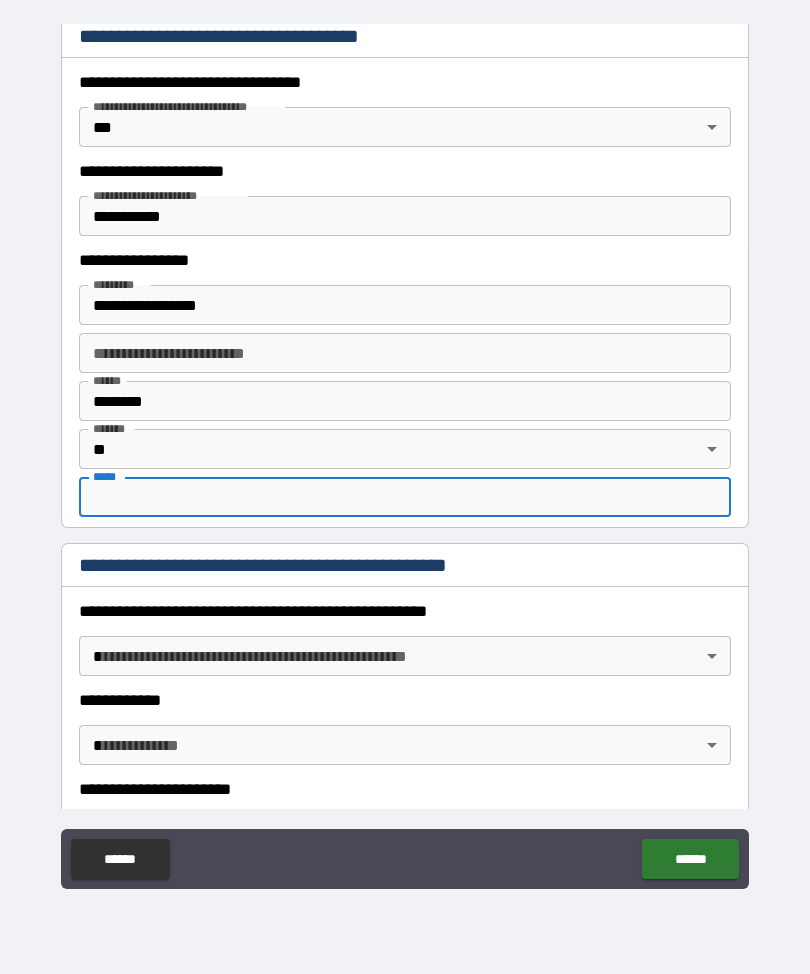scroll, scrollTop: 65, scrollLeft: 0, axis: vertical 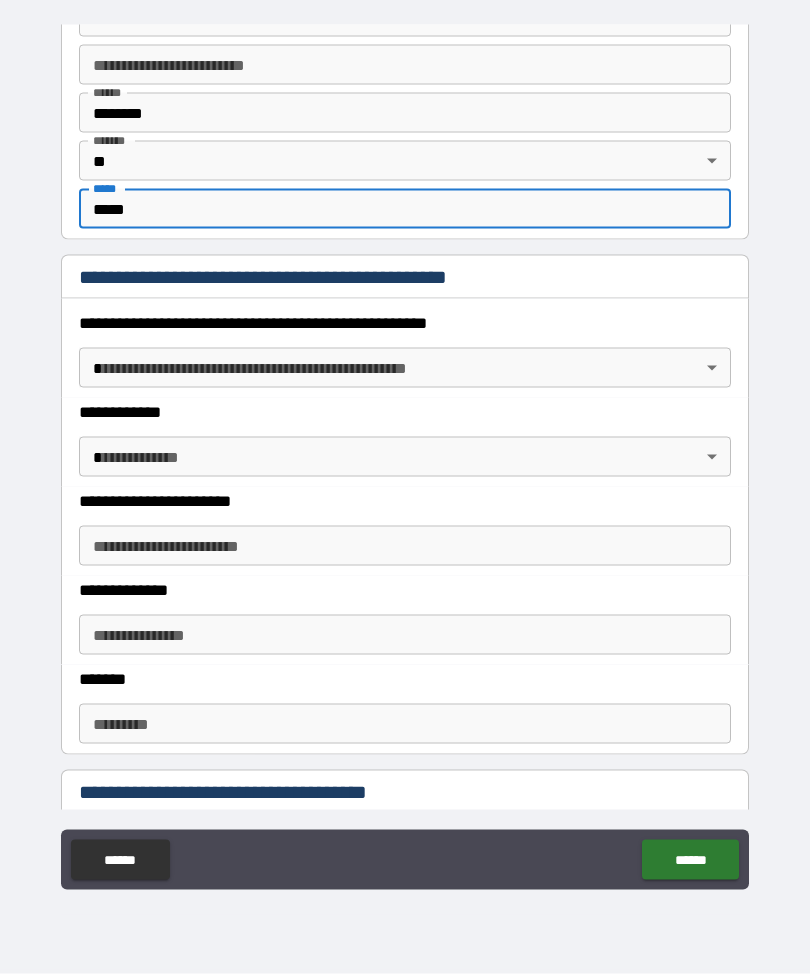 type on "*****" 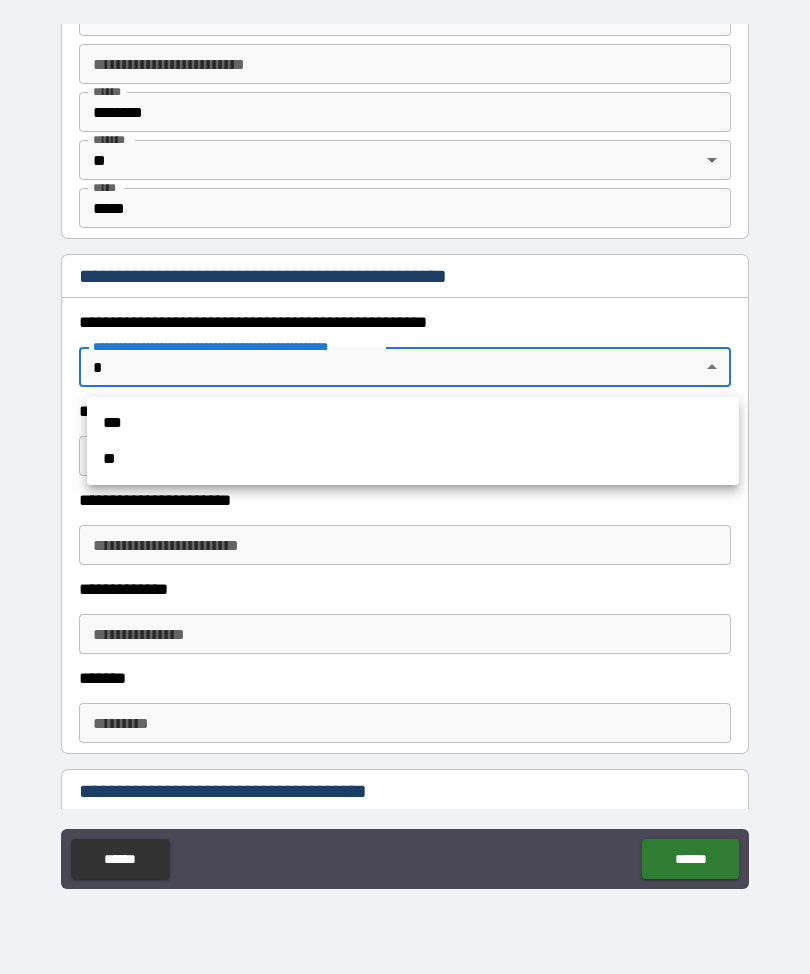 click on "**" at bounding box center [413, 459] 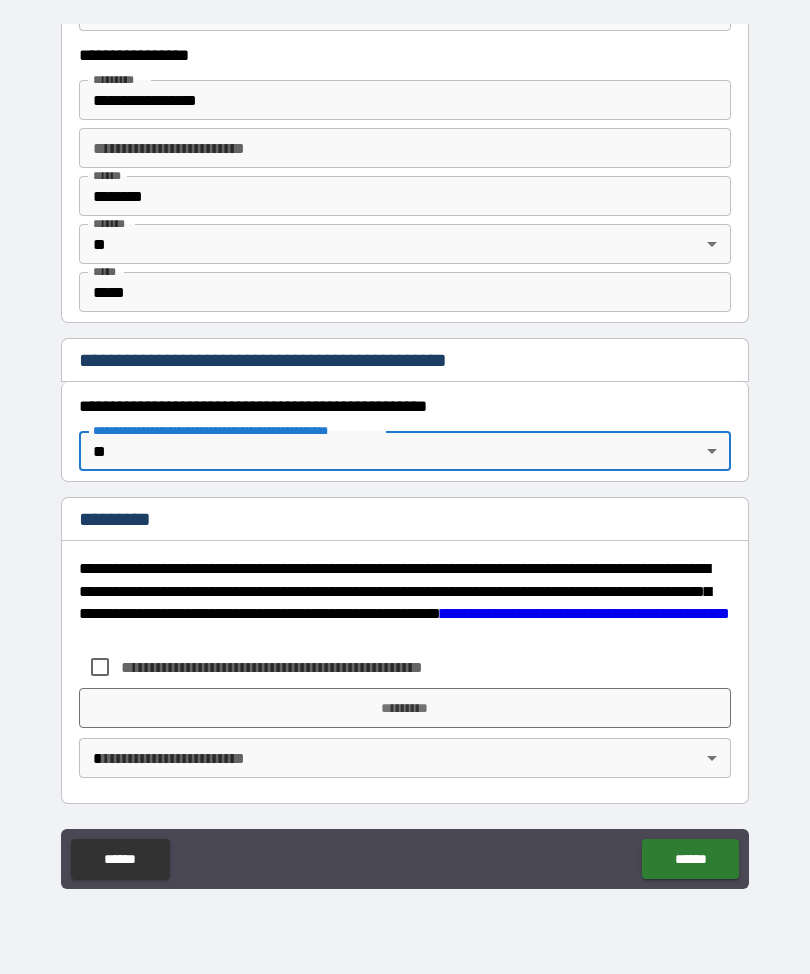 type on "*" 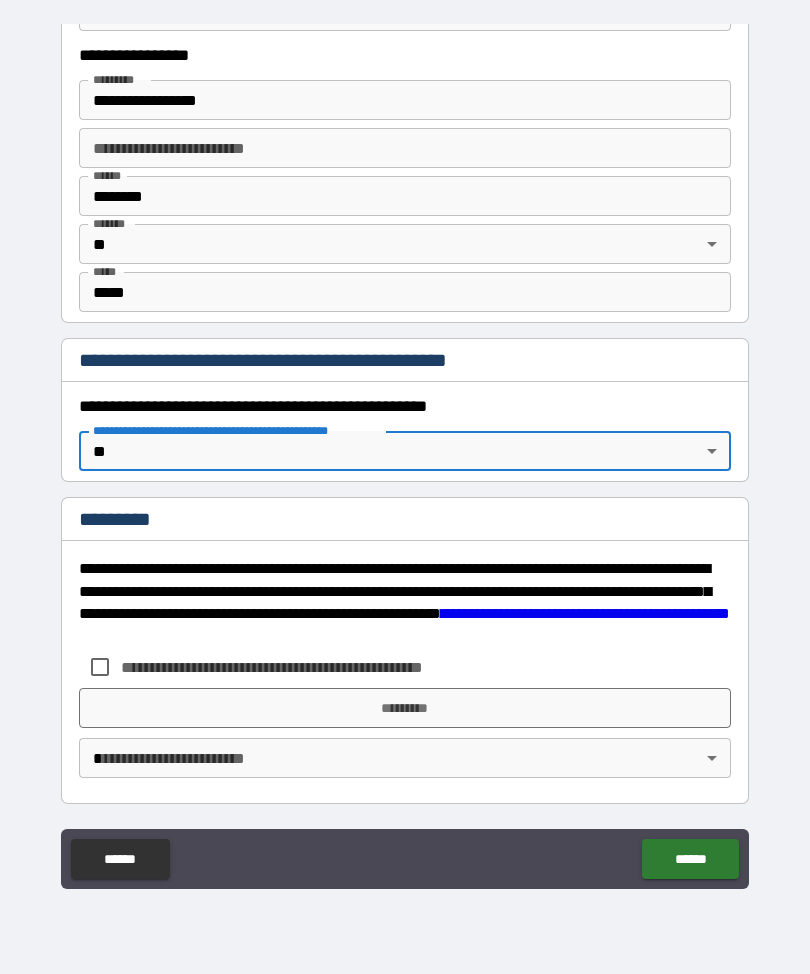 scroll, scrollTop: 1898, scrollLeft: 0, axis: vertical 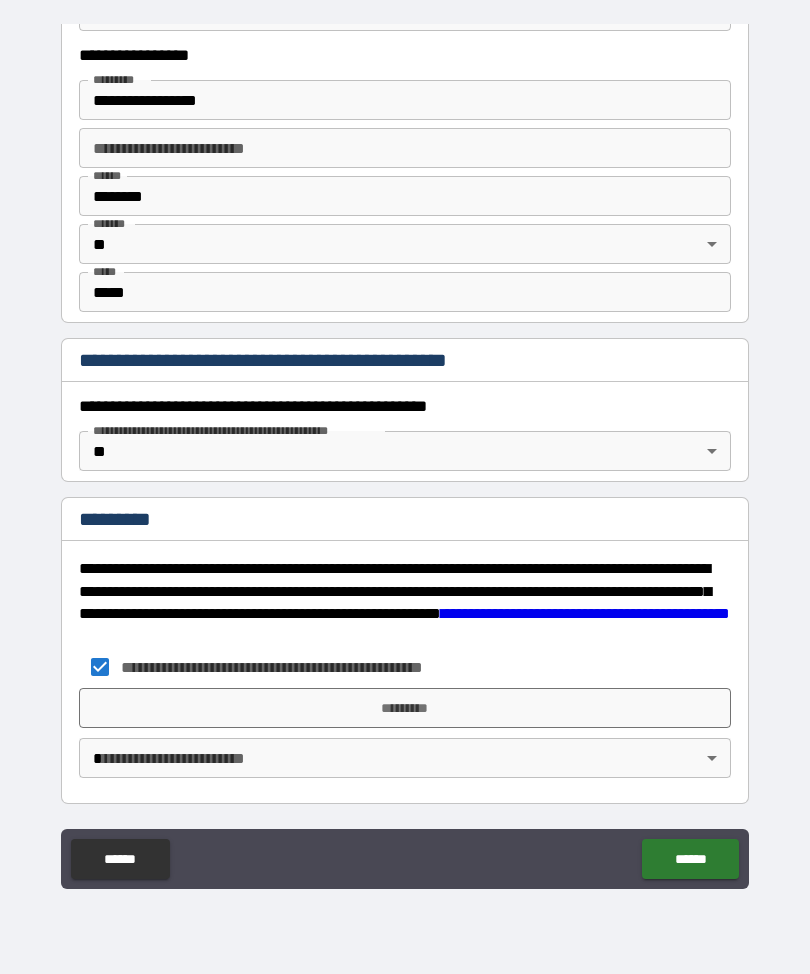 click on "*********" at bounding box center (405, 708) 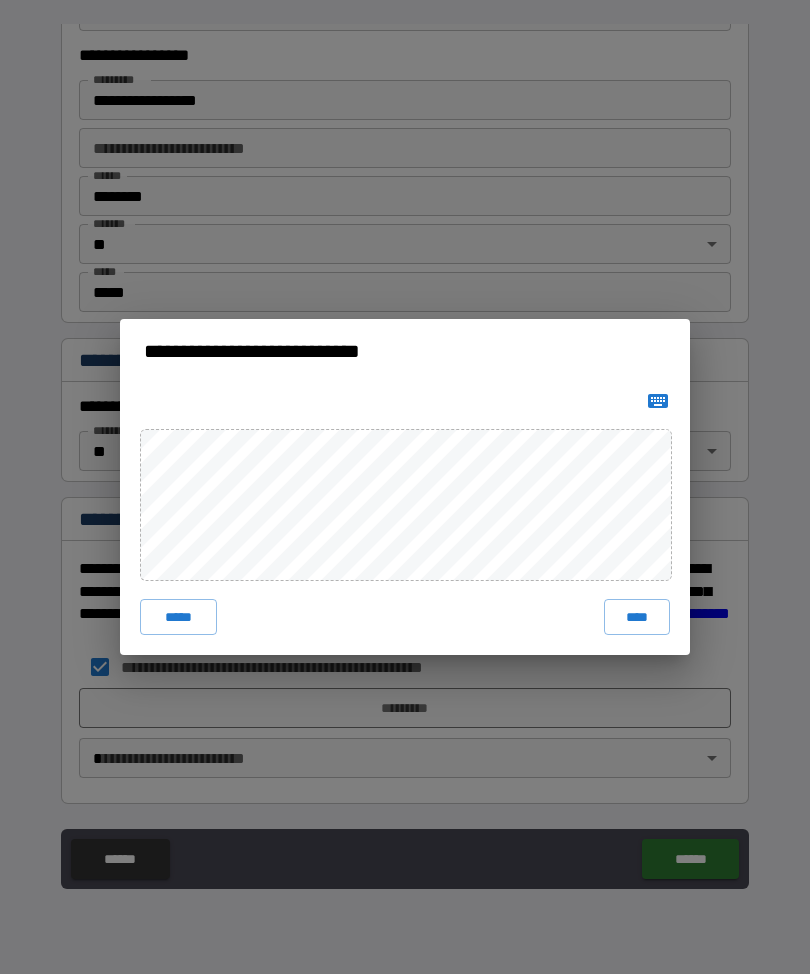 click on "****" at bounding box center (637, 617) 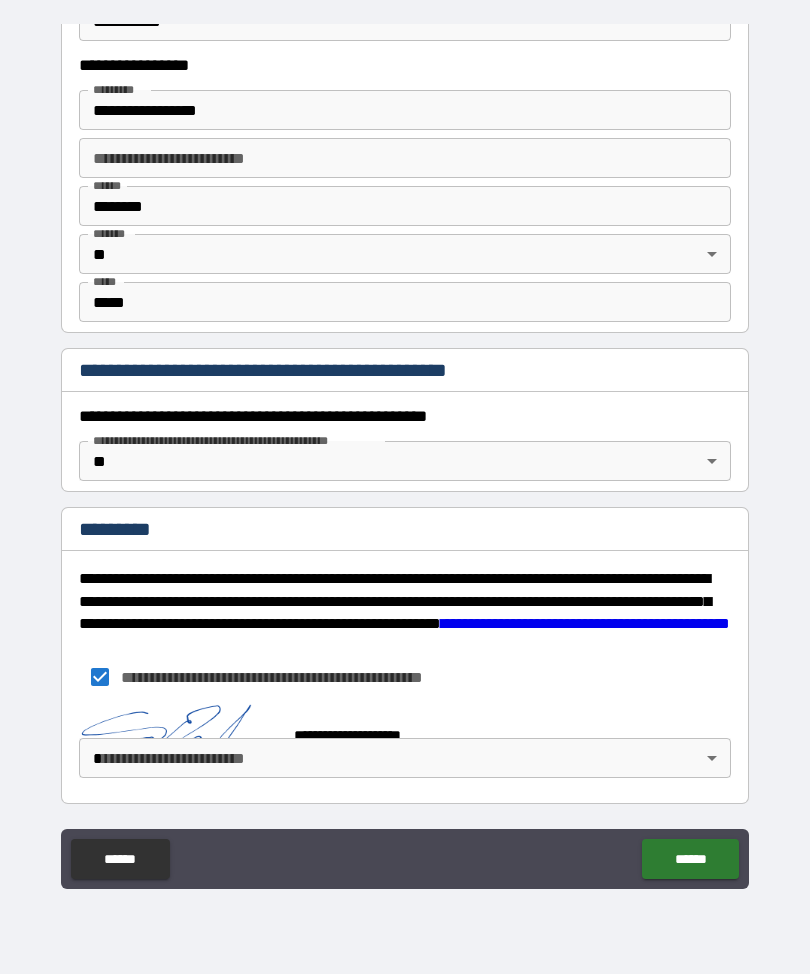 scroll, scrollTop: 1888, scrollLeft: 0, axis: vertical 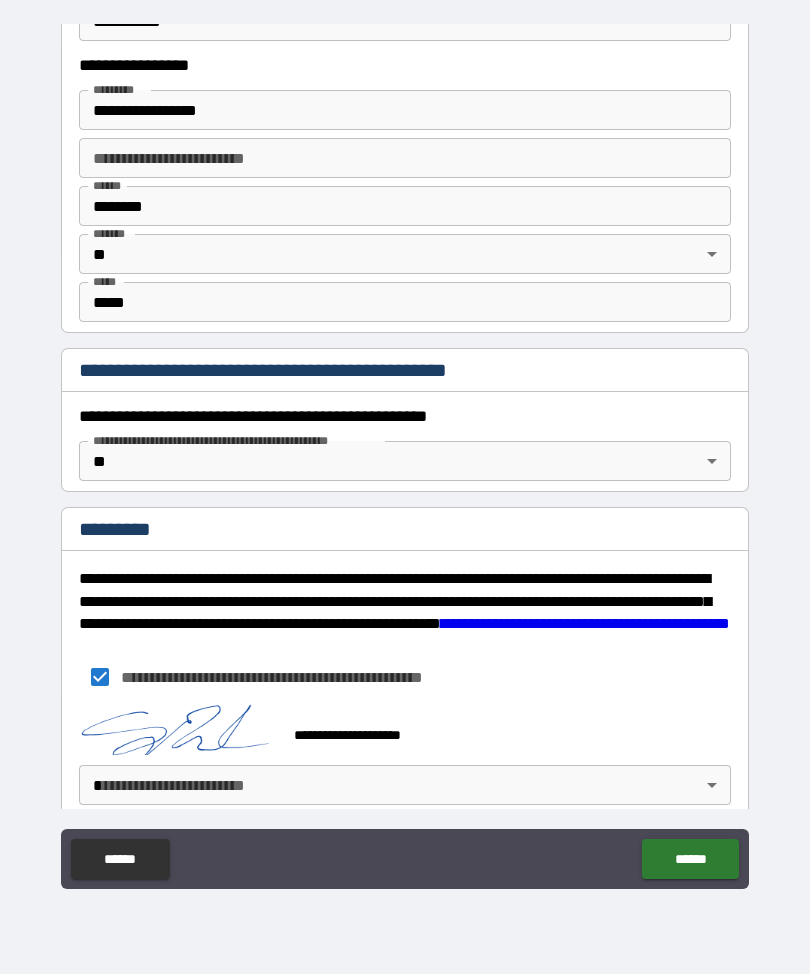 click on "**********" at bounding box center (405, 454) 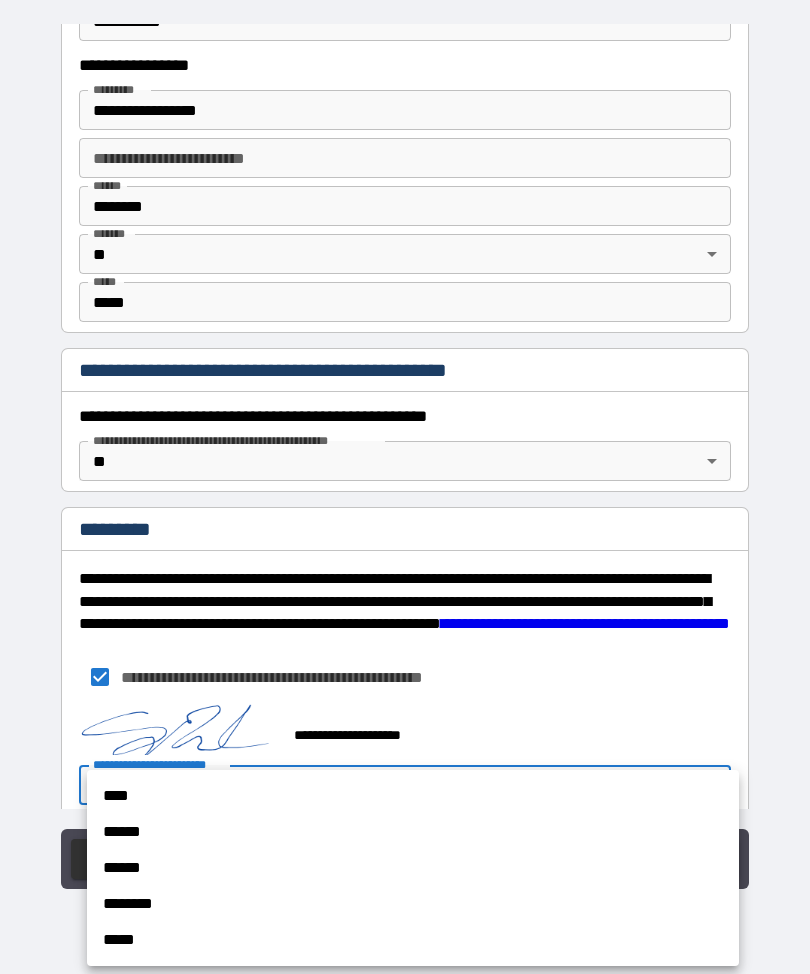 click on "****" at bounding box center [413, 796] 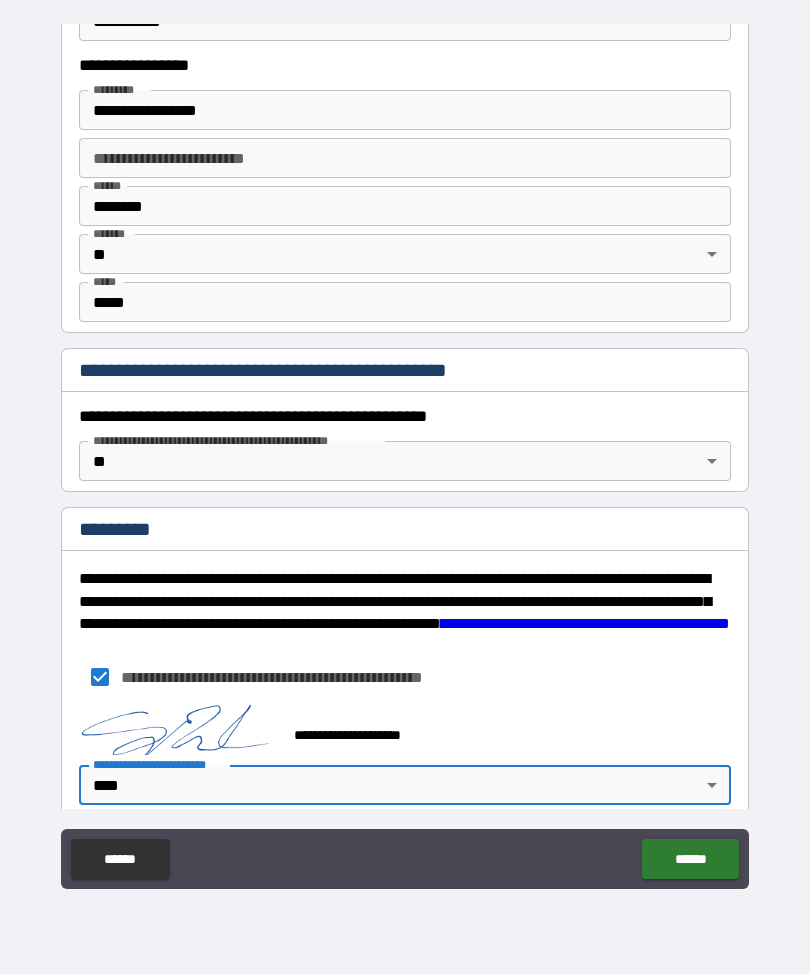 click on "******" at bounding box center (690, 859) 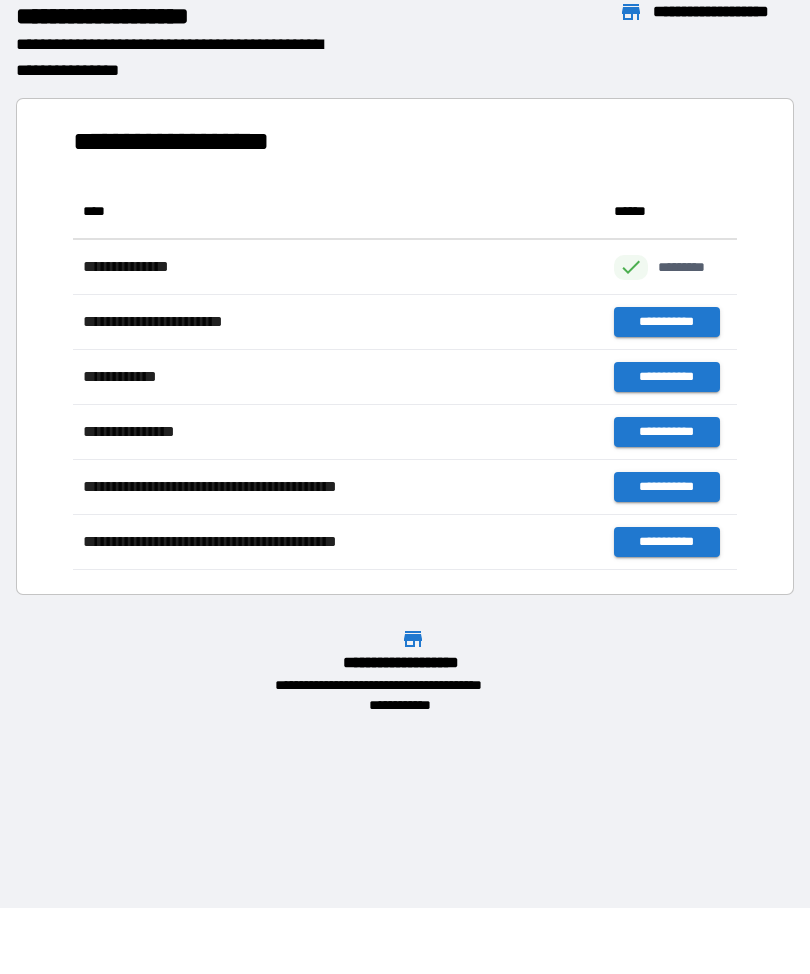 scroll, scrollTop: 1, scrollLeft: 1, axis: both 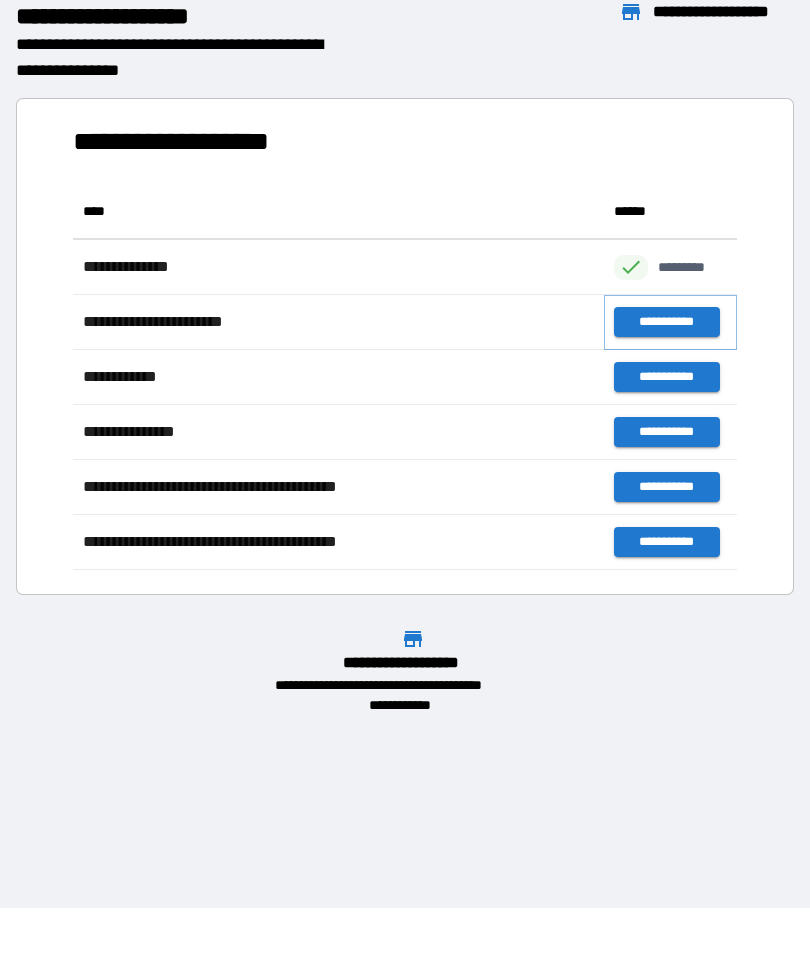 click on "**********" at bounding box center (666, 322) 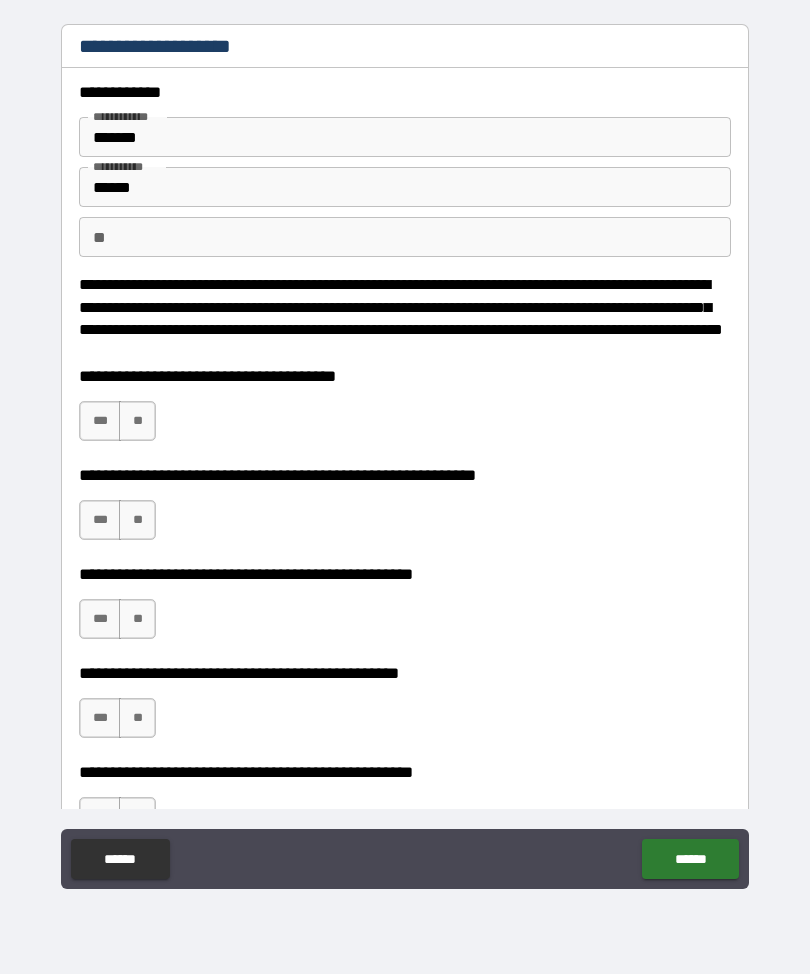 click on "***" at bounding box center (100, 421) 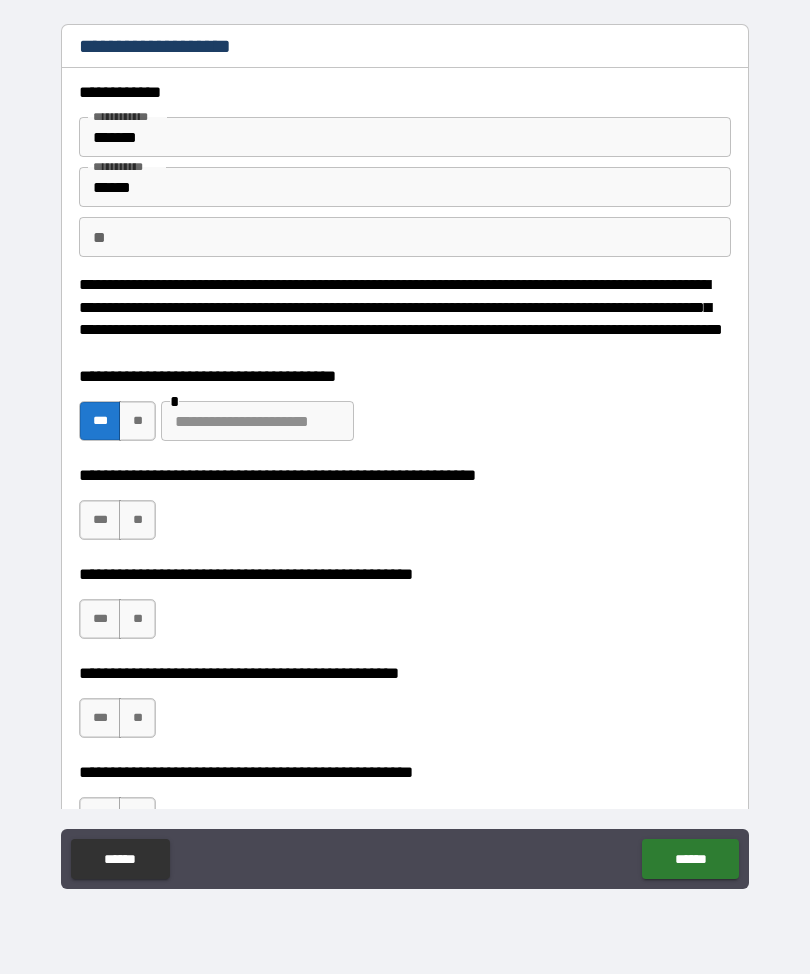 click on "**" at bounding box center [137, 421] 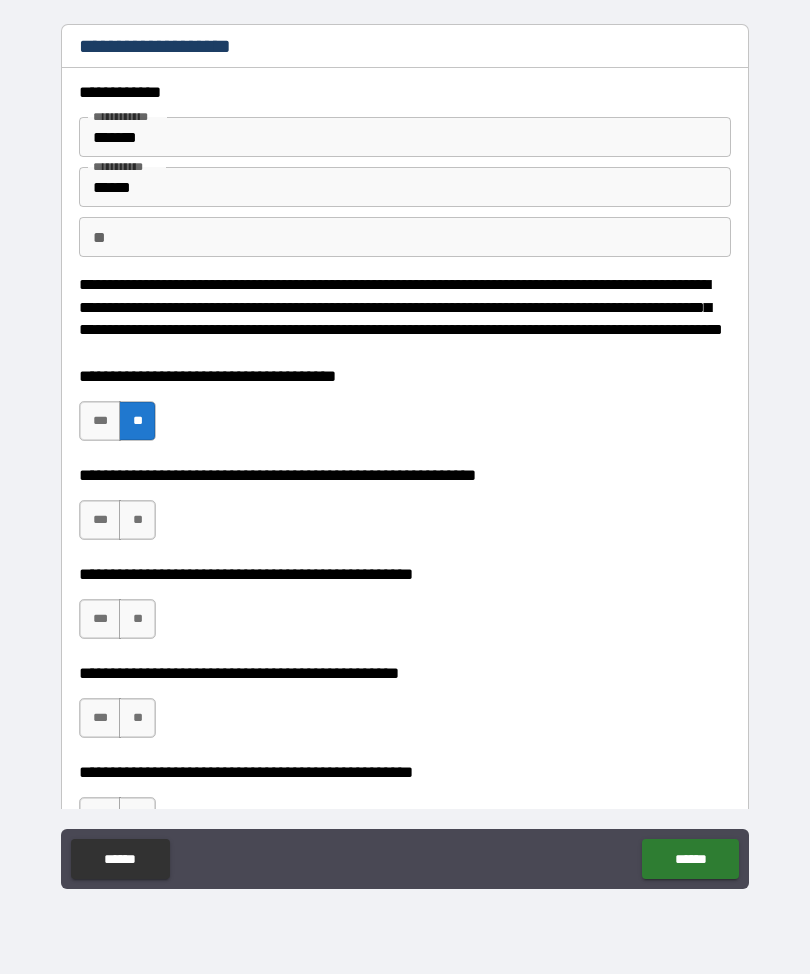 click on "***" at bounding box center (100, 520) 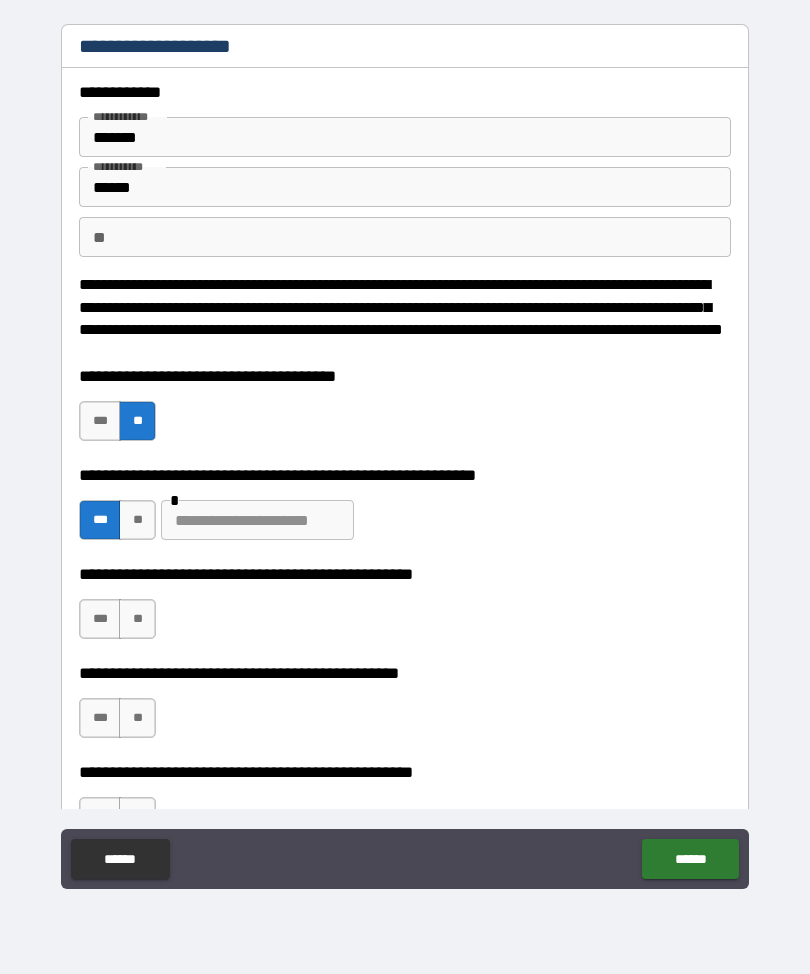 click at bounding box center (257, 520) 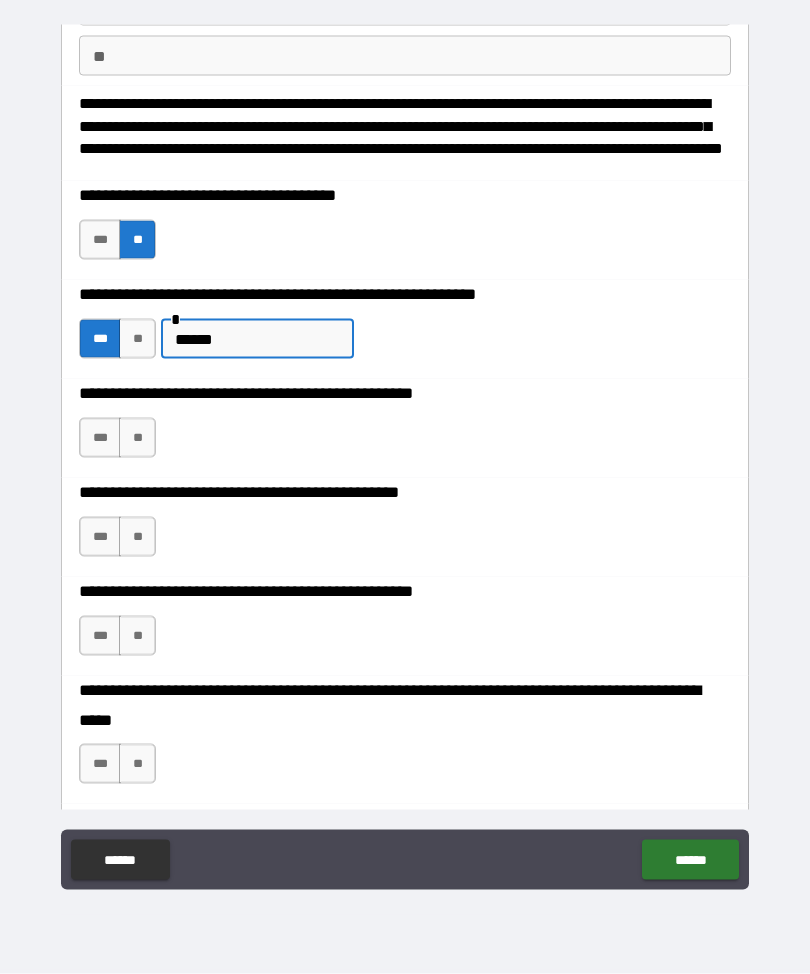 scroll, scrollTop: 197, scrollLeft: 0, axis: vertical 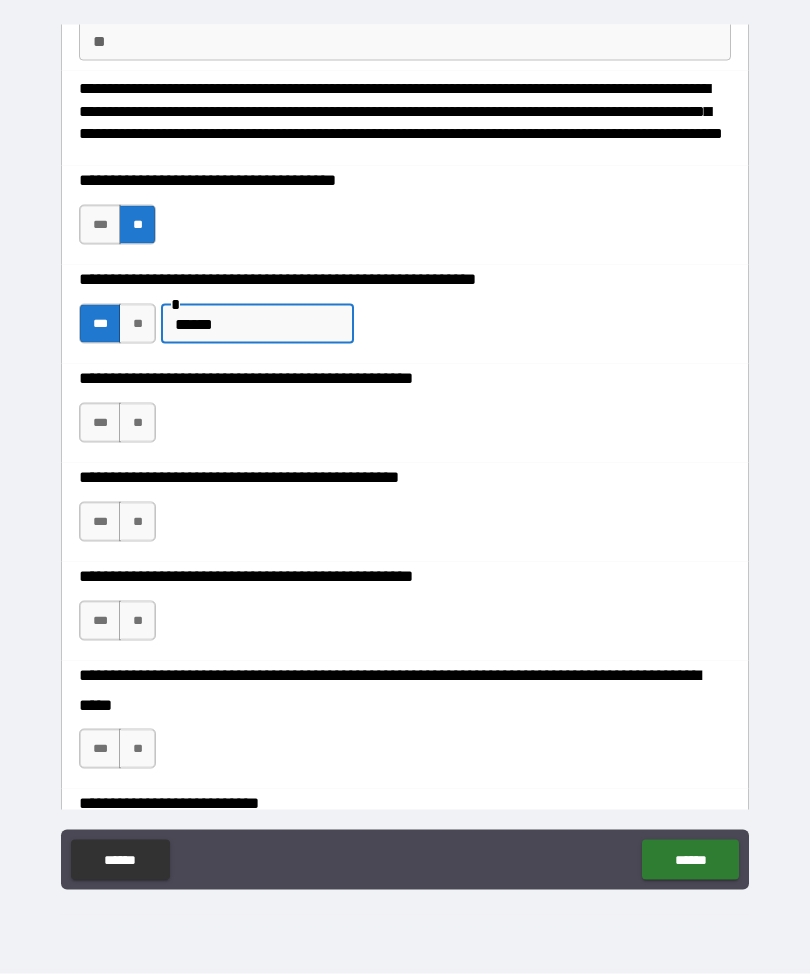 type on "******" 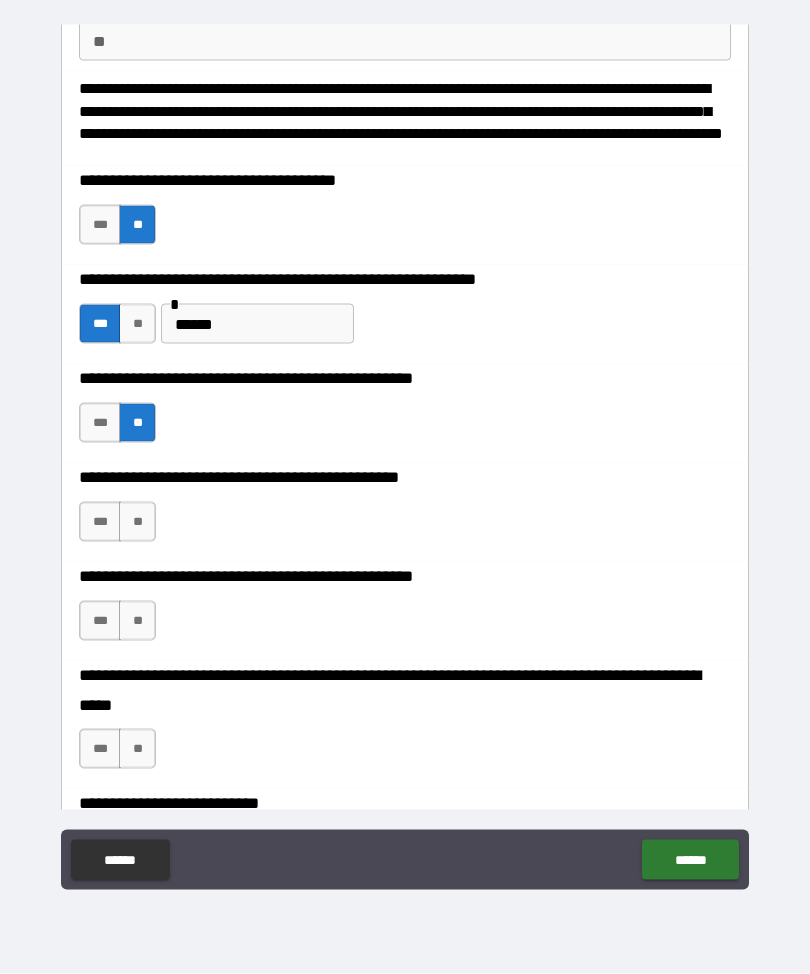 scroll, scrollTop: 66, scrollLeft: 0, axis: vertical 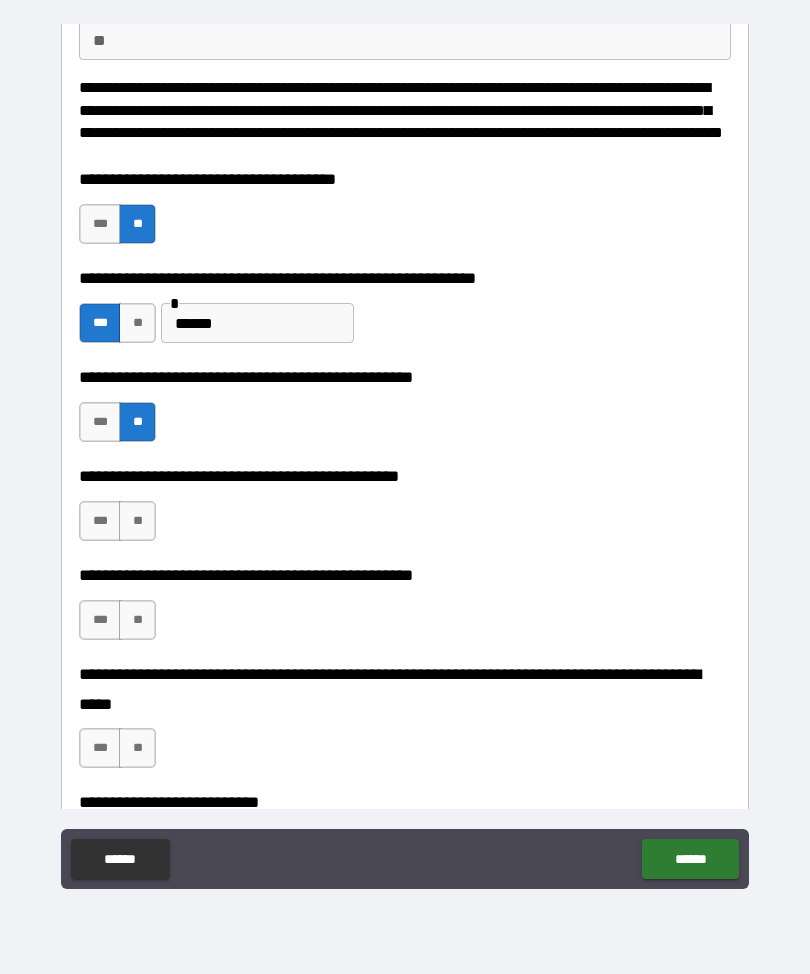 click on "**" at bounding box center [137, 521] 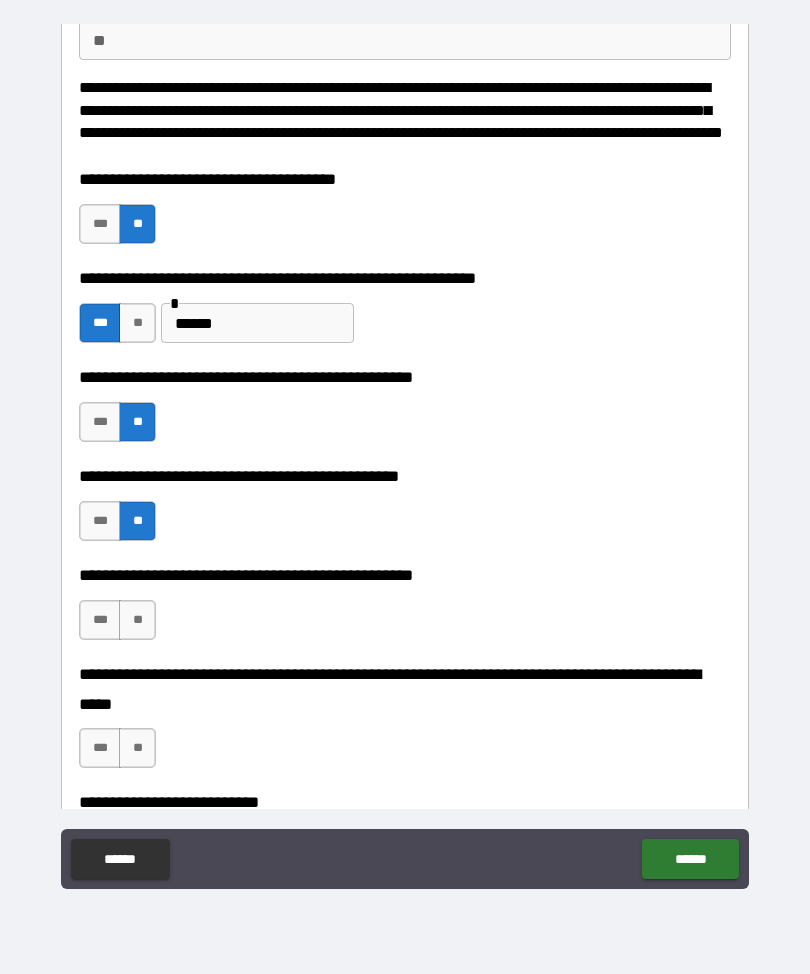 click on "**" at bounding box center [137, 620] 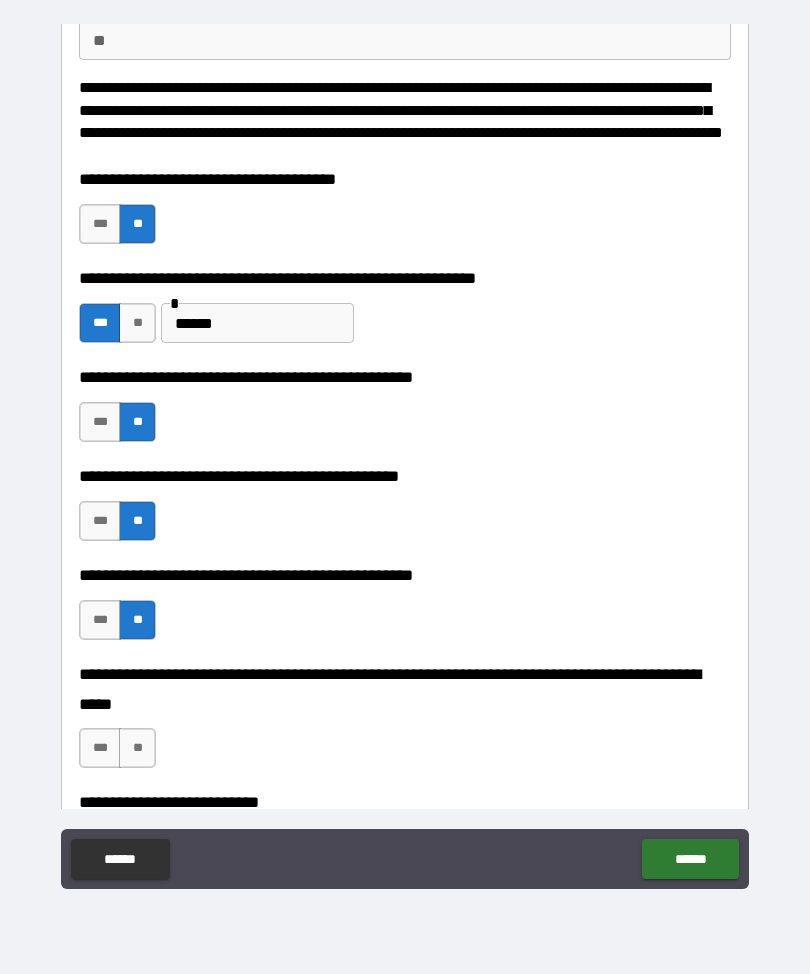 click on "**" at bounding box center (137, 748) 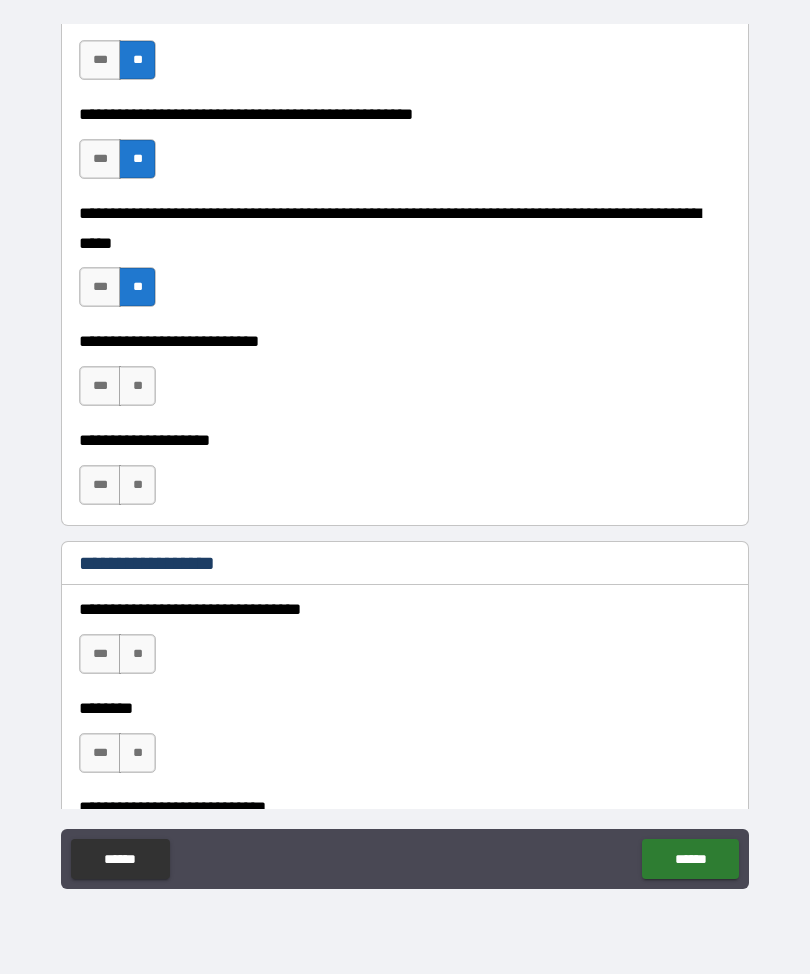 scroll, scrollTop: 664, scrollLeft: 0, axis: vertical 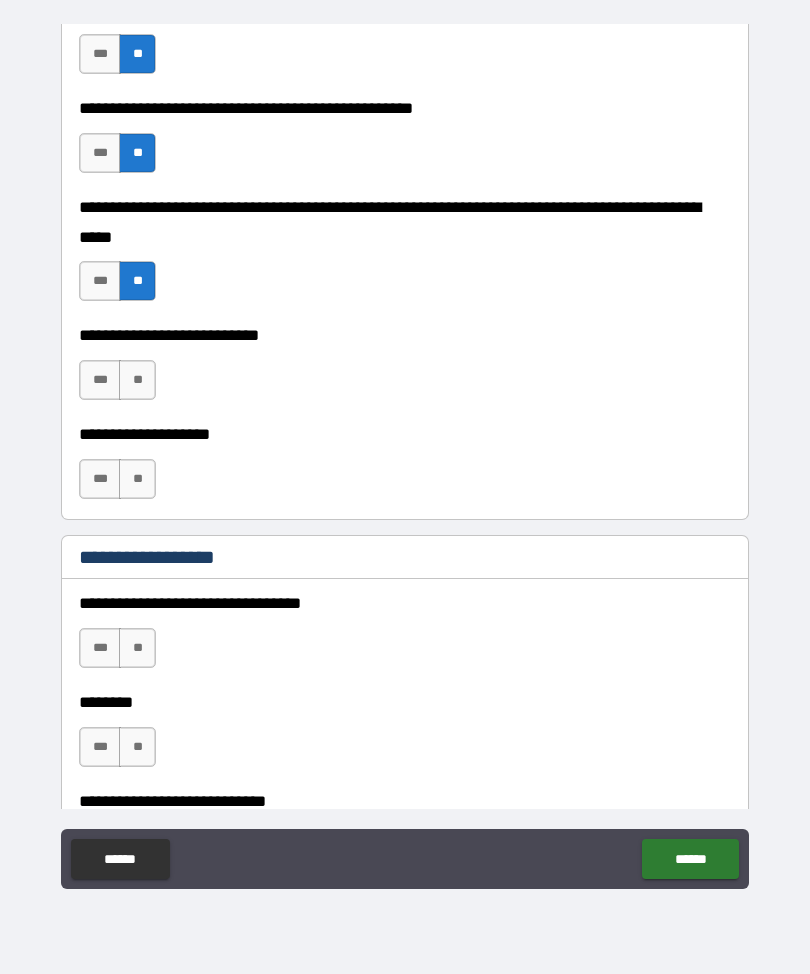 click on "**" at bounding box center (137, 380) 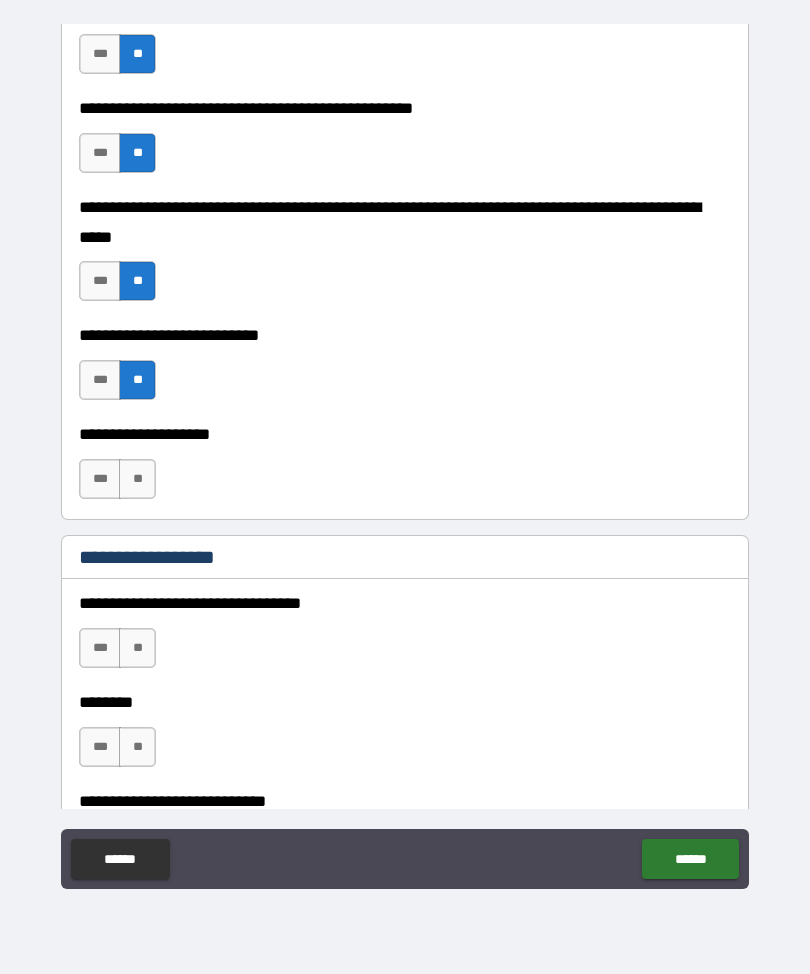 click on "**********" at bounding box center (405, 469) 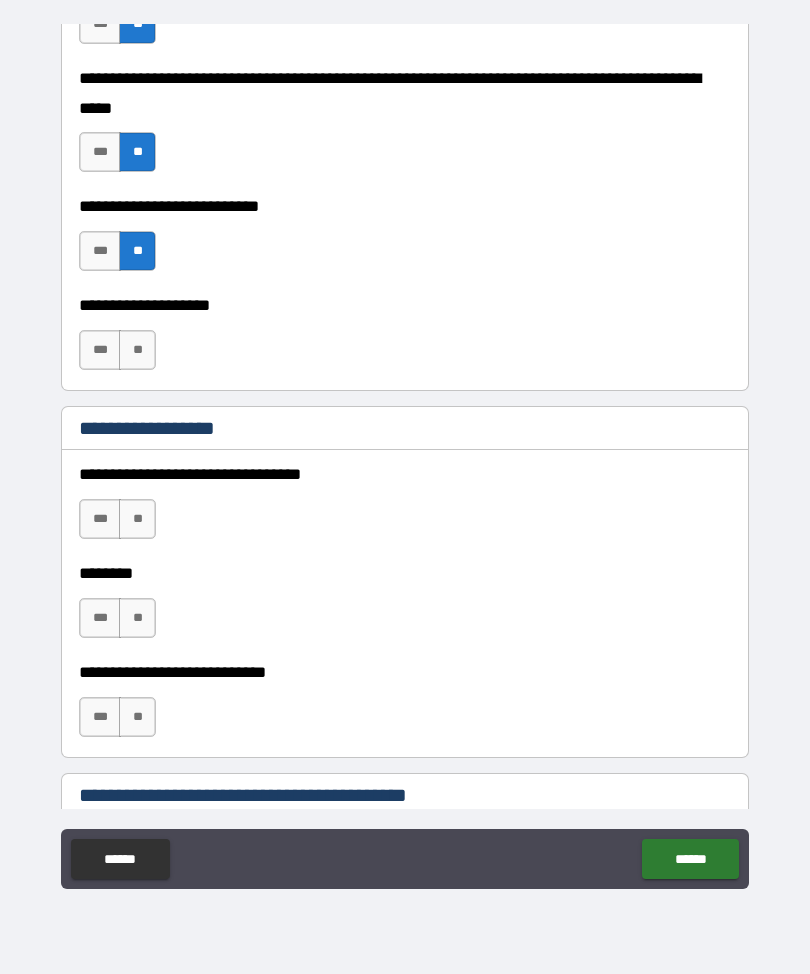 scroll, scrollTop: 792, scrollLeft: 0, axis: vertical 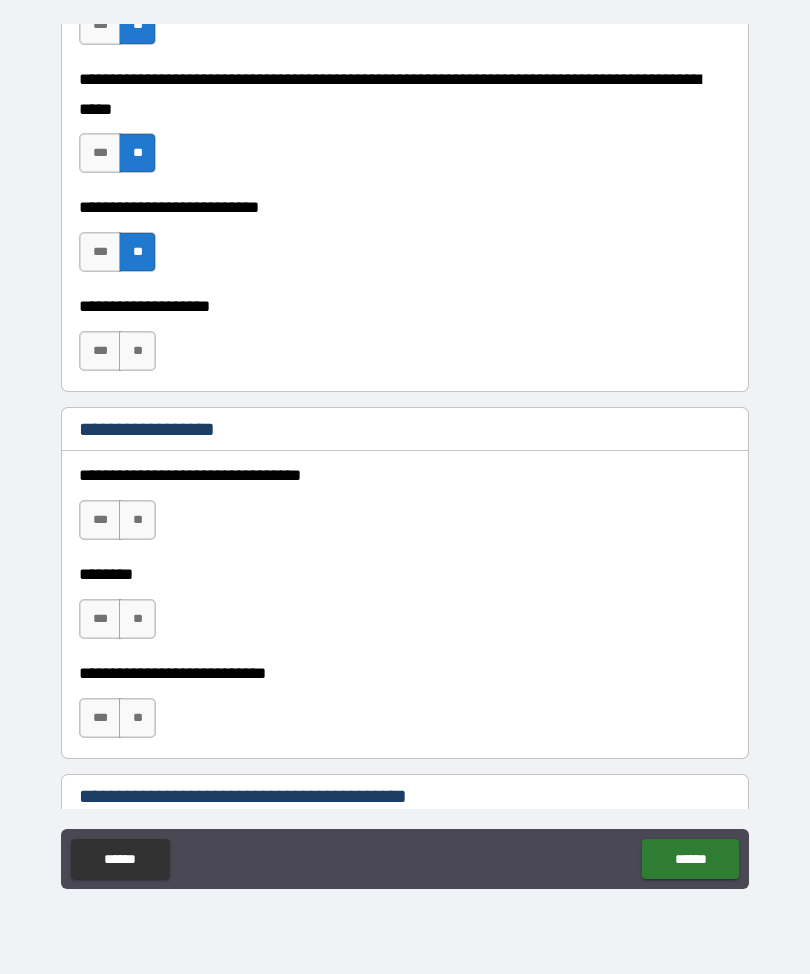 click on "**" at bounding box center (137, 351) 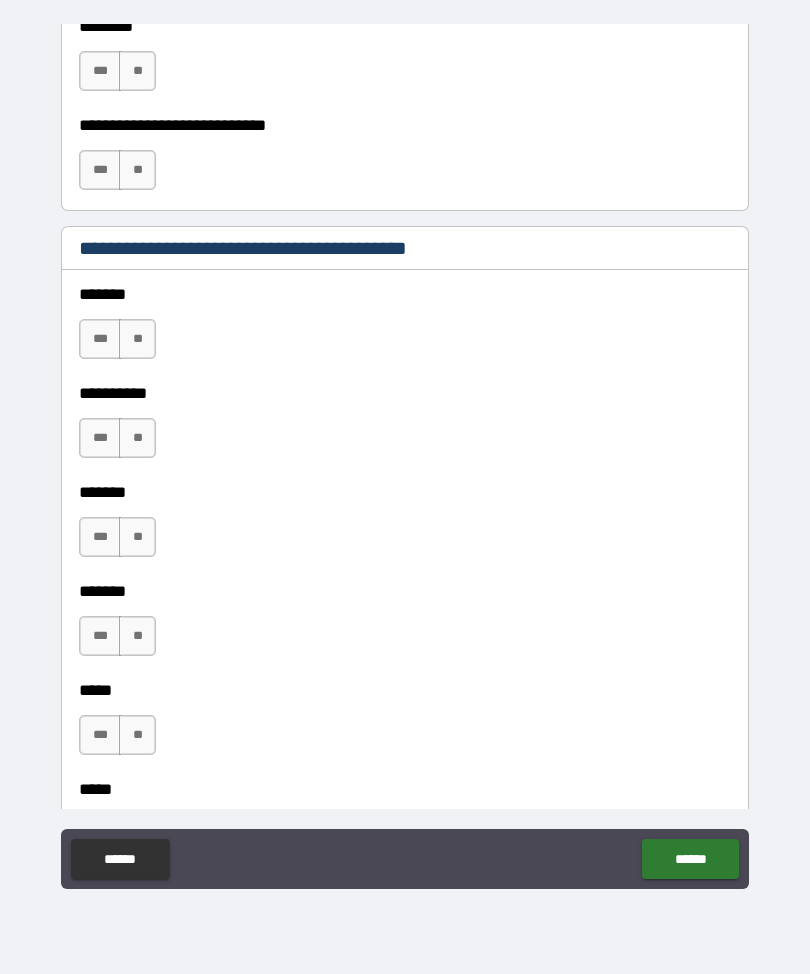 scroll, scrollTop: 1350, scrollLeft: 0, axis: vertical 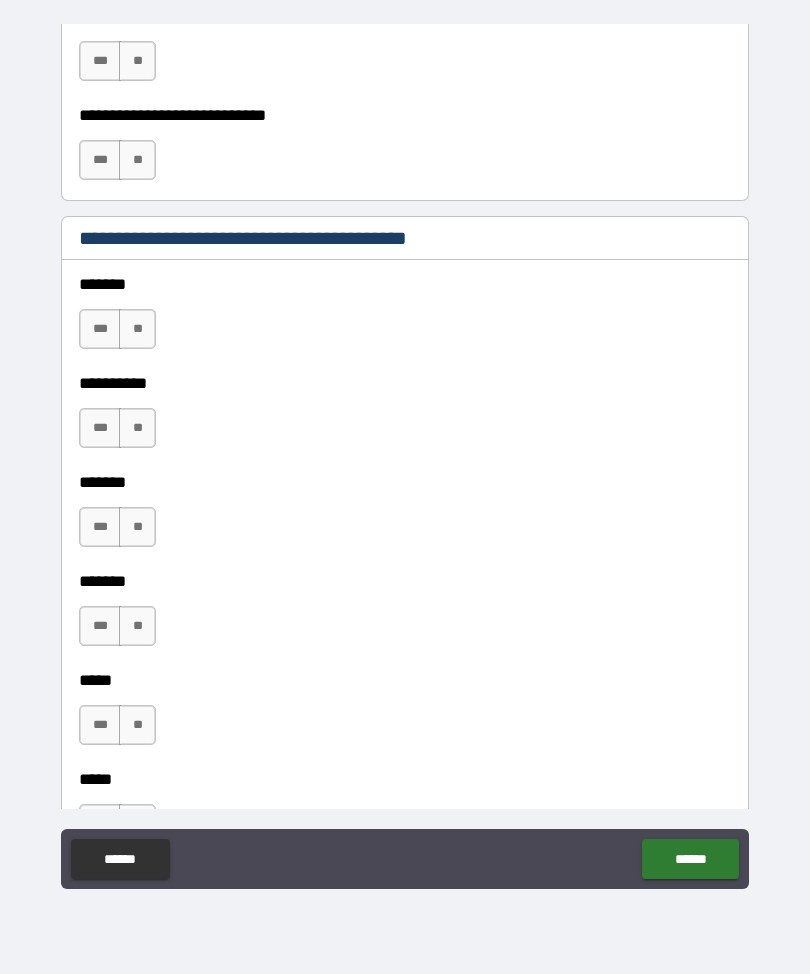 click on "**" at bounding box center [137, 329] 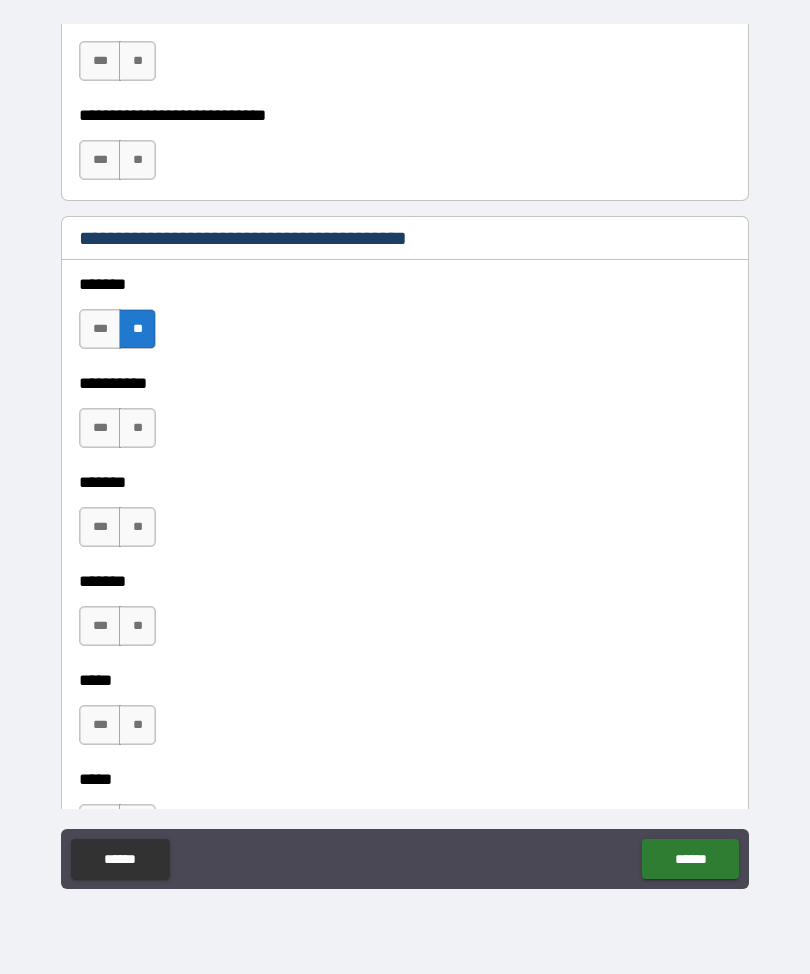 click on "**" at bounding box center (137, 428) 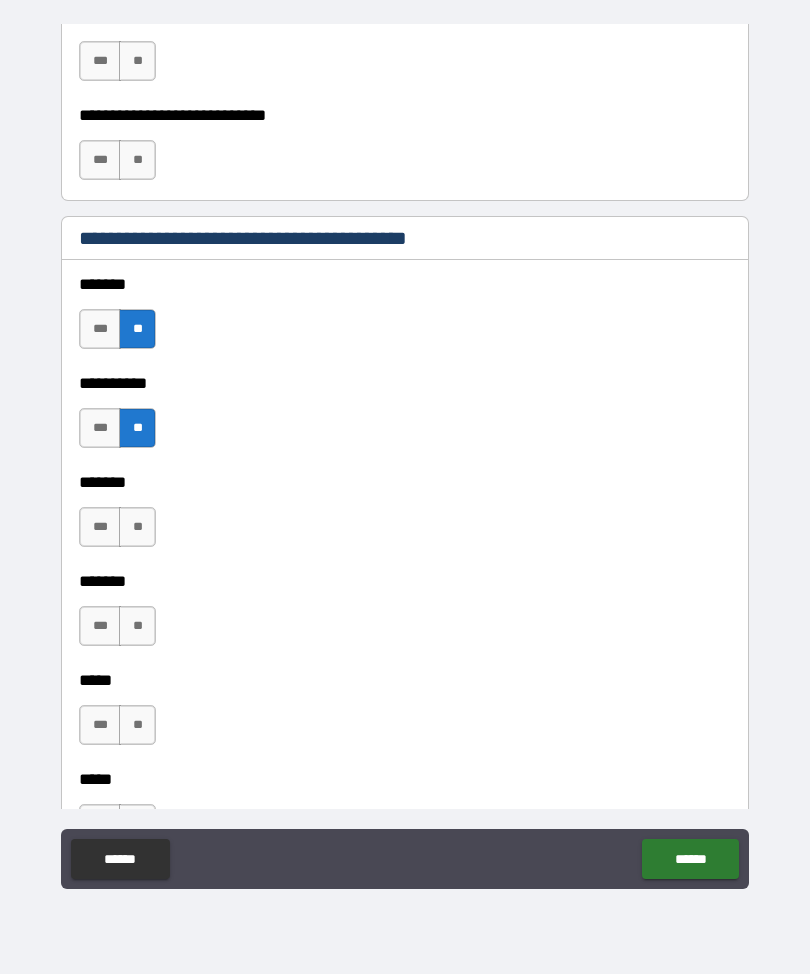 click on "**" at bounding box center [137, 527] 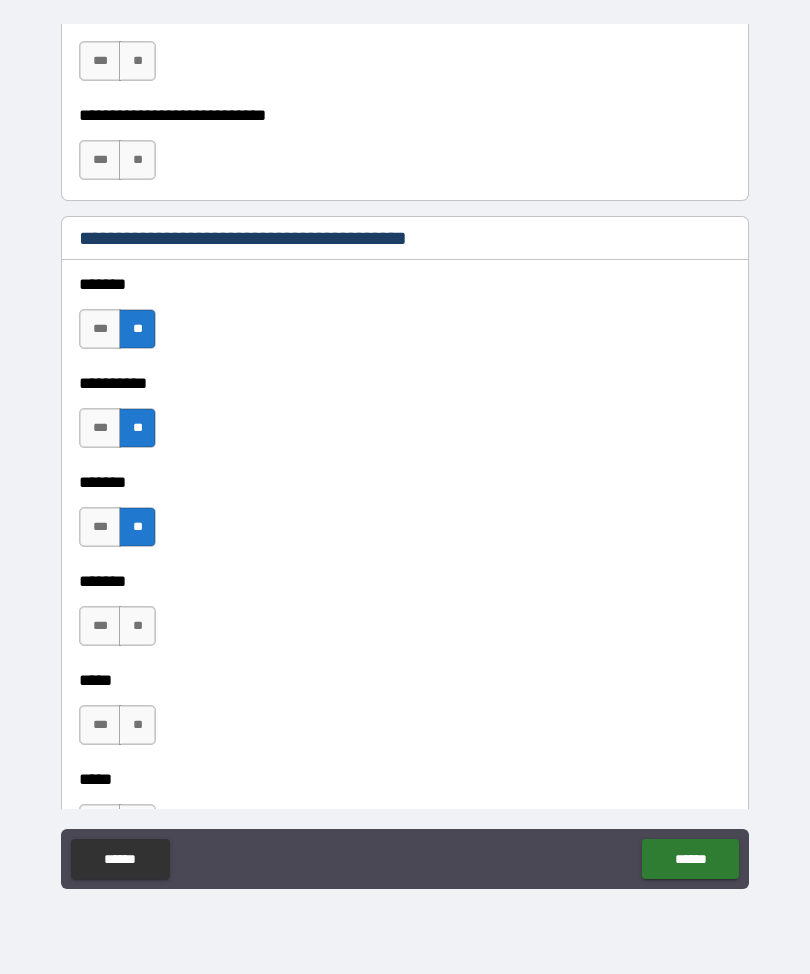 click on "**" at bounding box center [137, 626] 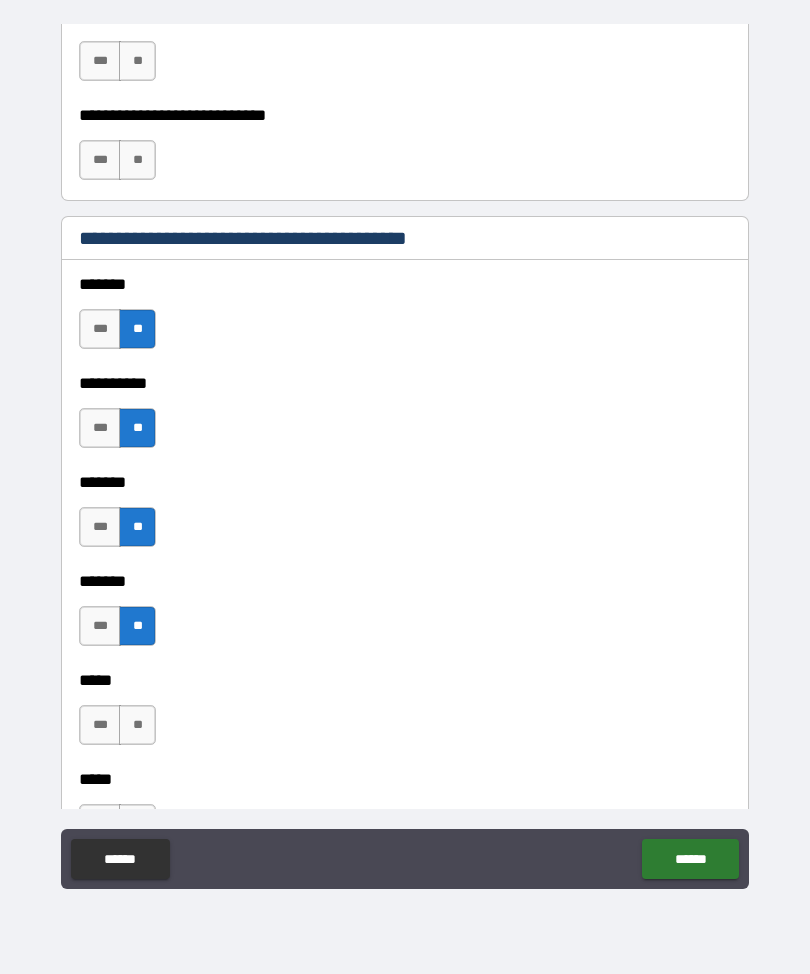click on "**" at bounding box center (137, 725) 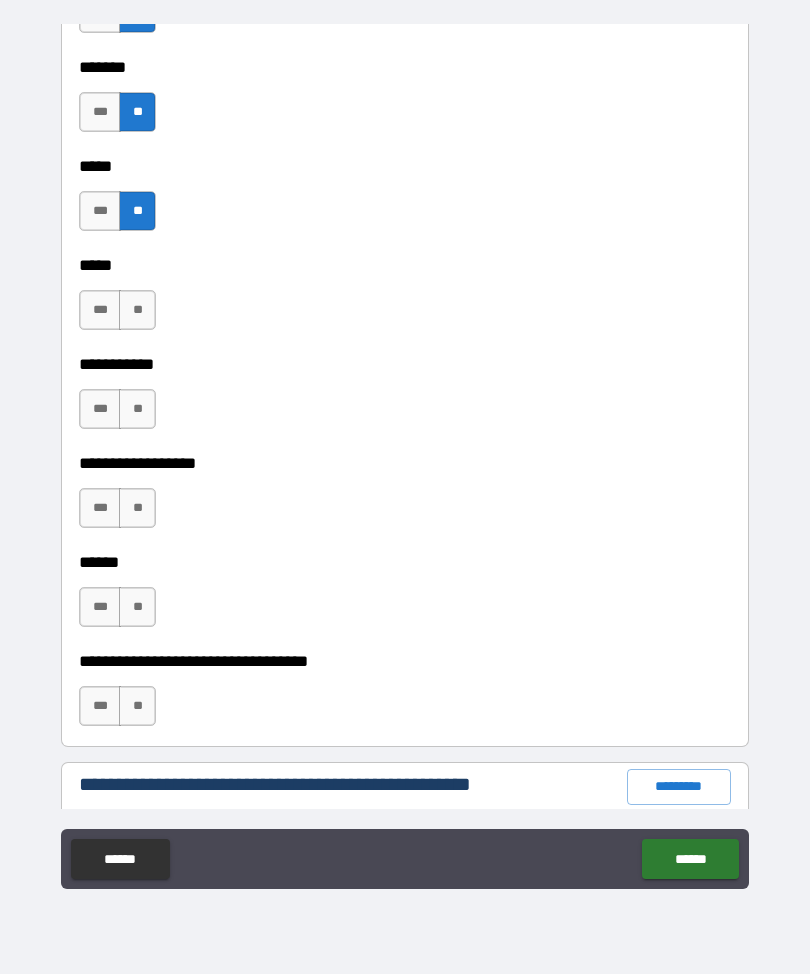 scroll, scrollTop: 1893, scrollLeft: 0, axis: vertical 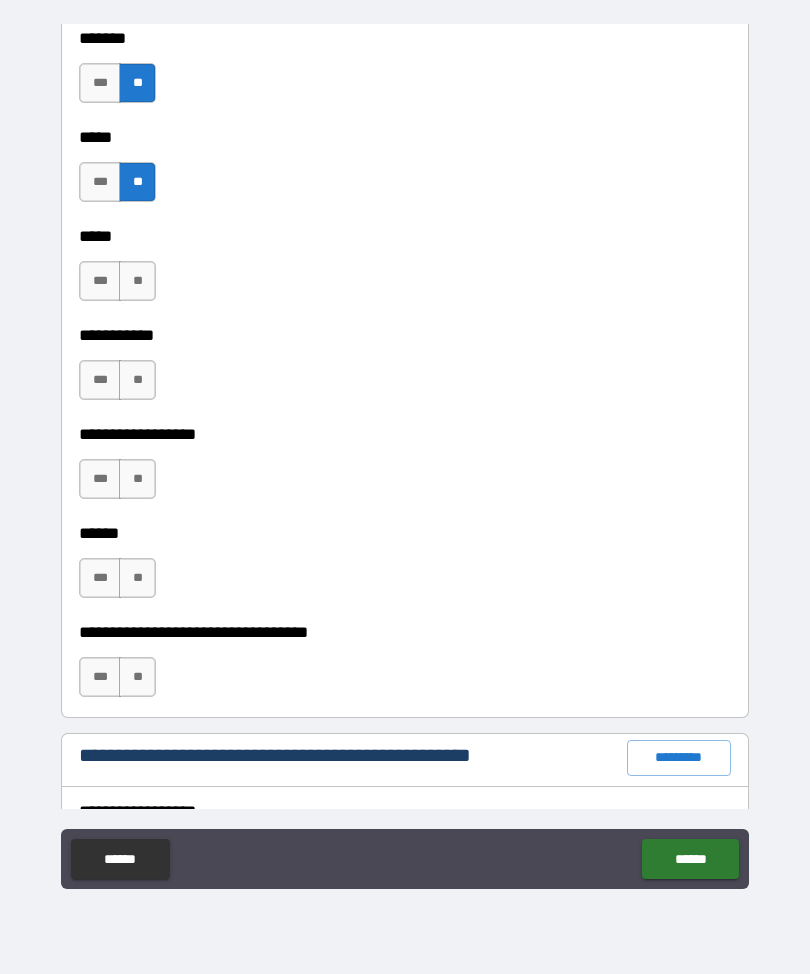 click on "**" at bounding box center (137, 281) 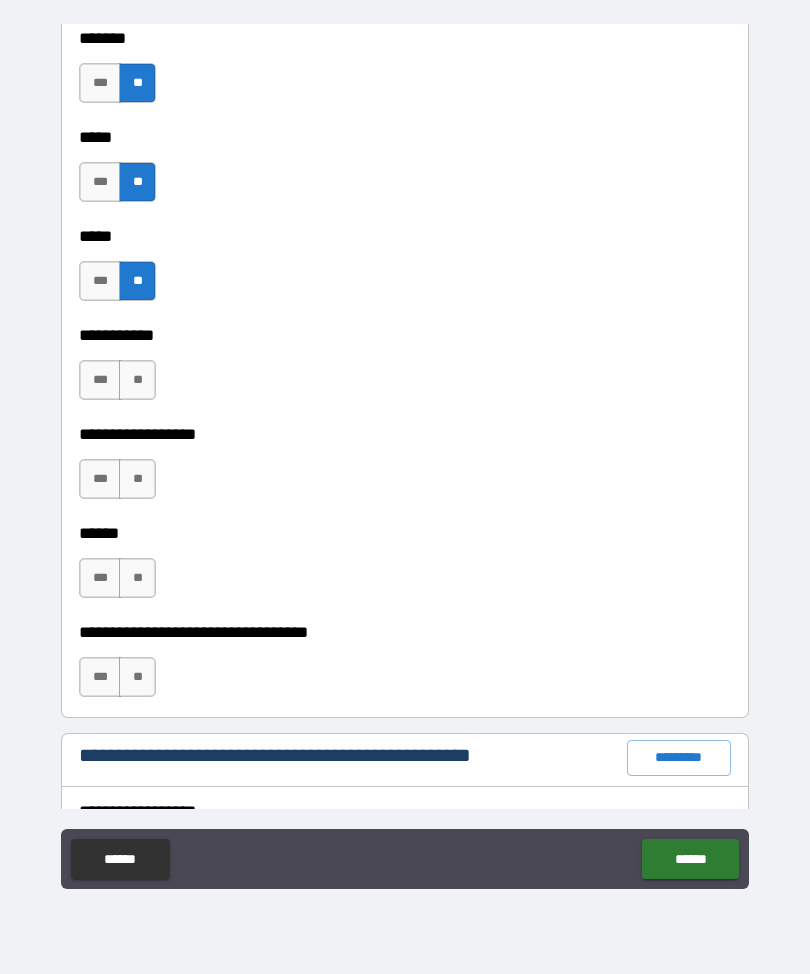 click on "**" at bounding box center [137, 380] 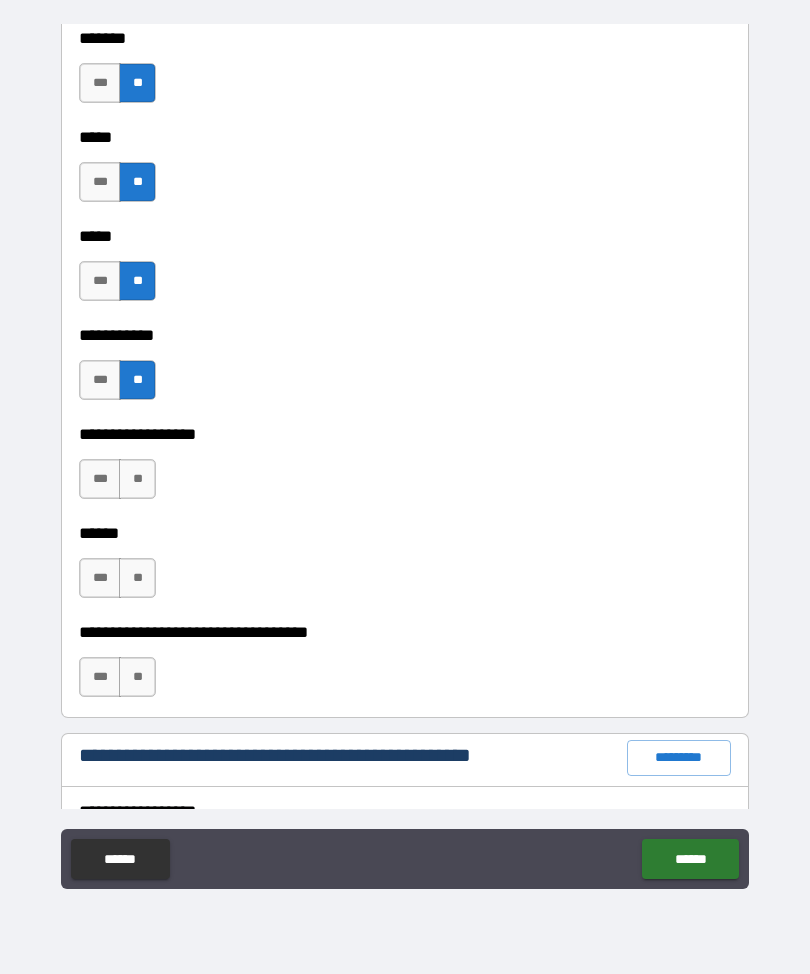 click on "**" at bounding box center (137, 479) 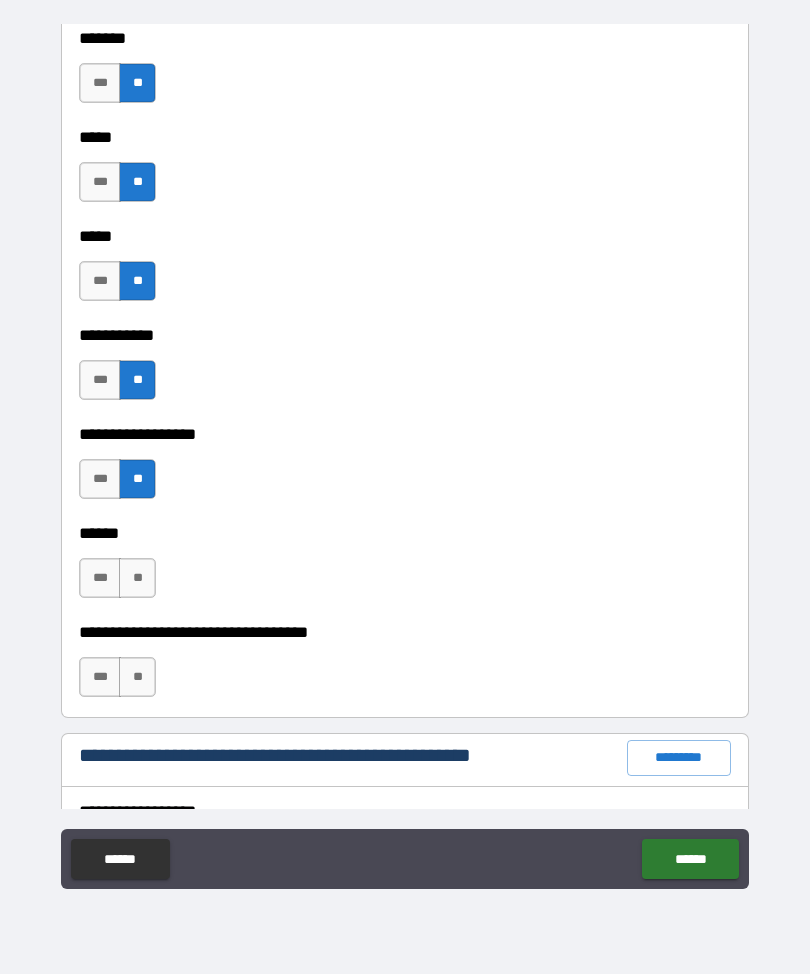 click on "**" at bounding box center (137, 578) 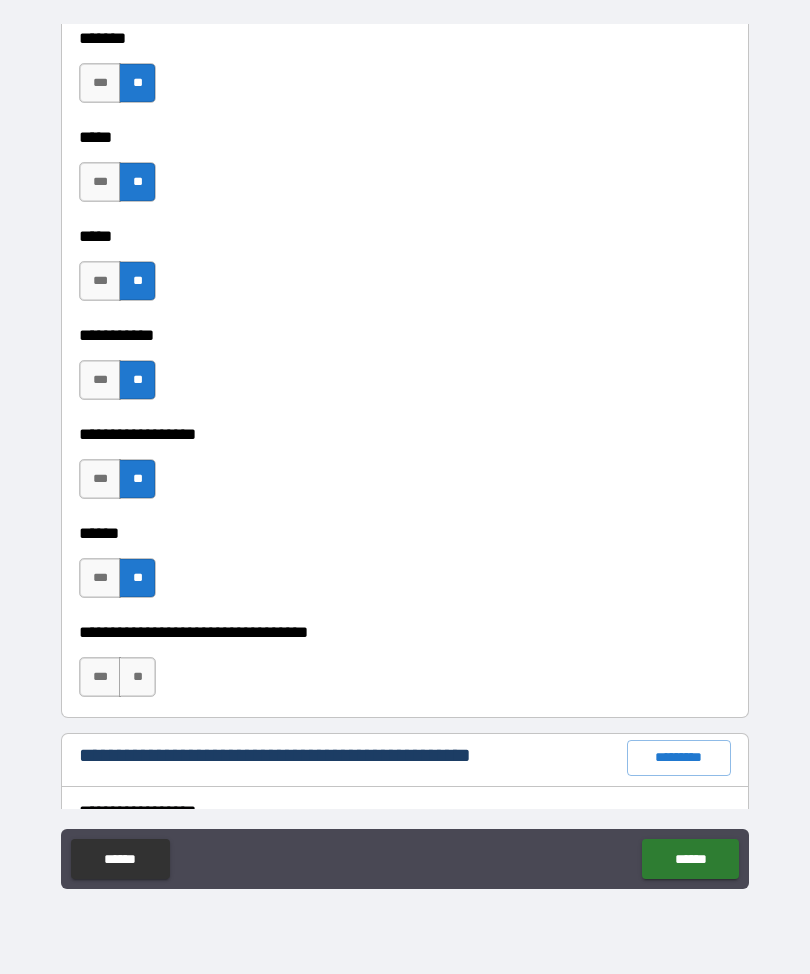 click on "*** **" at bounding box center (120, 682) 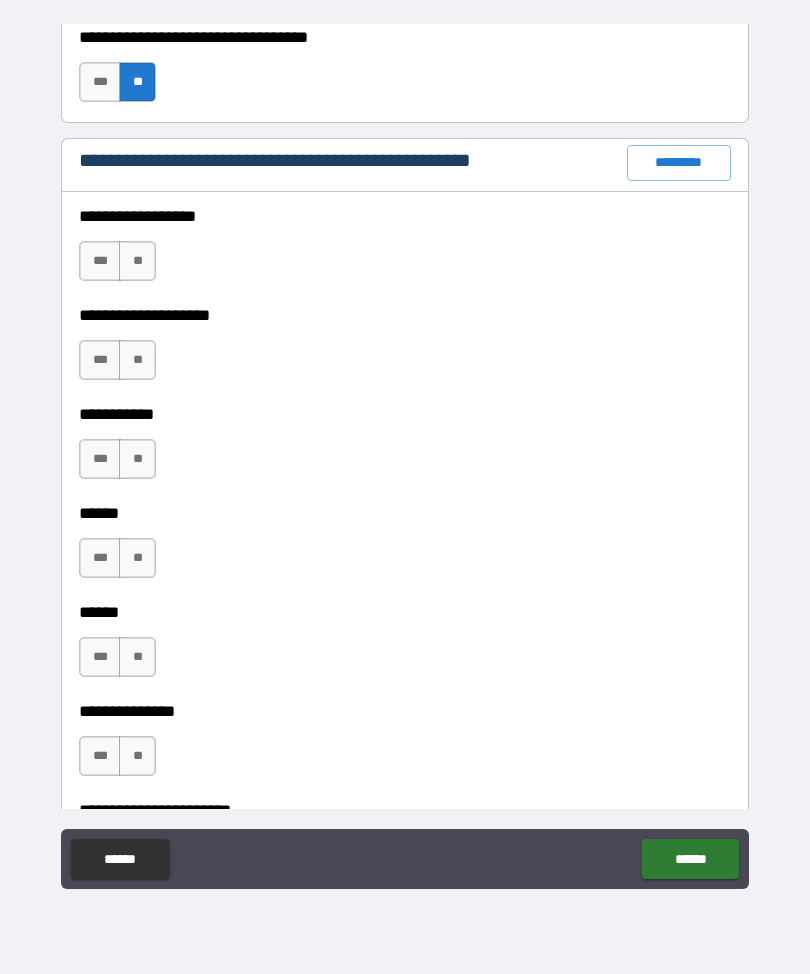 scroll, scrollTop: 2490, scrollLeft: 0, axis: vertical 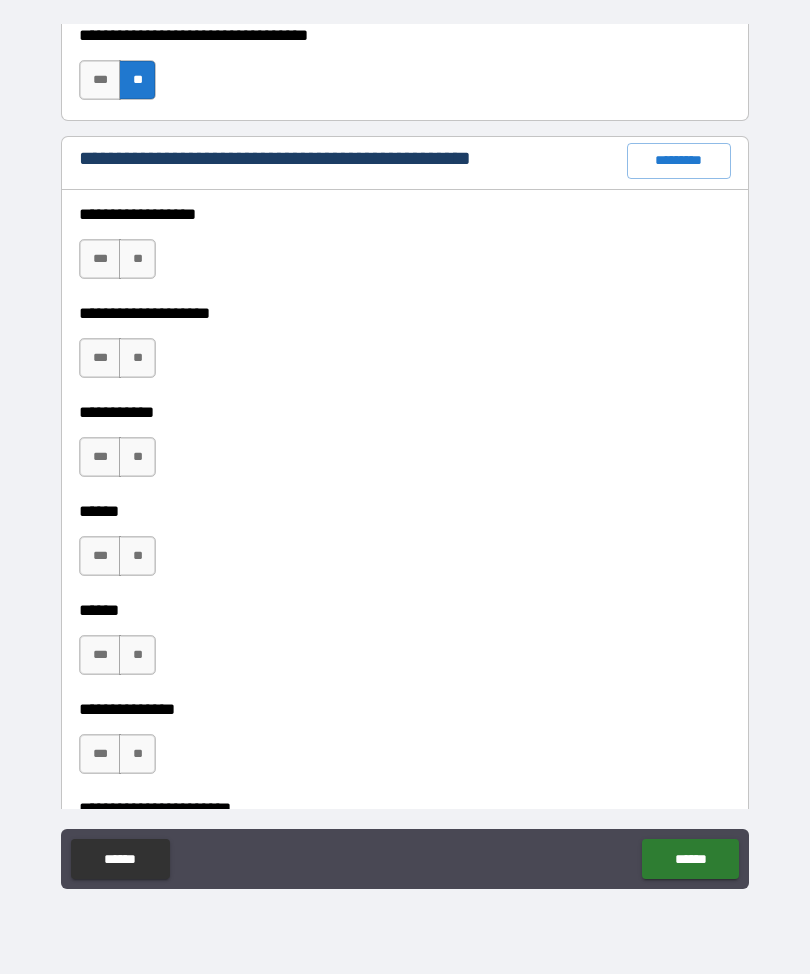 click on "**" at bounding box center [137, 259] 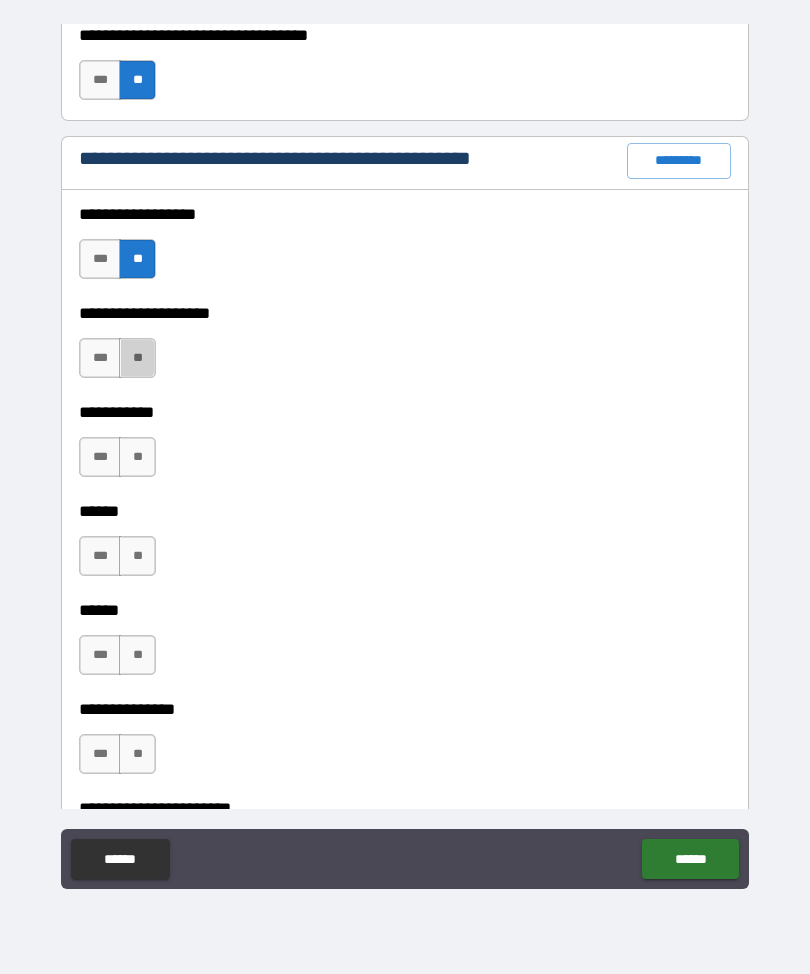 click on "**" at bounding box center (137, 358) 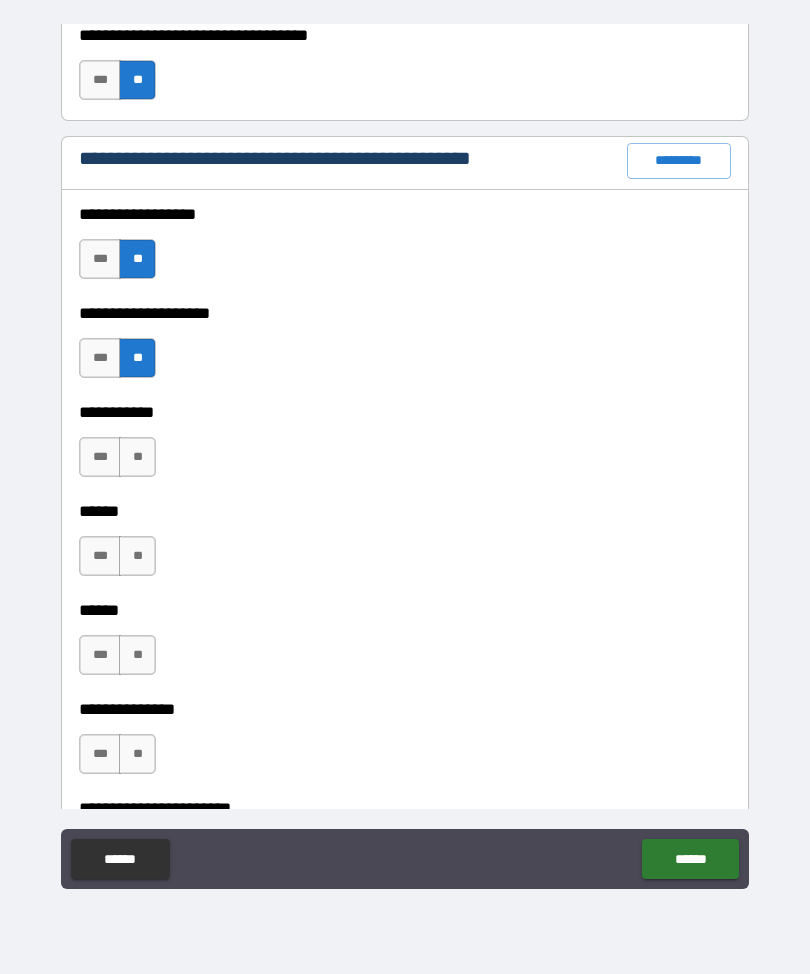 click on "**" at bounding box center (137, 457) 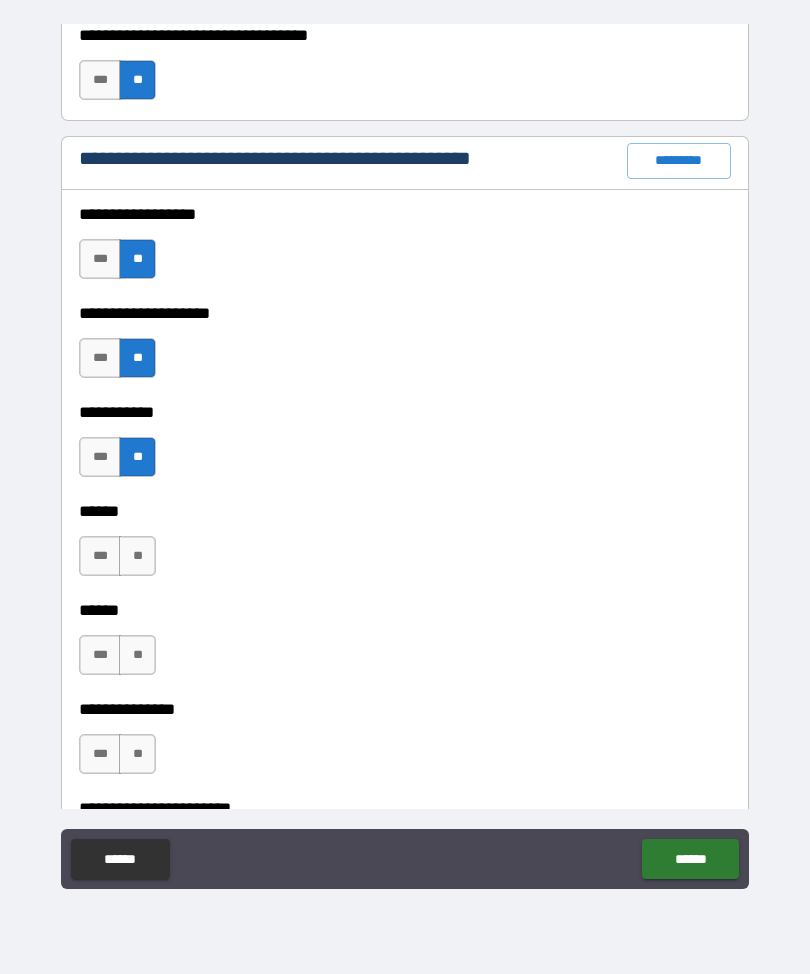 click on "**" at bounding box center [137, 556] 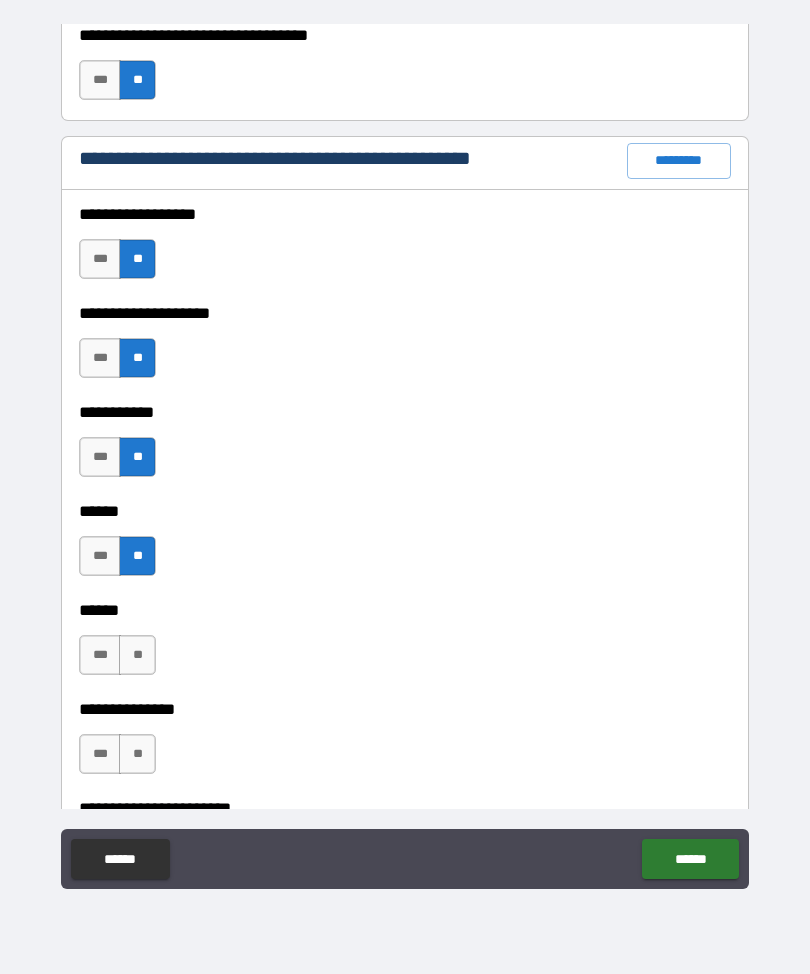 click on "**" at bounding box center [137, 655] 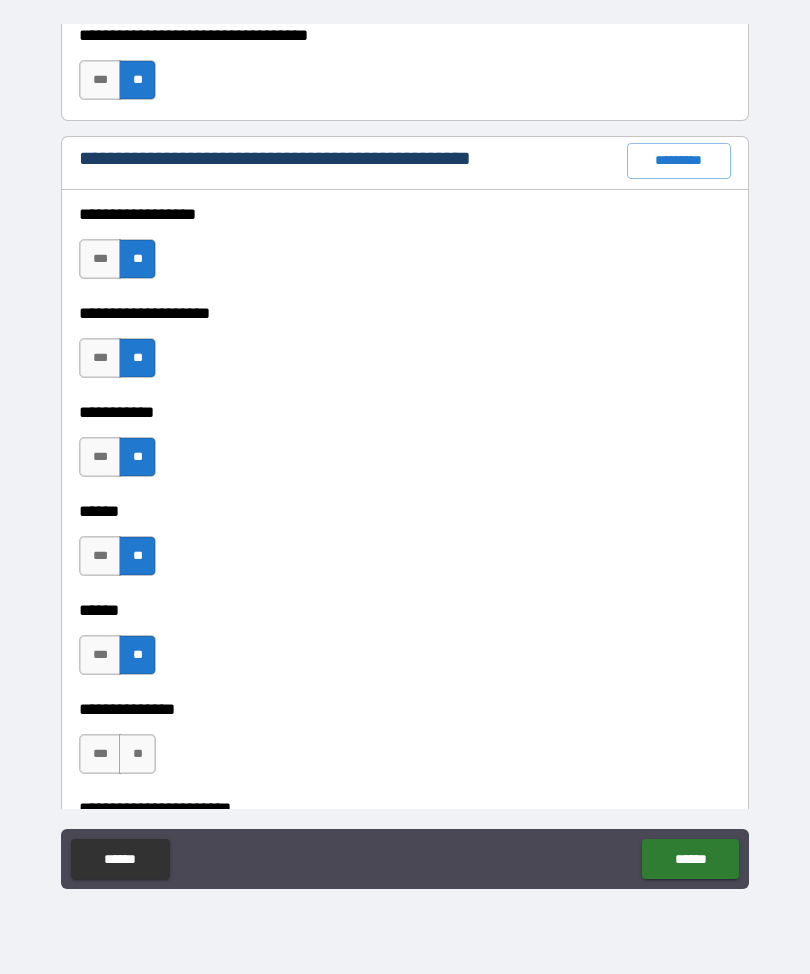 click on "**" at bounding box center [137, 754] 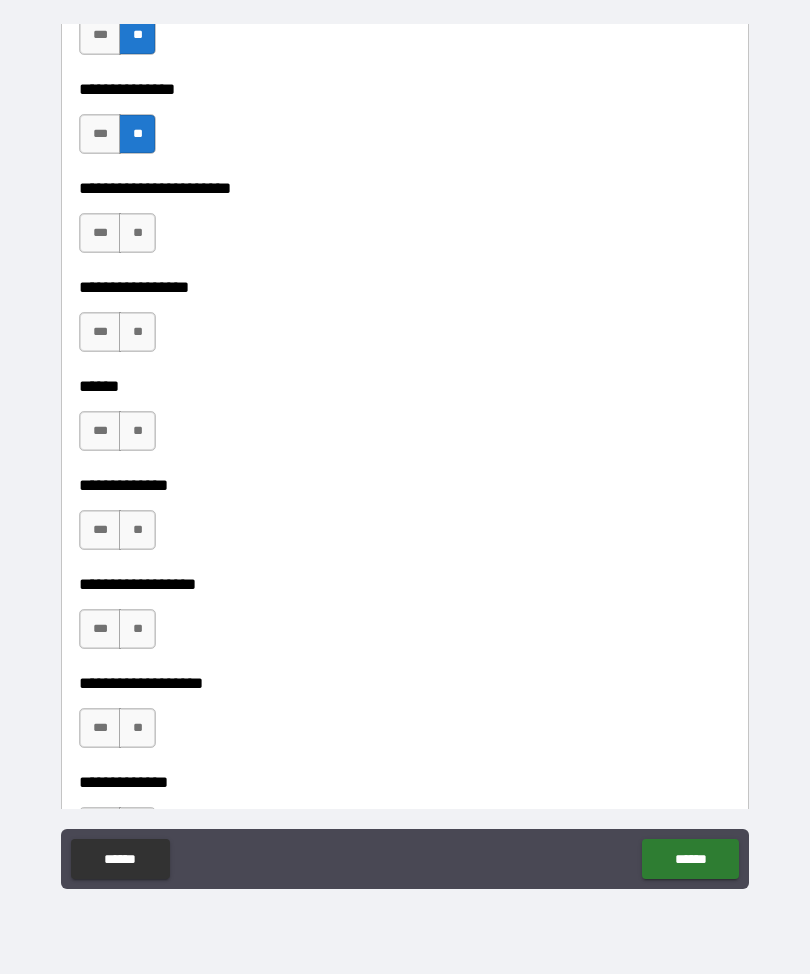 scroll, scrollTop: 3119, scrollLeft: 0, axis: vertical 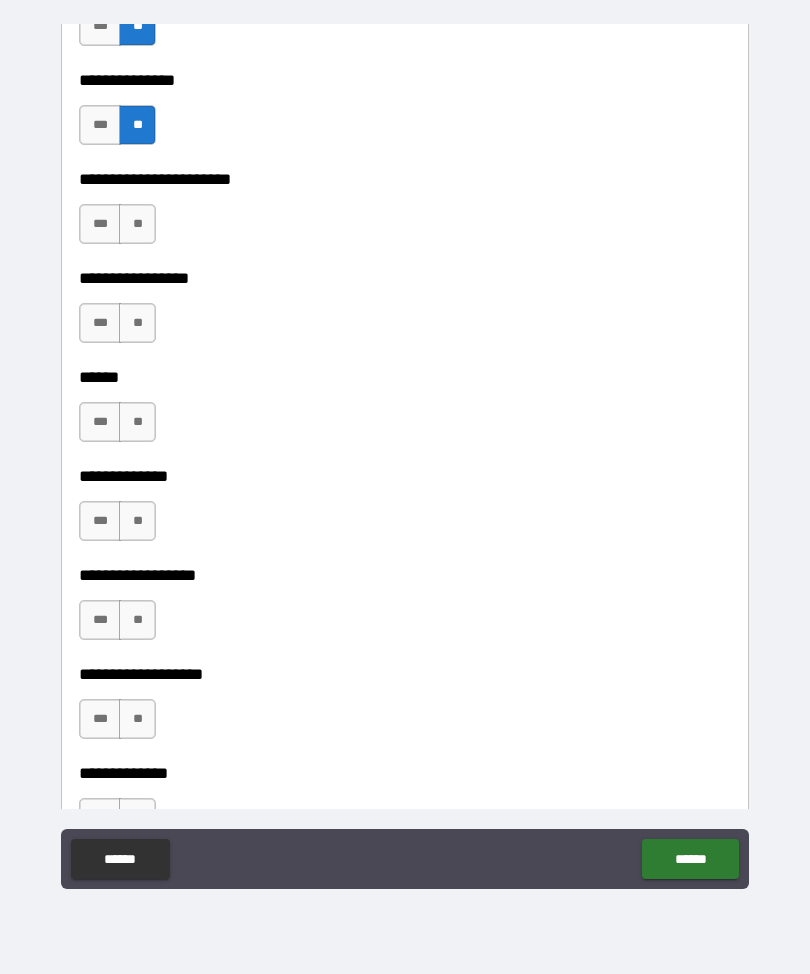 click on "**" at bounding box center [137, 224] 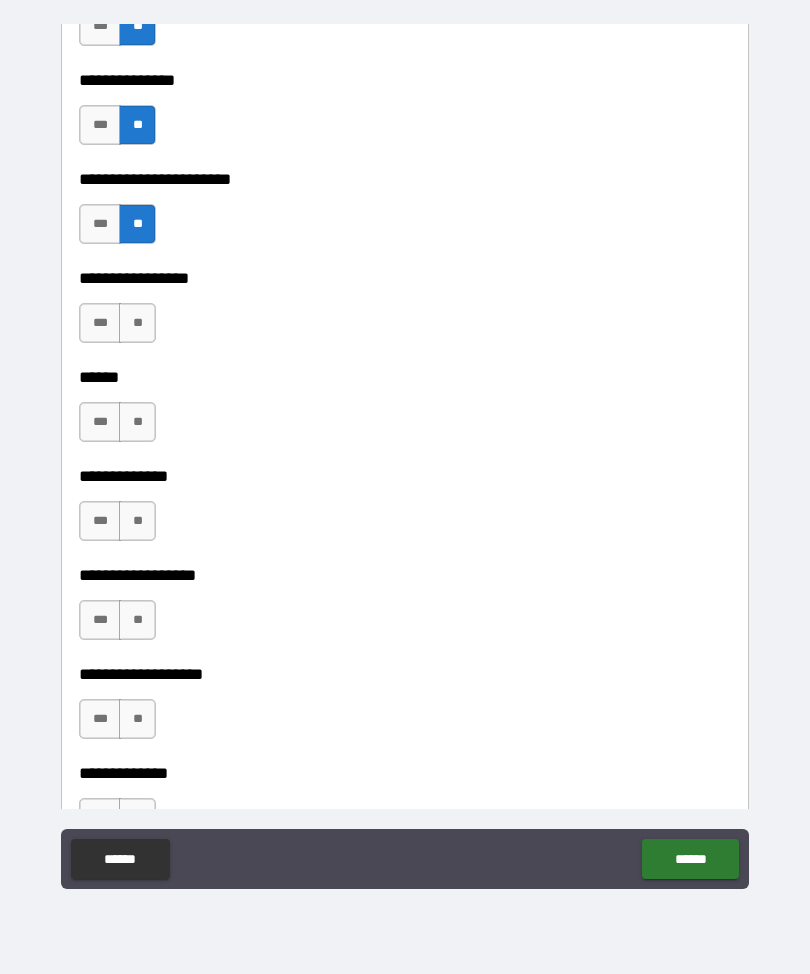 click on "**" at bounding box center (137, 323) 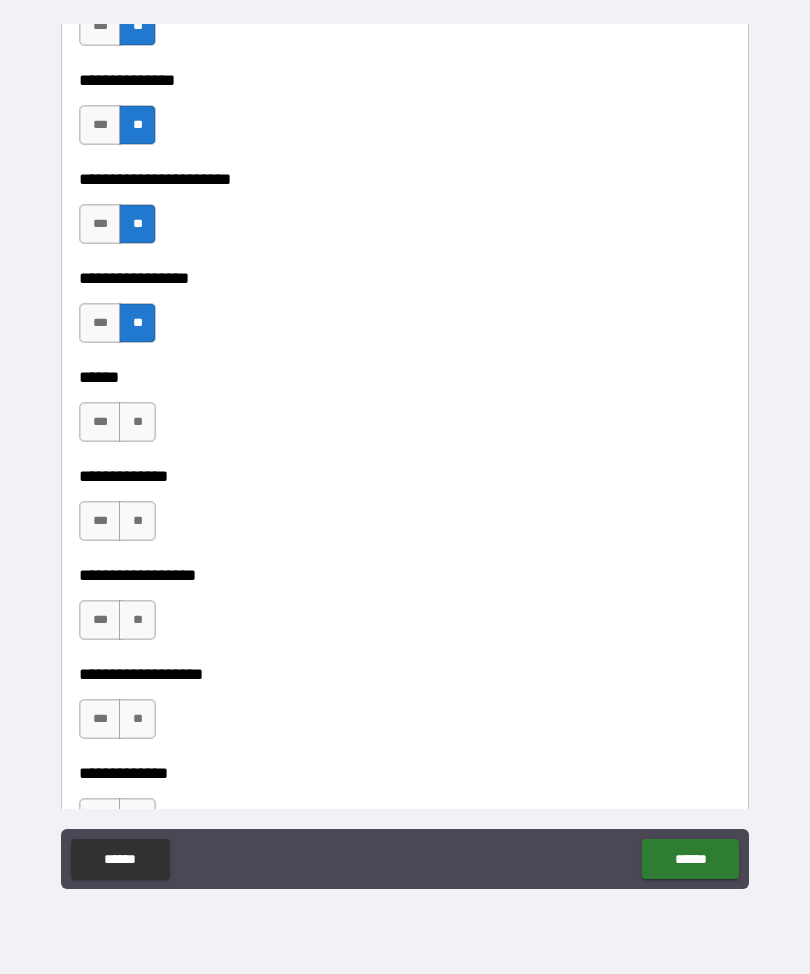 click on "**" at bounding box center (137, 422) 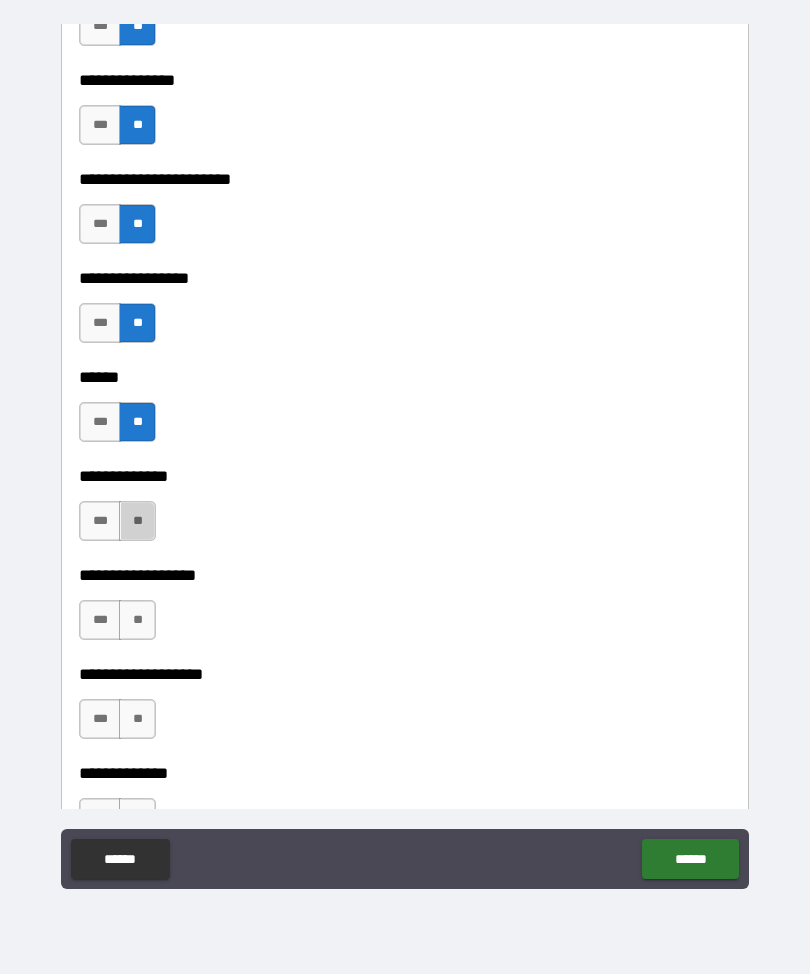 click on "**" at bounding box center [137, 521] 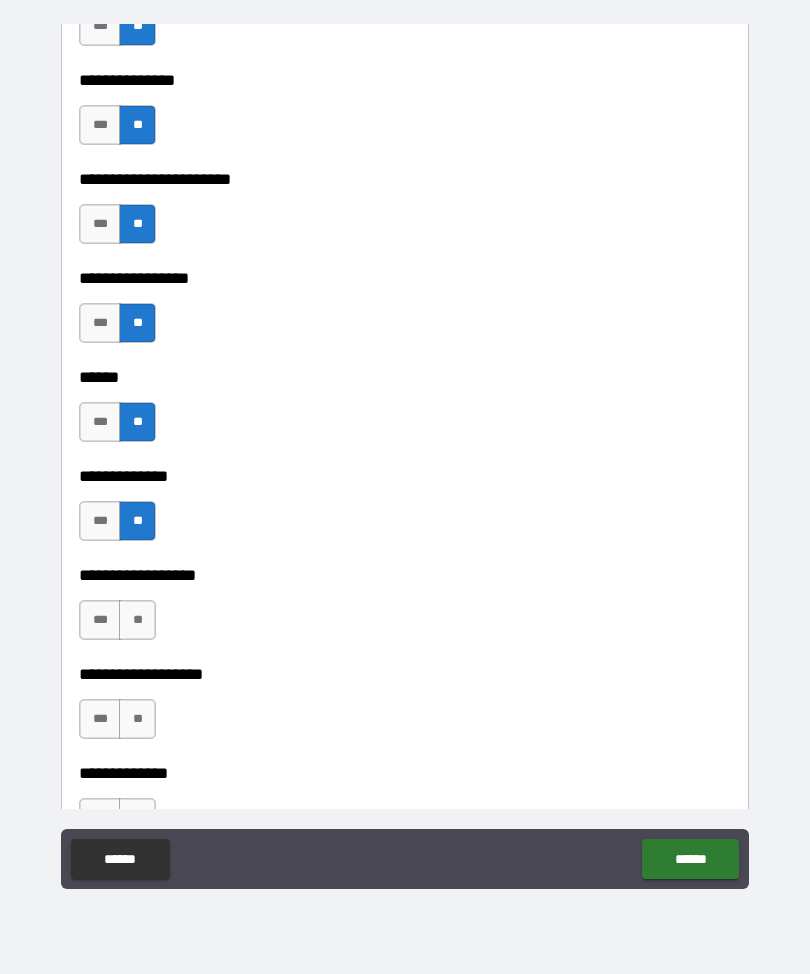 click on "**" at bounding box center [137, 620] 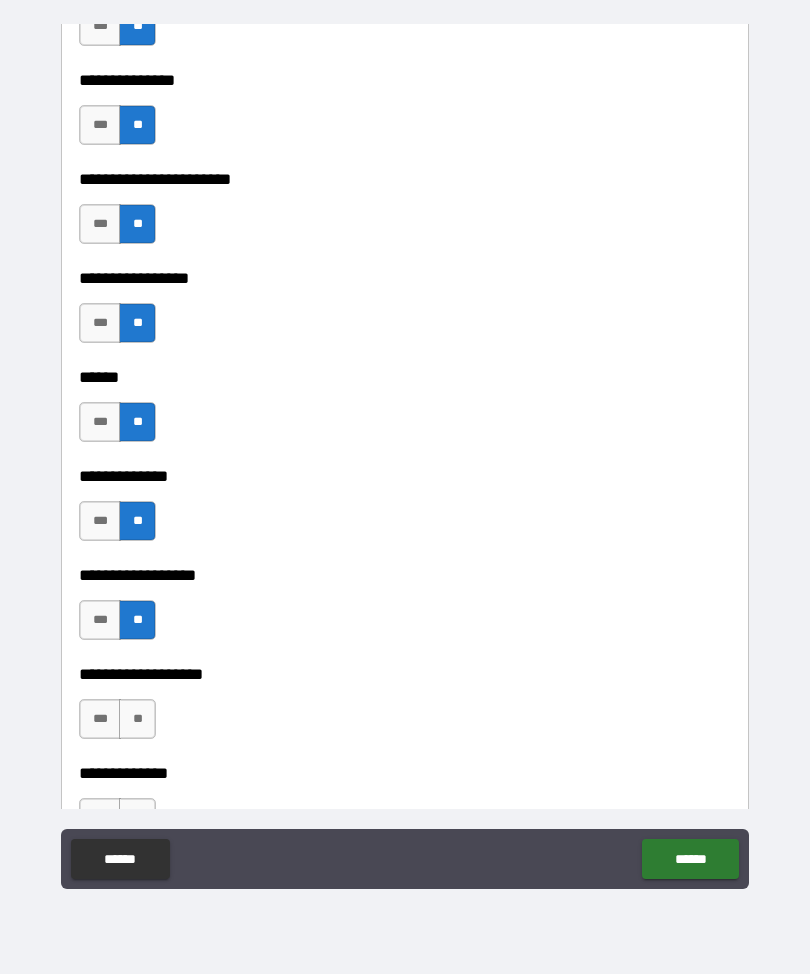 click on "**" at bounding box center (137, 719) 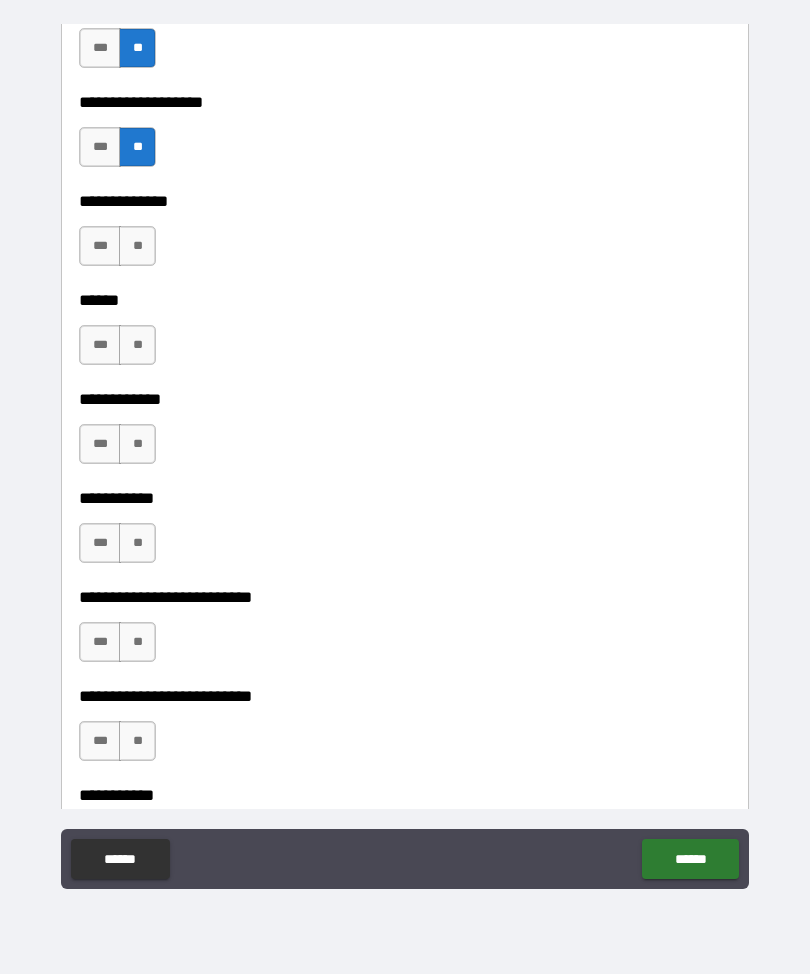 scroll, scrollTop: 3703, scrollLeft: 0, axis: vertical 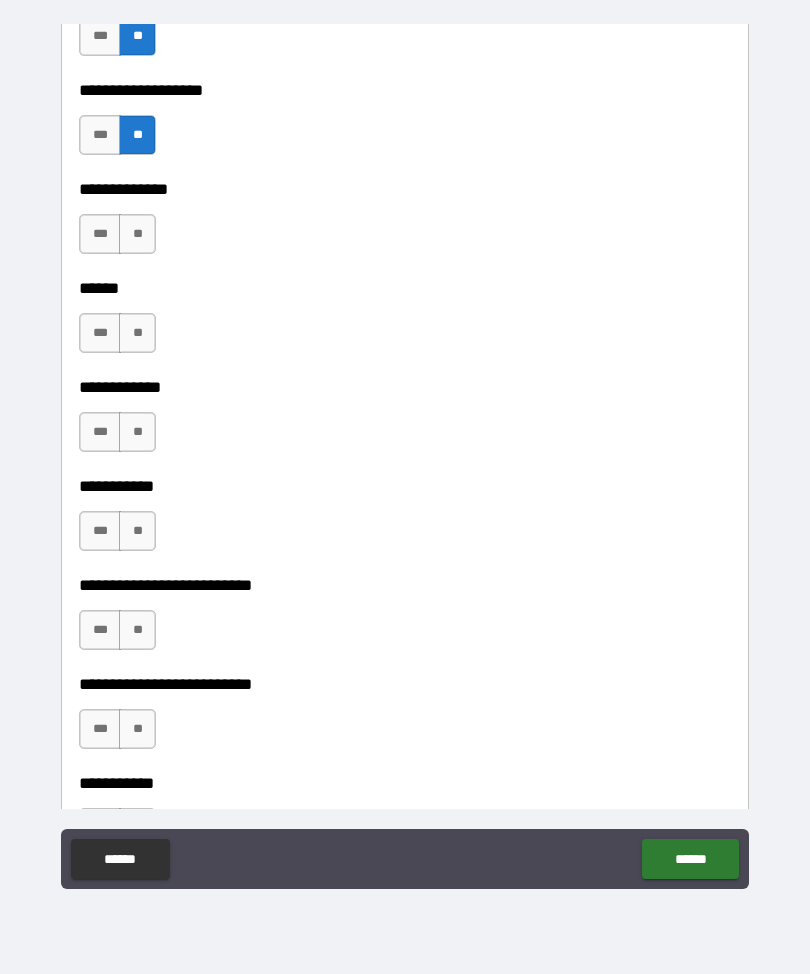click on "**" at bounding box center [137, 234] 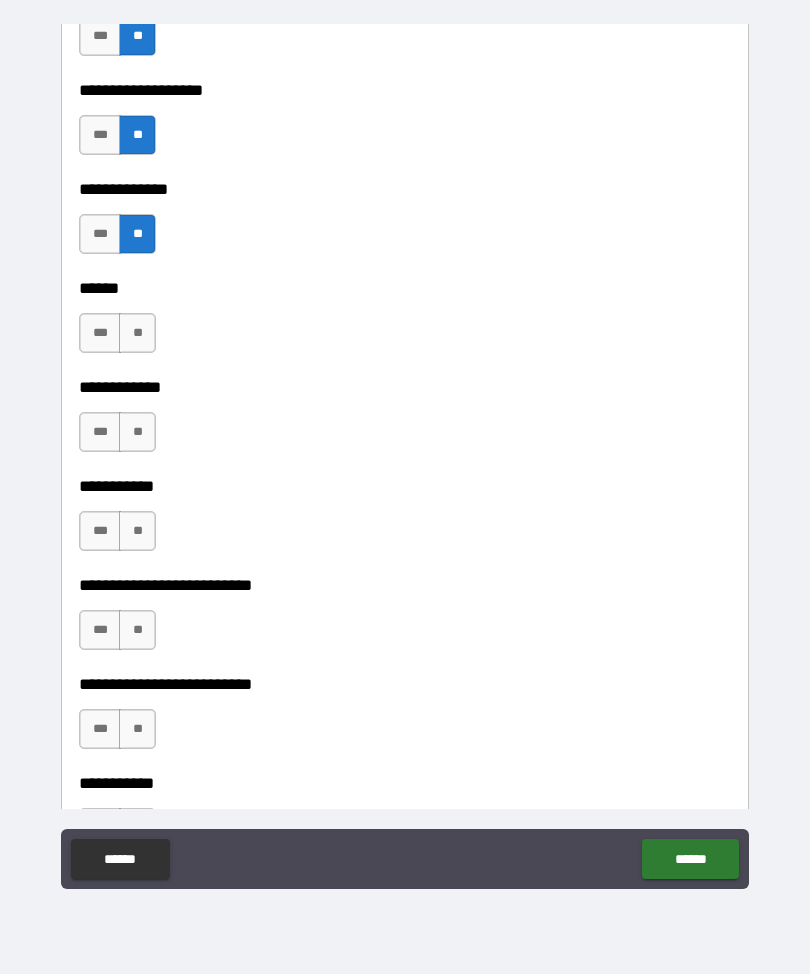 click on "**" at bounding box center [137, 333] 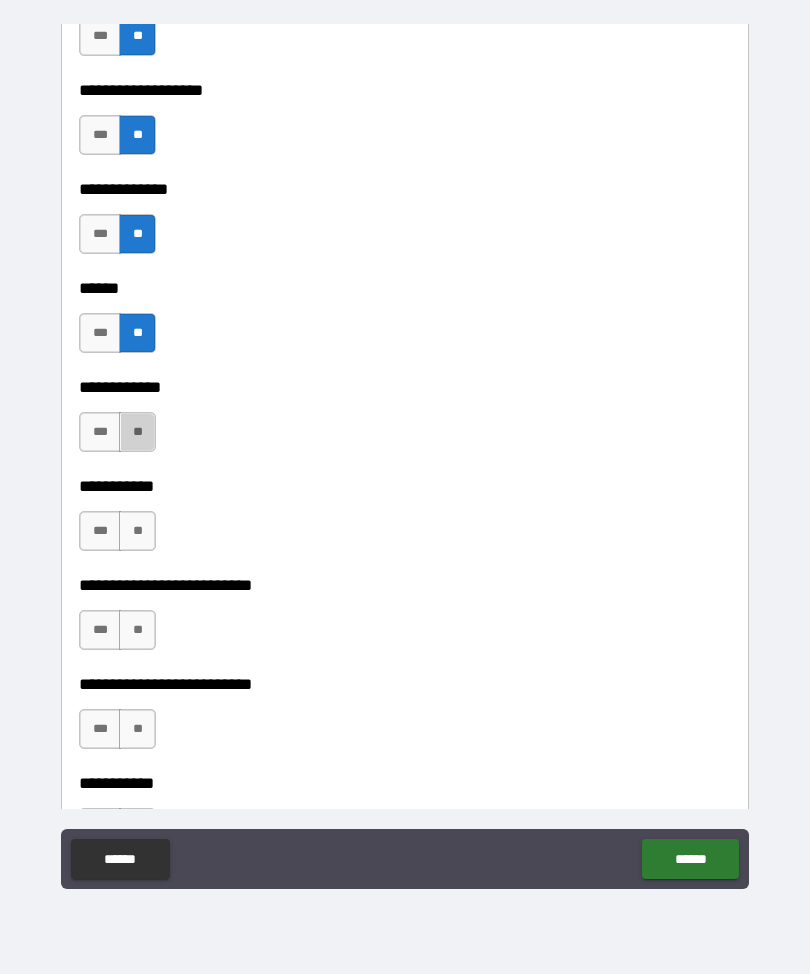 click on "**" at bounding box center (137, 432) 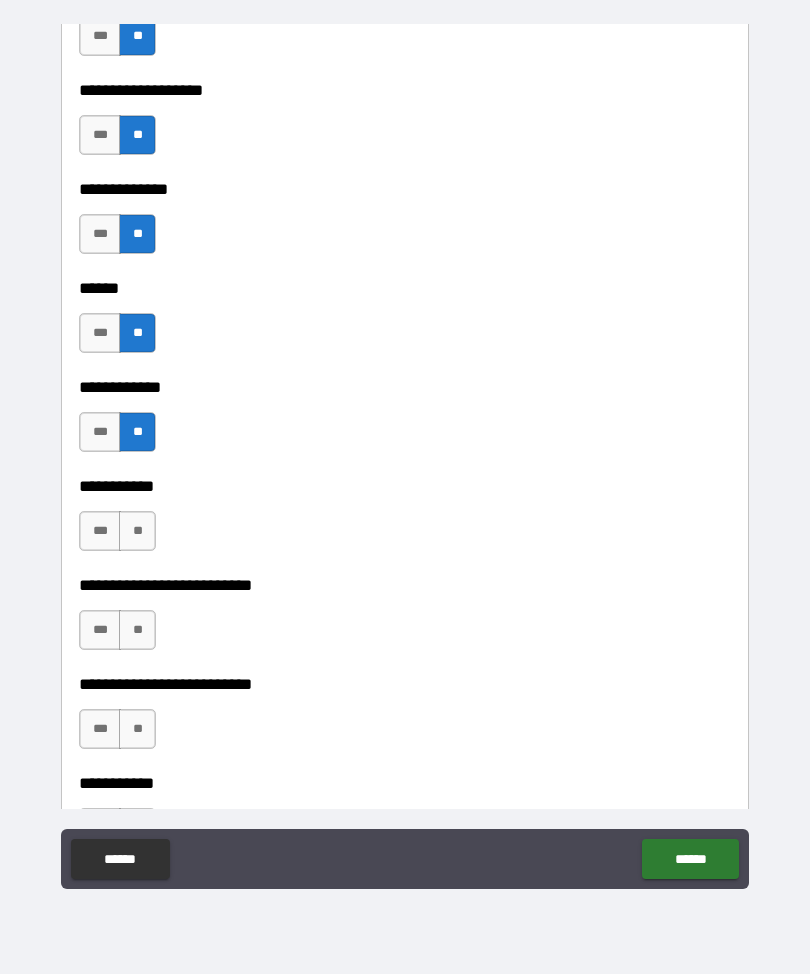 click on "**" at bounding box center [137, 531] 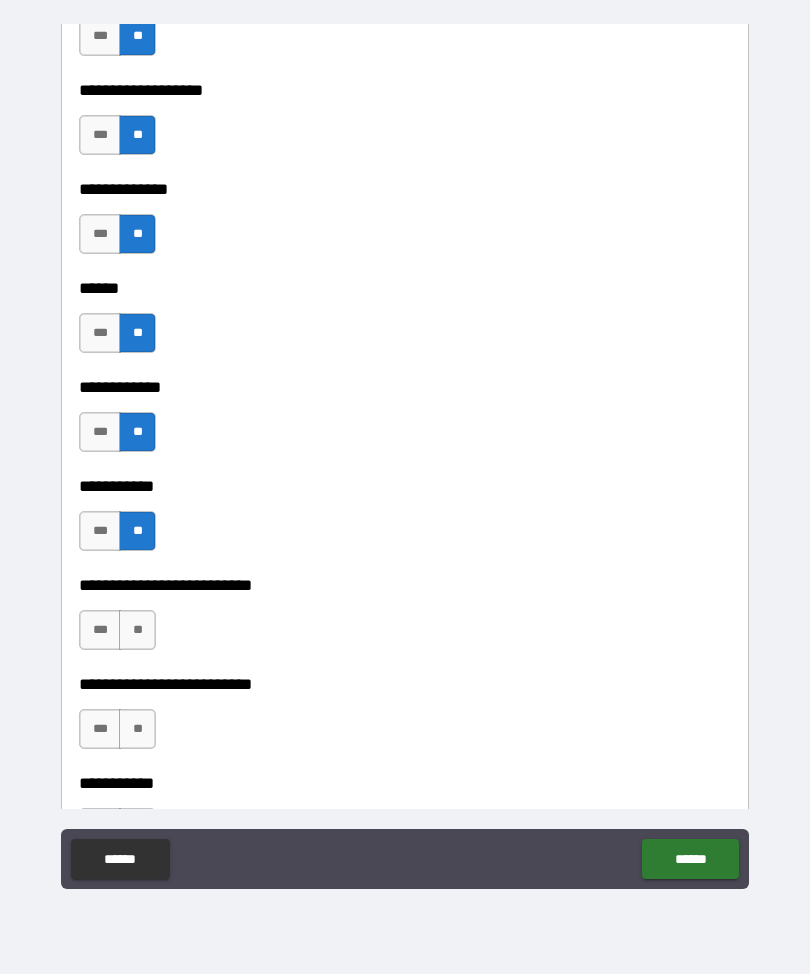 click on "**" at bounding box center [137, 630] 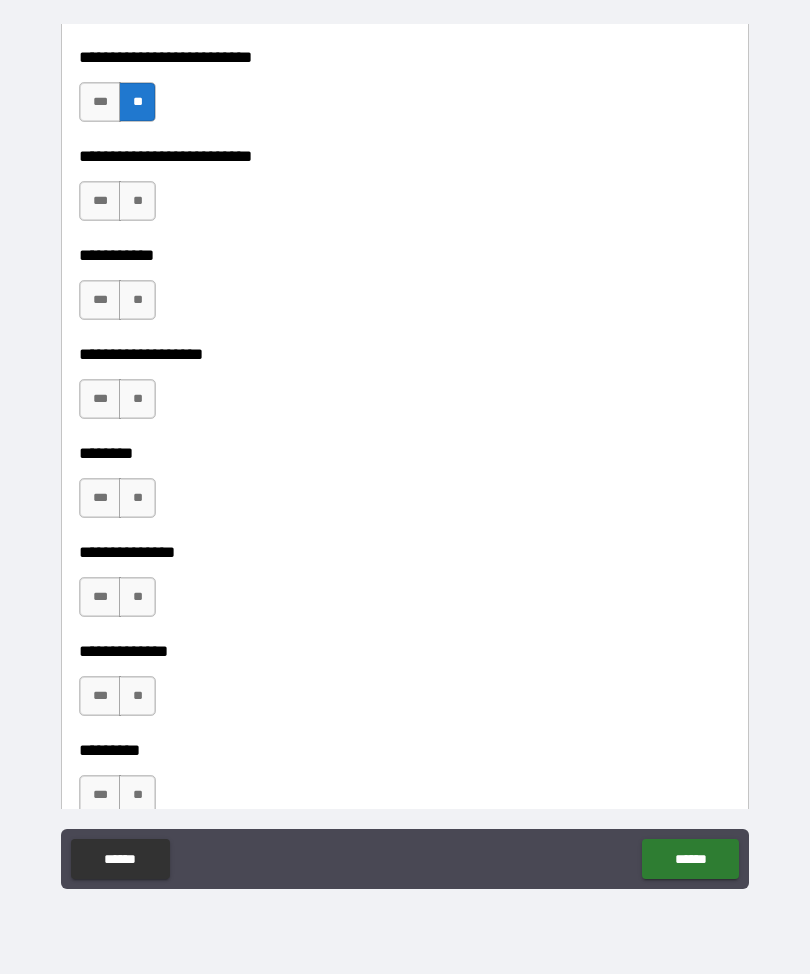 scroll, scrollTop: 4252, scrollLeft: 0, axis: vertical 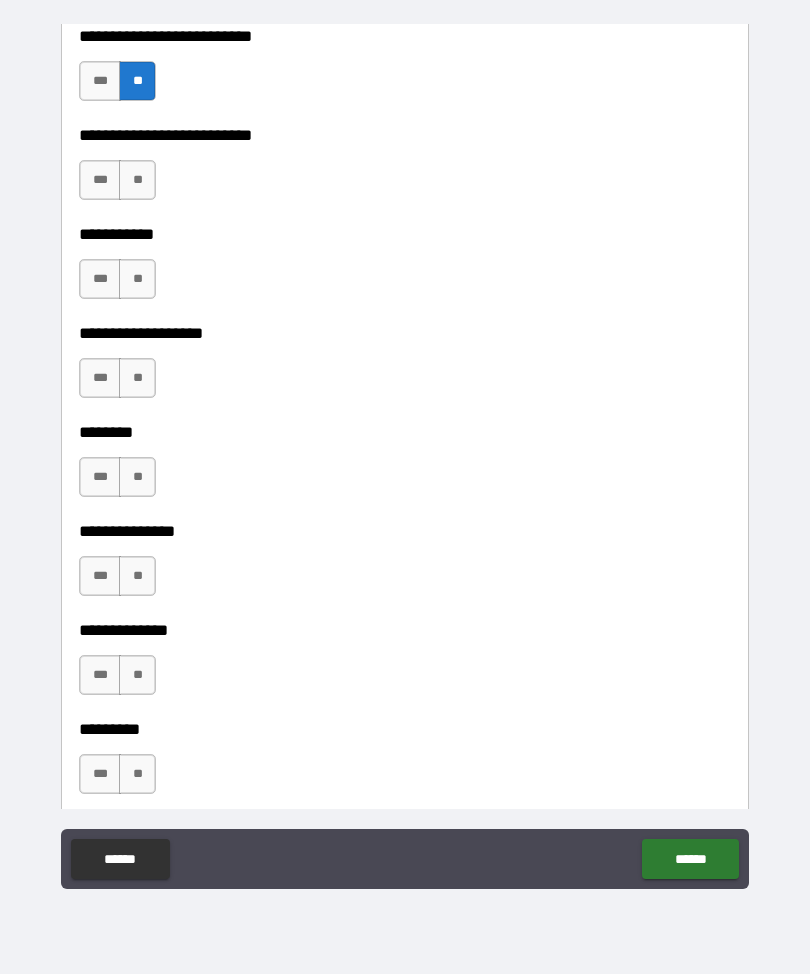 click on "**" at bounding box center (137, 180) 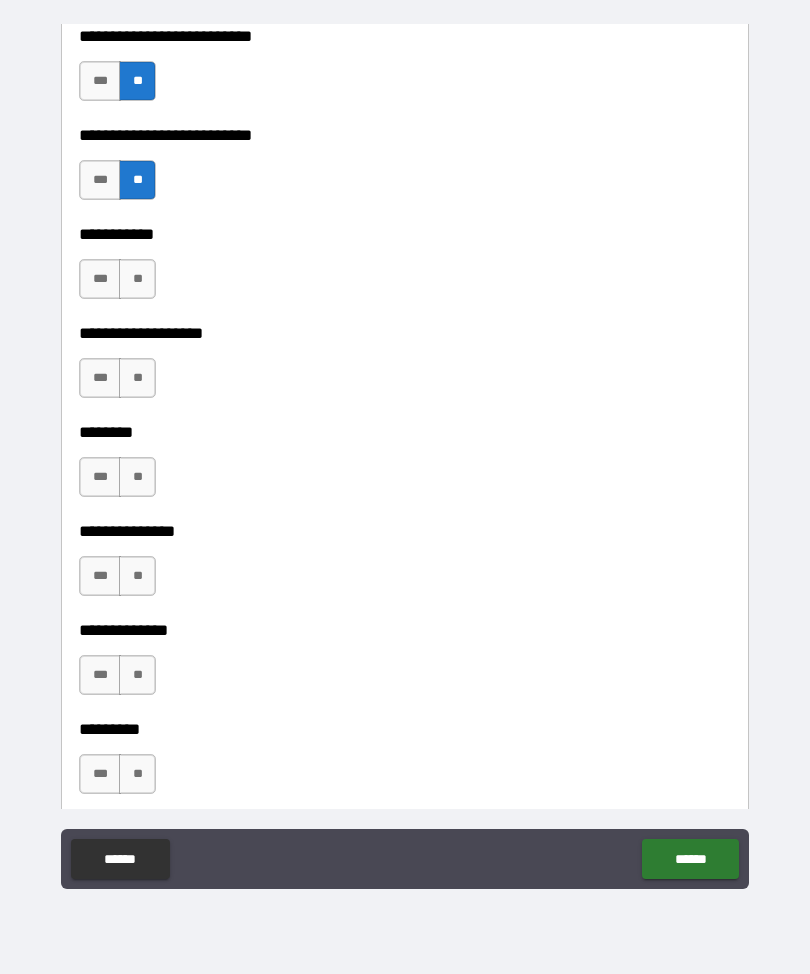 click on "**" at bounding box center [137, 279] 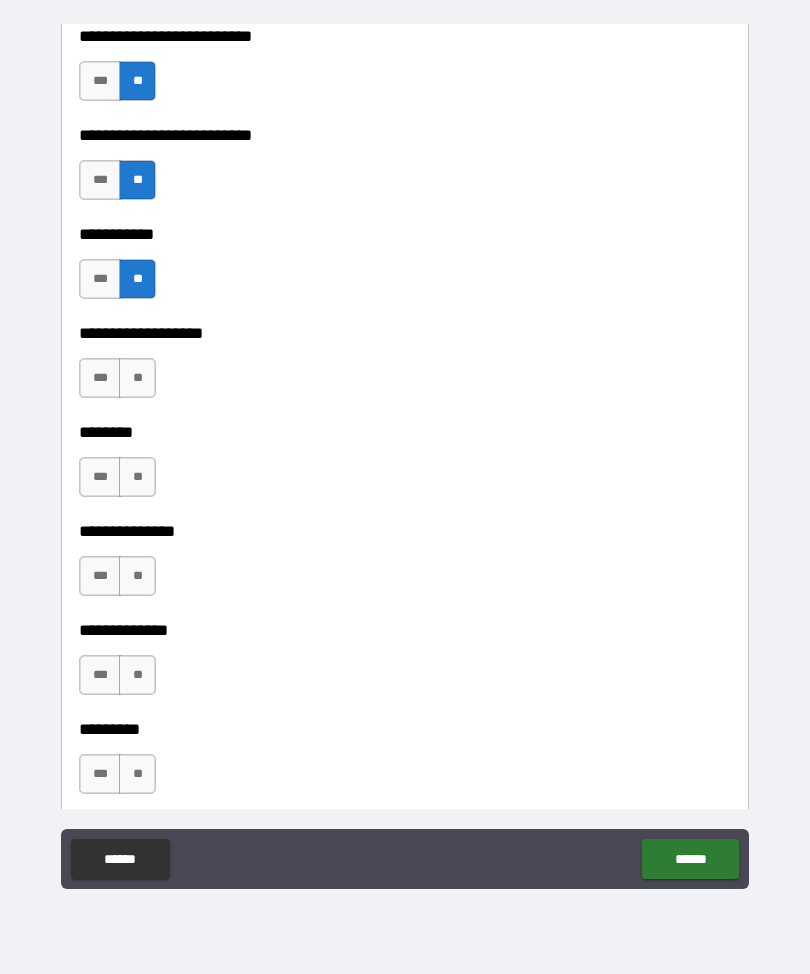 click on "**" at bounding box center (137, 378) 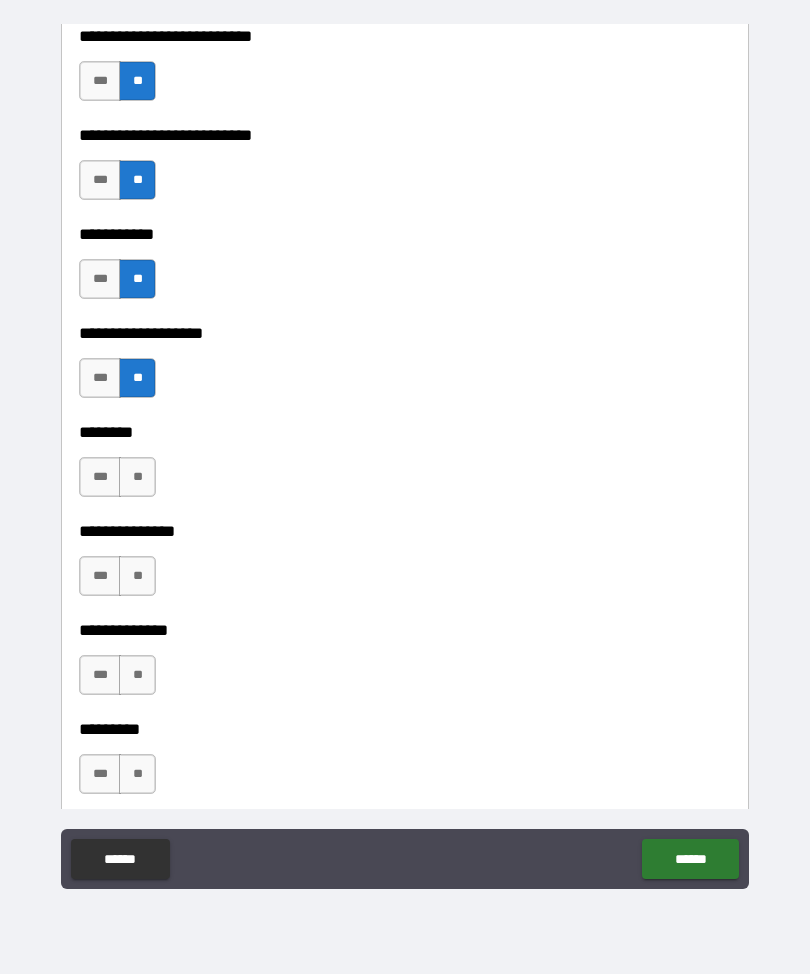 click on "**" at bounding box center [137, 477] 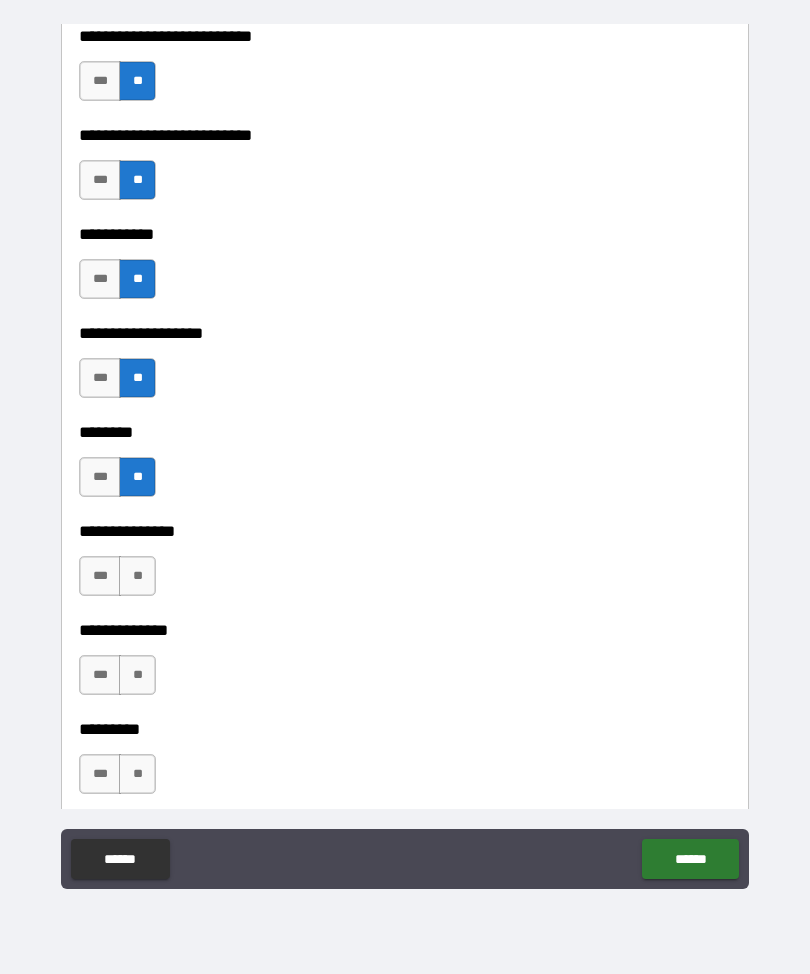 click on "**" at bounding box center (137, 576) 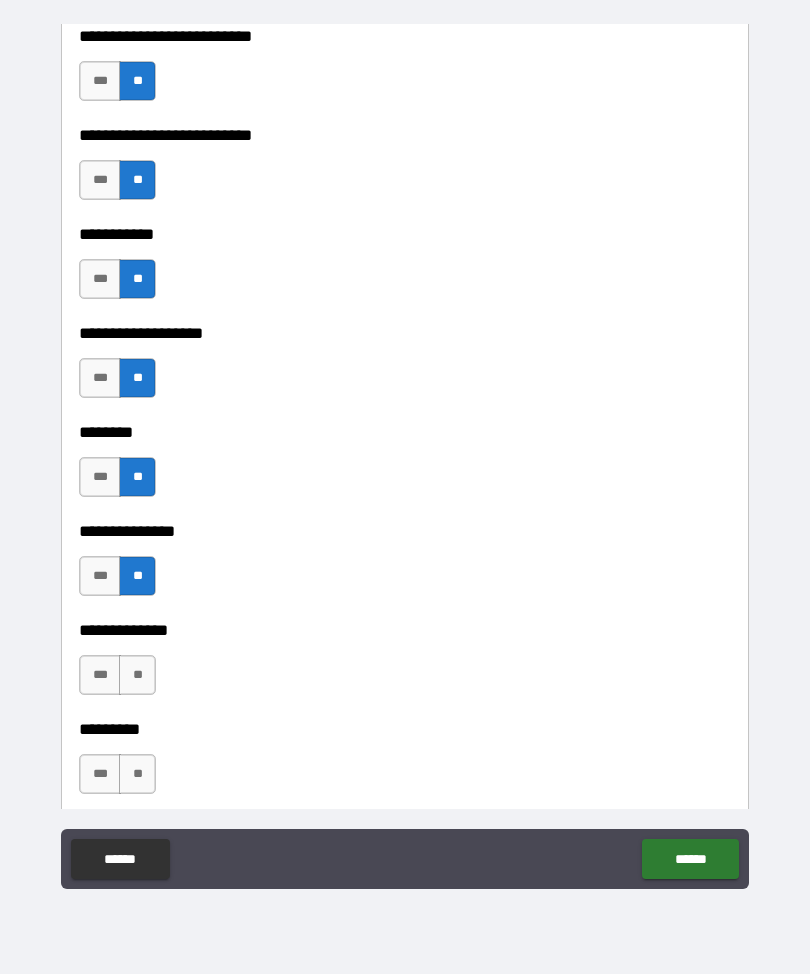 click on "**" at bounding box center (137, 675) 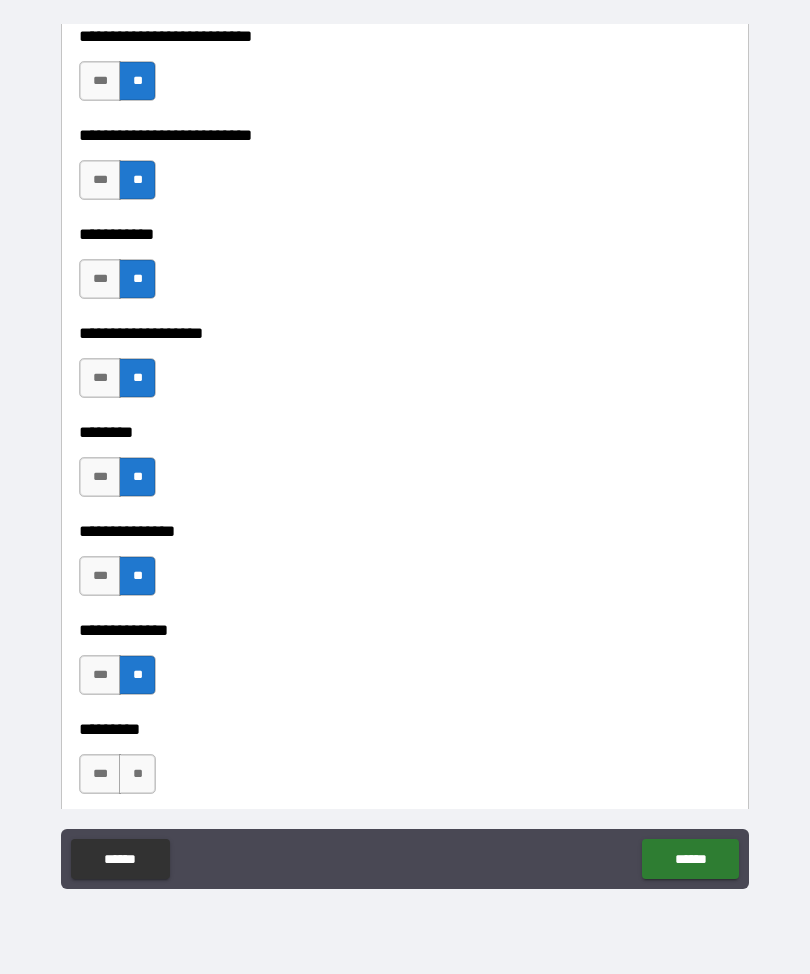 click on "**" at bounding box center (137, 774) 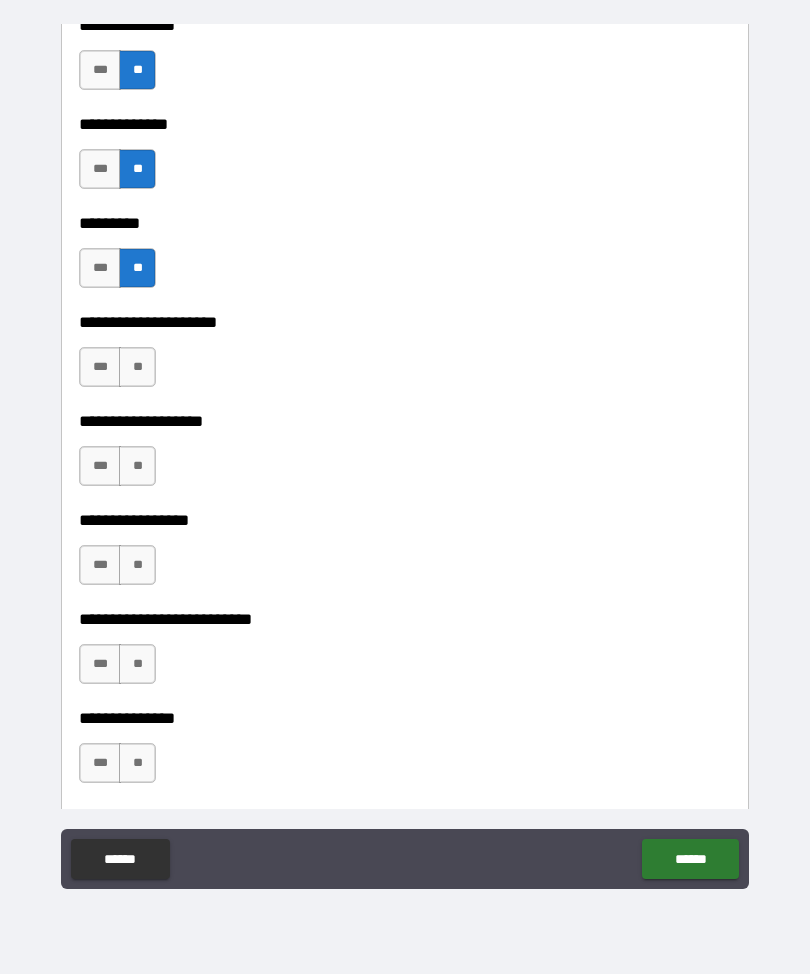 scroll, scrollTop: 4807, scrollLeft: 0, axis: vertical 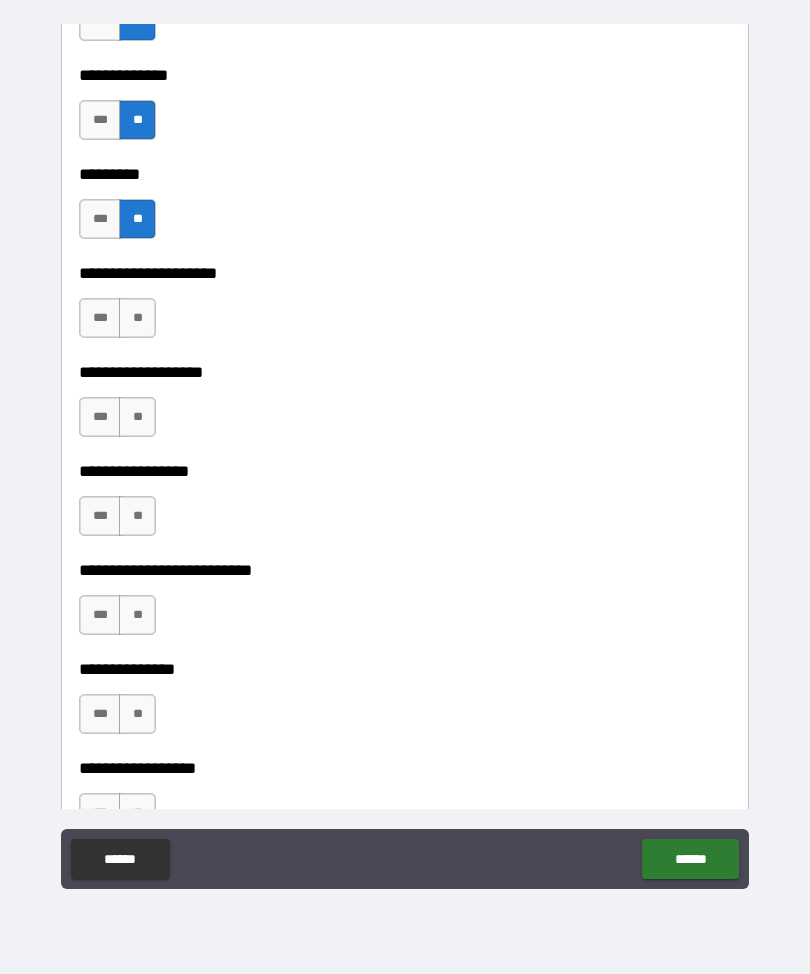 click on "**" at bounding box center [137, 318] 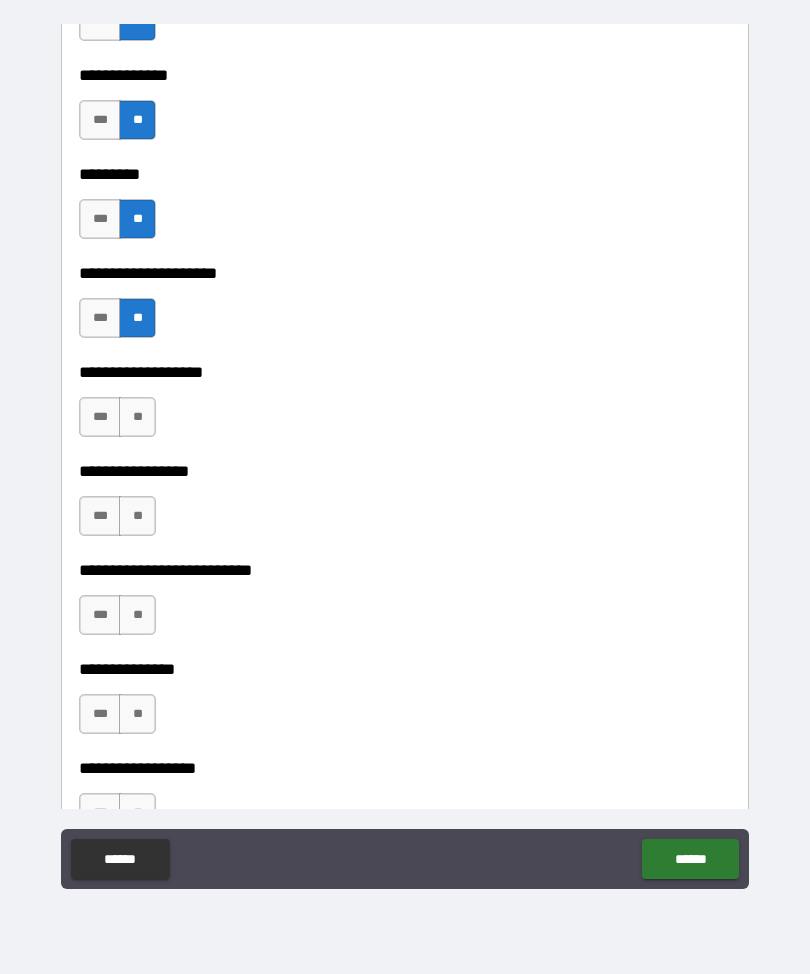 click on "**" at bounding box center (137, 417) 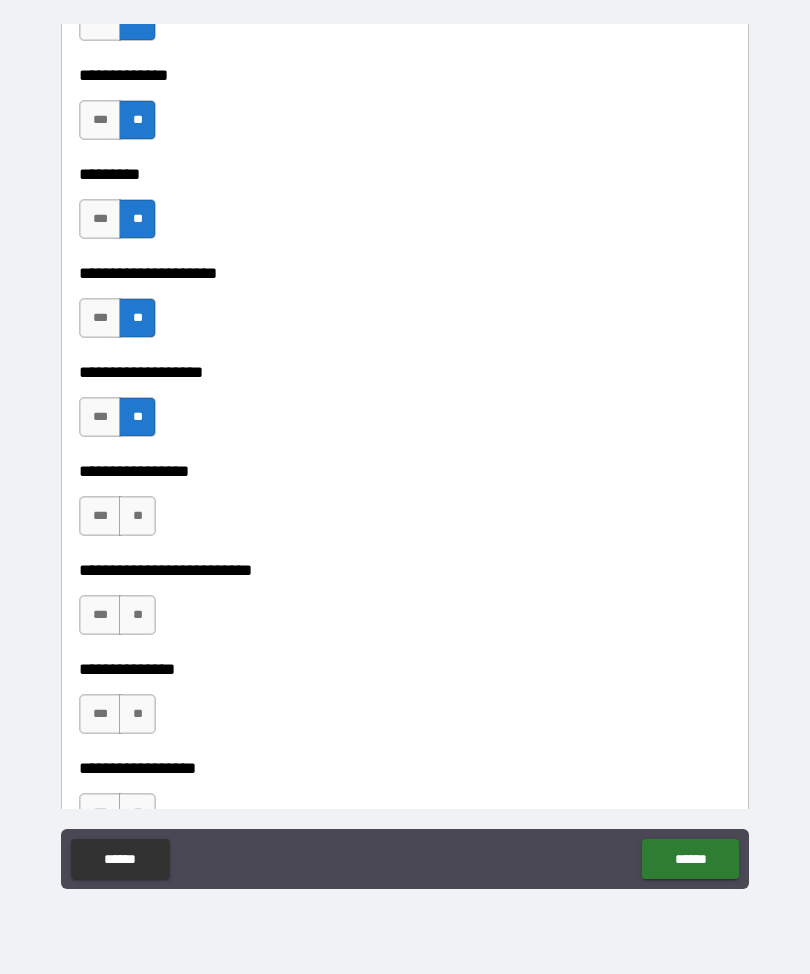 click on "**" at bounding box center (137, 516) 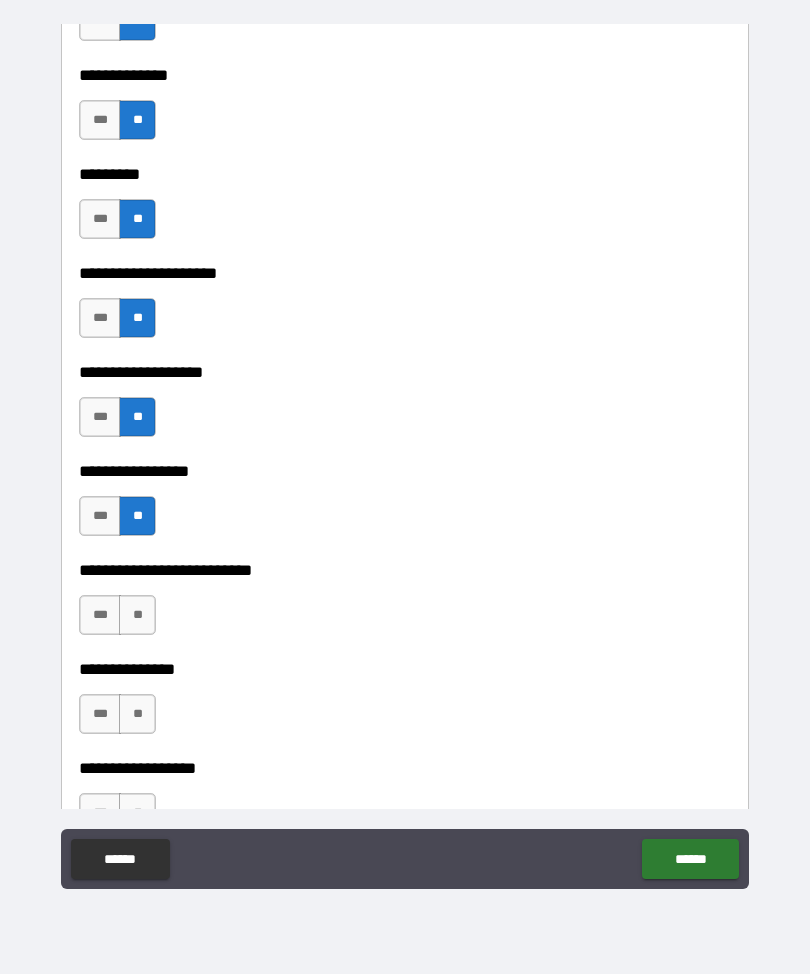 click on "**" at bounding box center [137, 615] 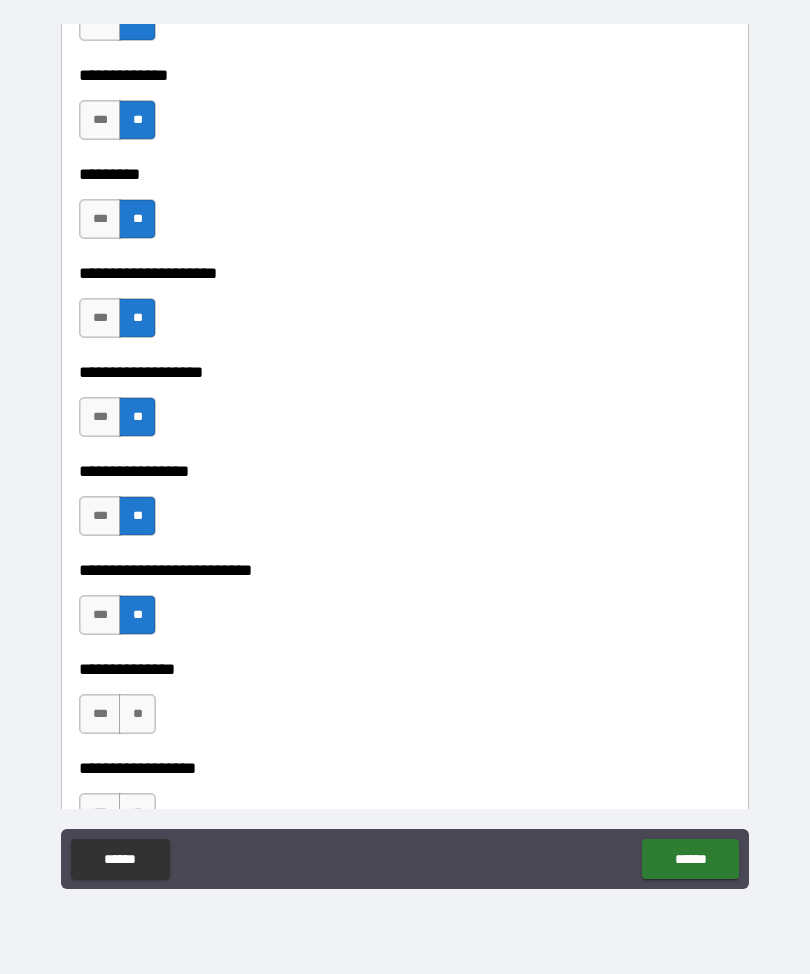 click on "**" at bounding box center [137, 714] 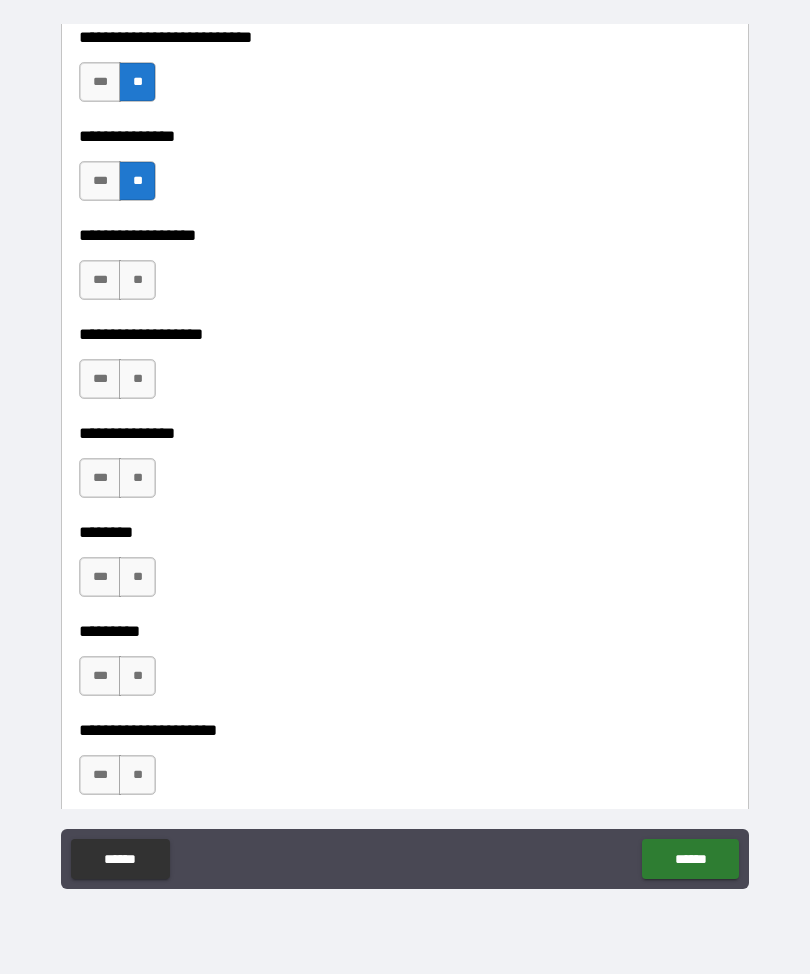 scroll, scrollTop: 5355, scrollLeft: 0, axis: vertical 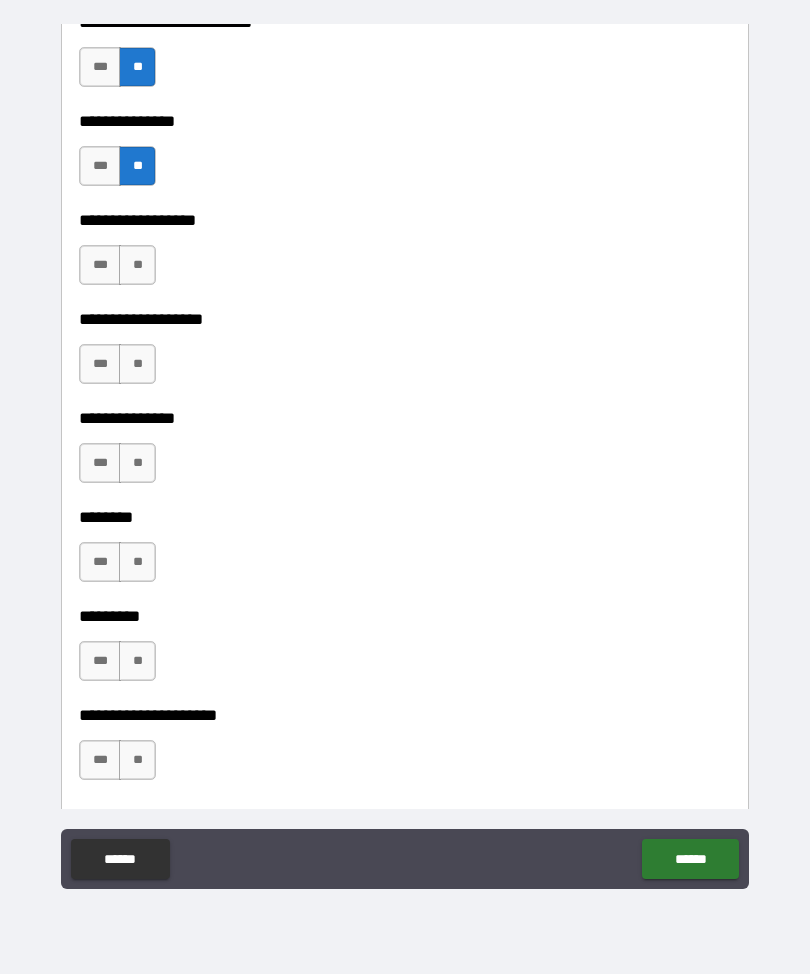 click on "**" at bounding box center (137, 265) 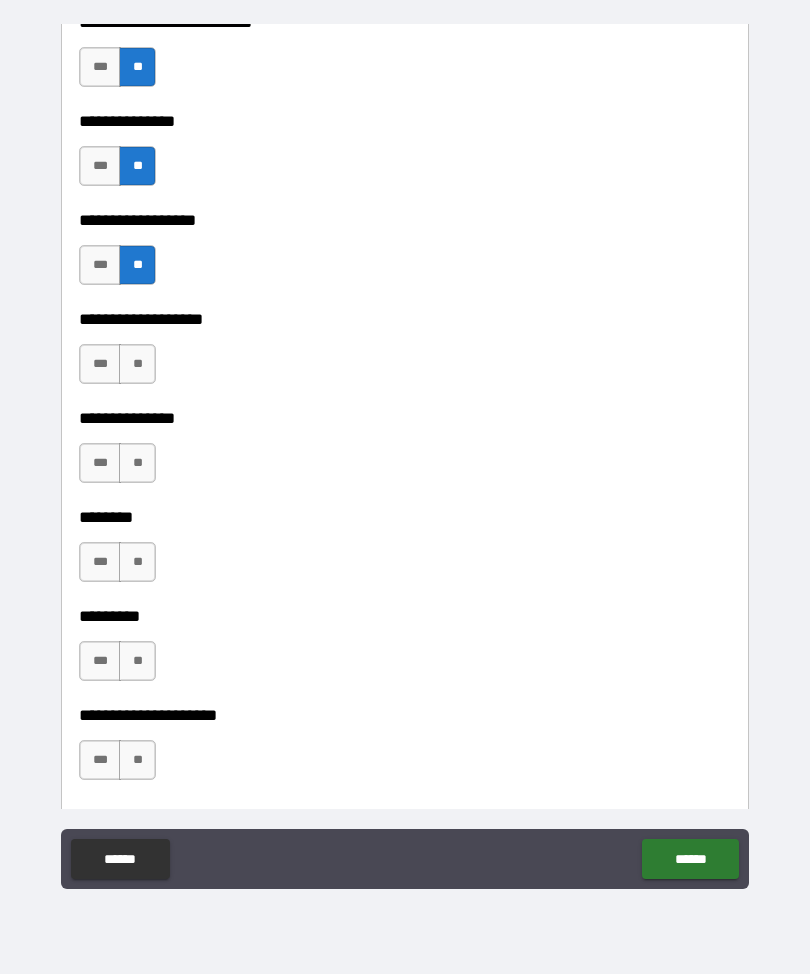 click on "**" at bounding box center [137, 364] 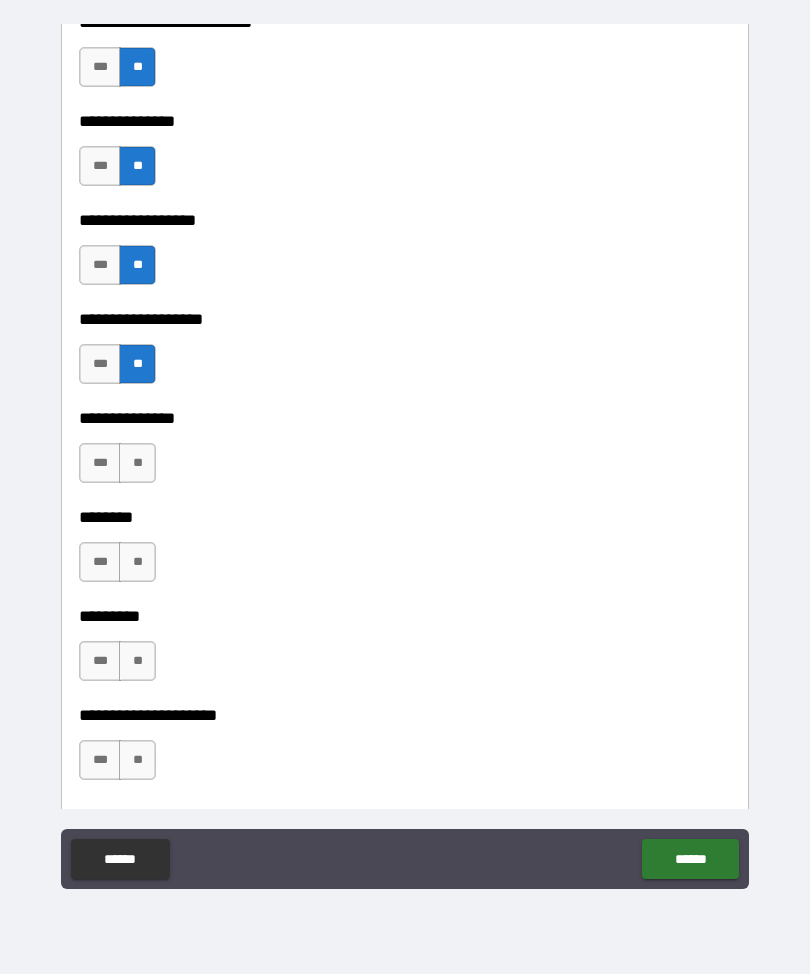 click on "**" at bounding box center [137, 463] 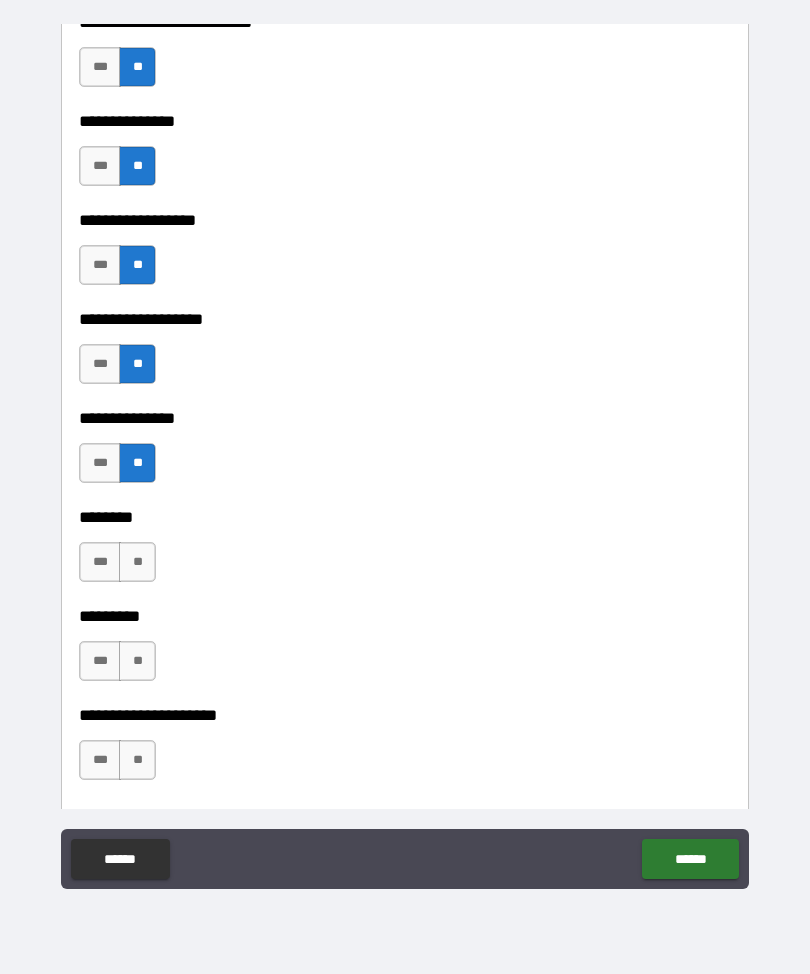 click on "**" at bounding box center [137, 562] 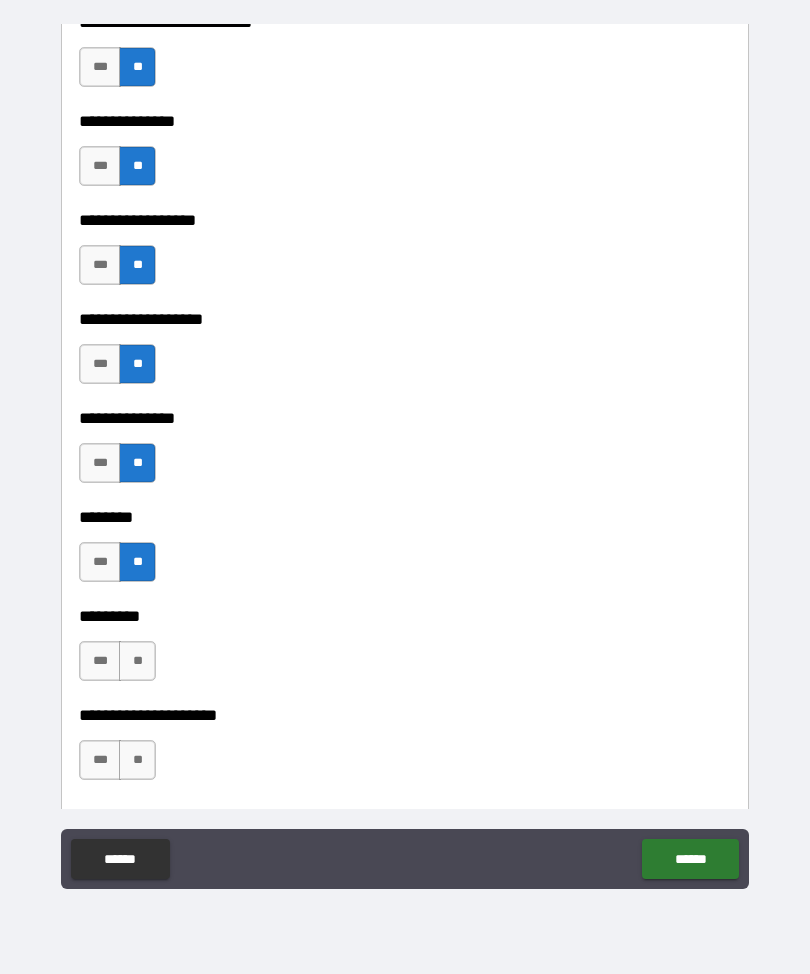 click on "**" at bounding box center (137, 661) 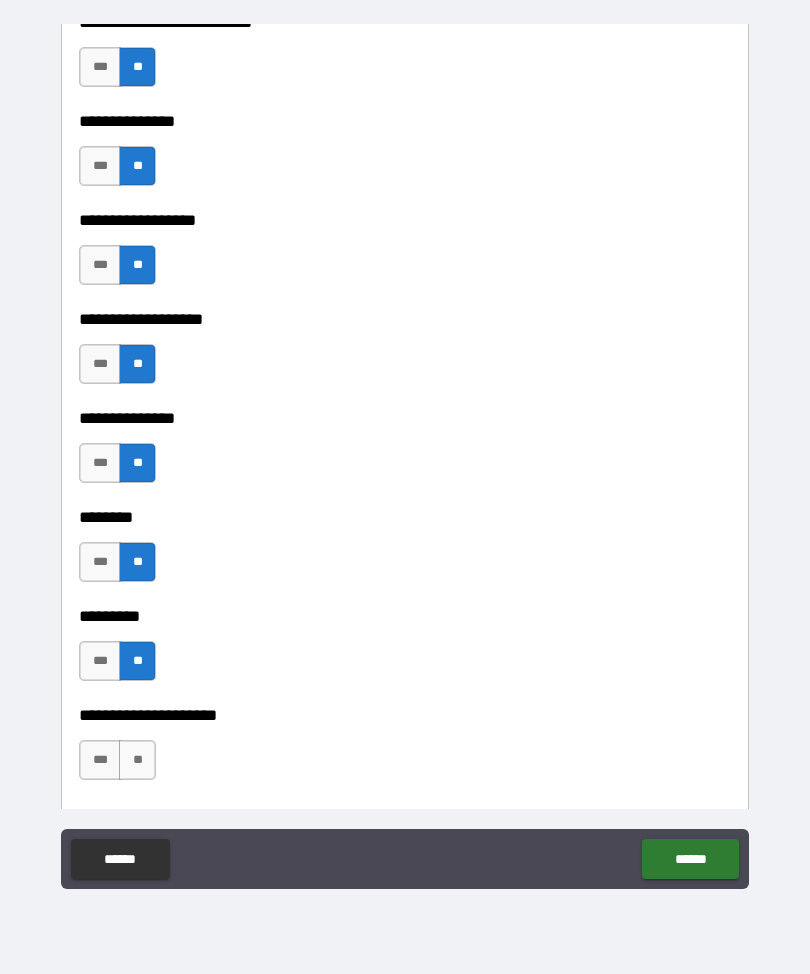 click on "**" at bounding box center (137, 760) 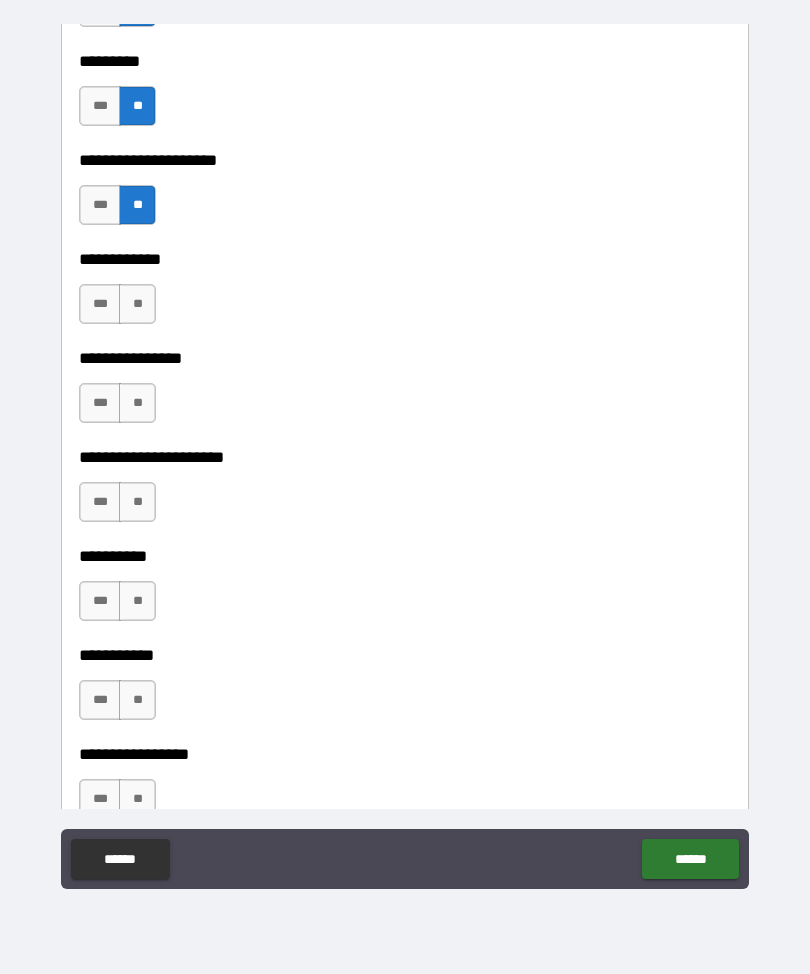 scroll, scrollTop: 5933, scrollLeft: 0, axis: vertical 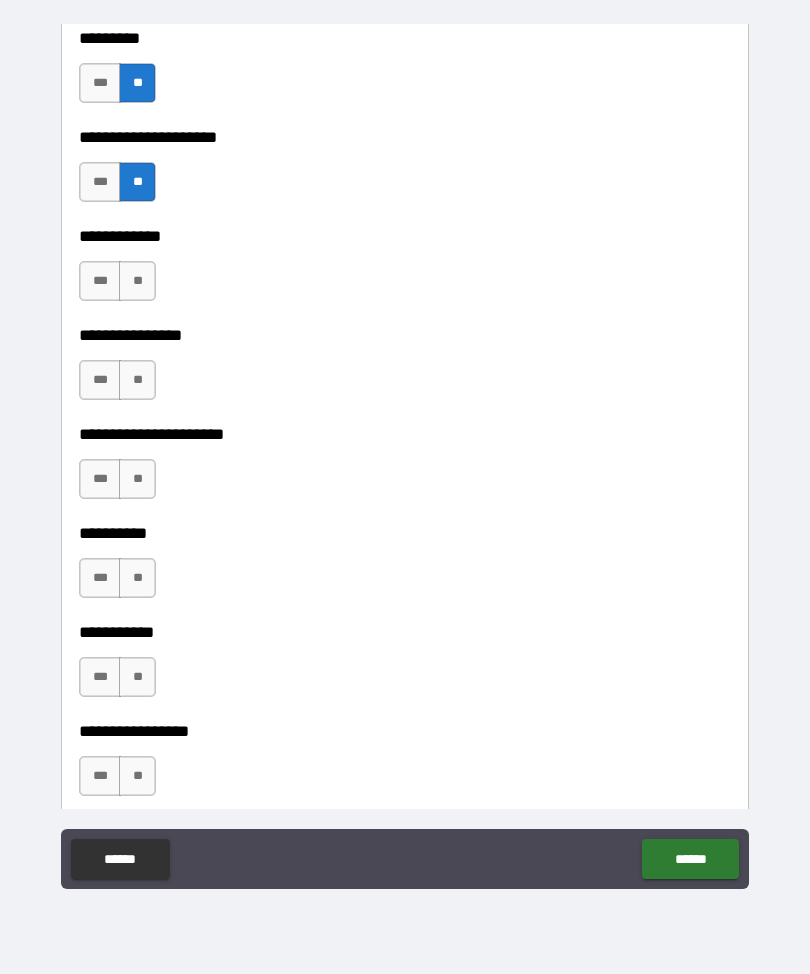 click on "**" at bounding box center [137, 281] 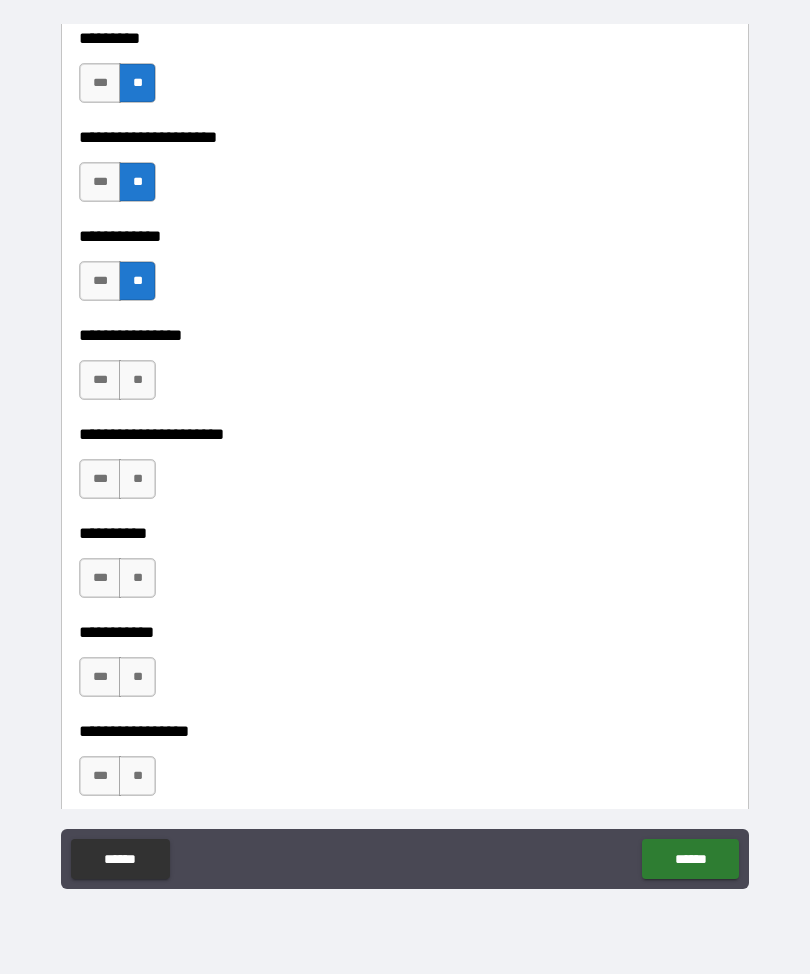 click on "**" at bounding box center [137, 380] 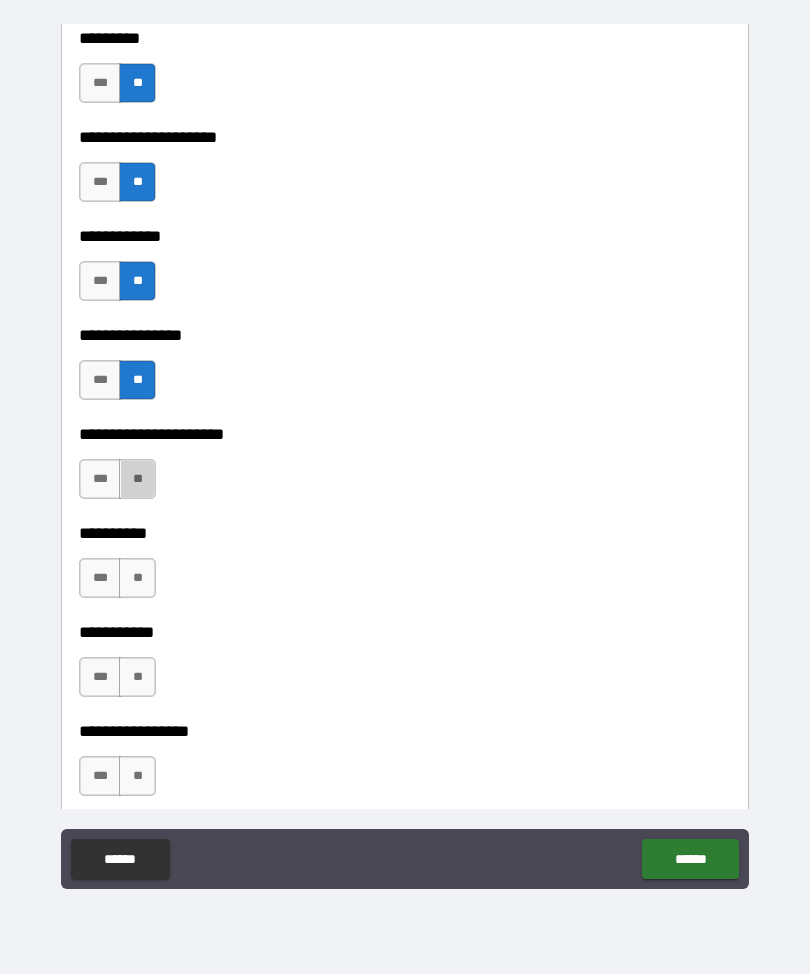 click on "**" at bounding box center [137, 479] 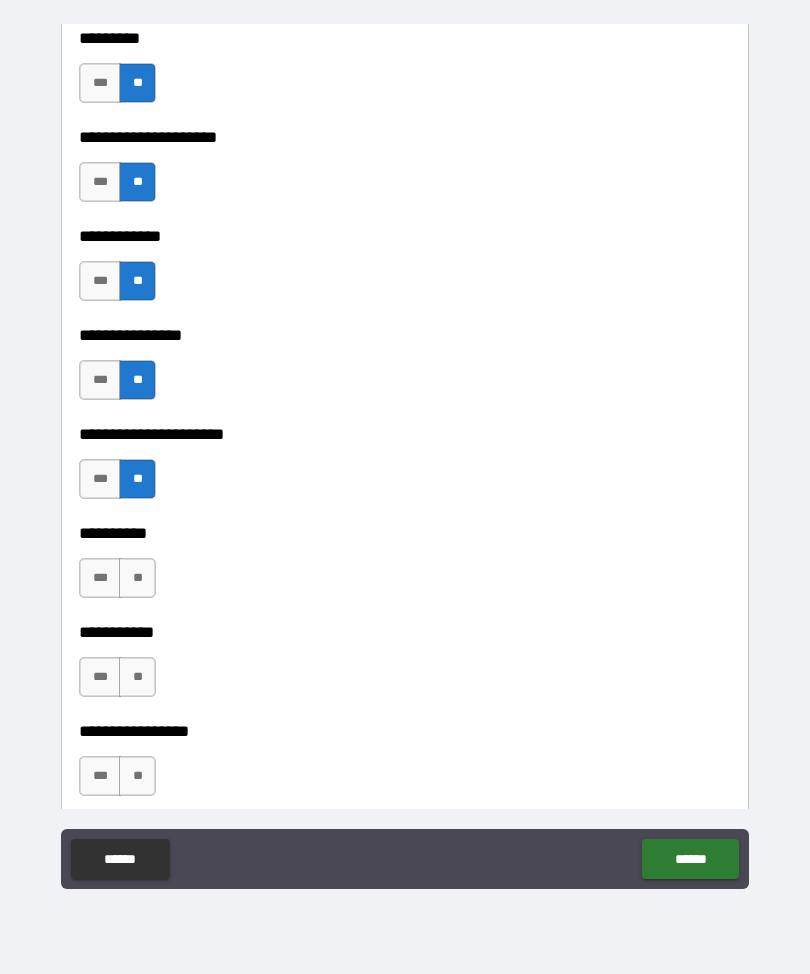 click on "**" at bounding box center [137, 578] 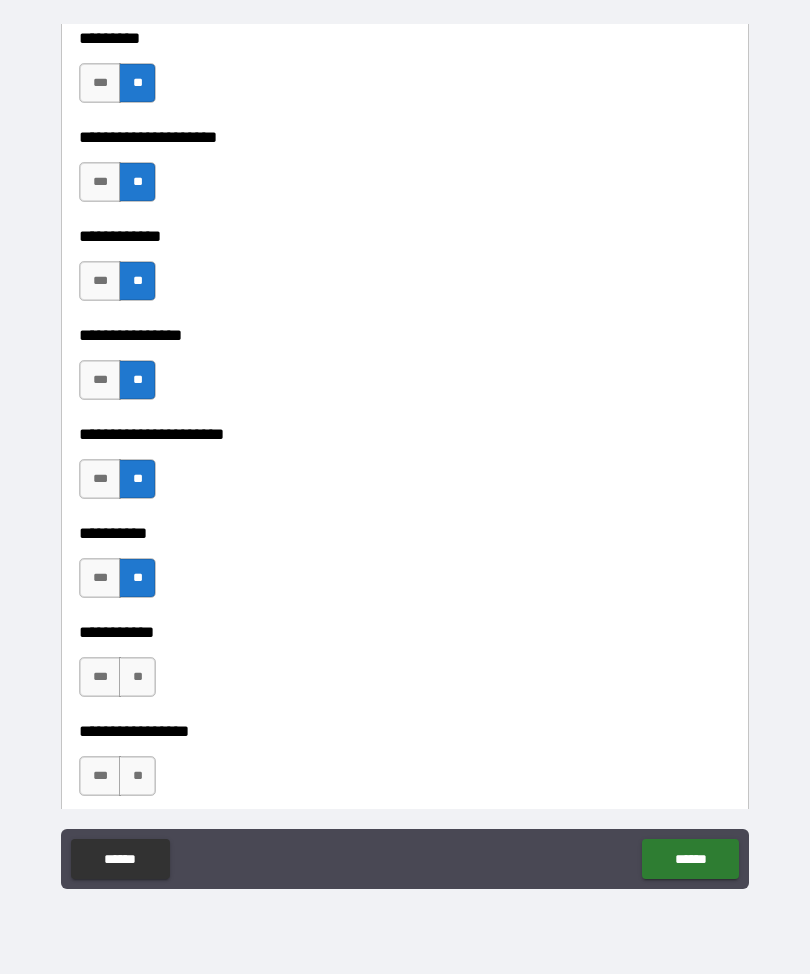 click on "**" at bounding box center [137, 677] 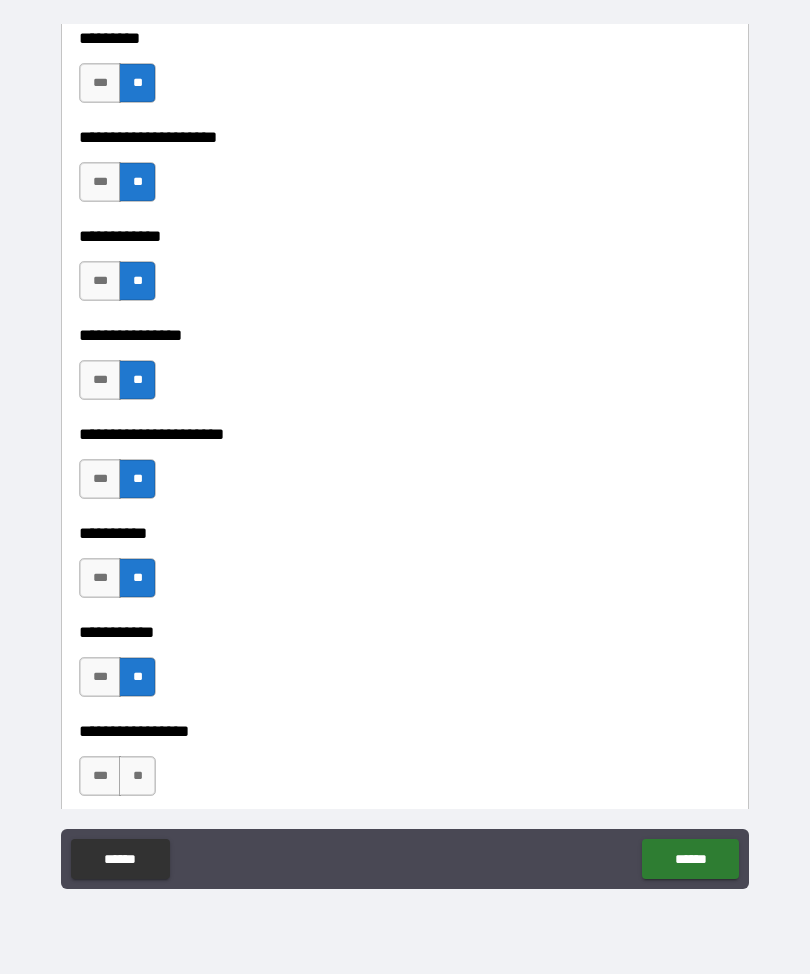 click on "**" at bounding box center (137, 776) 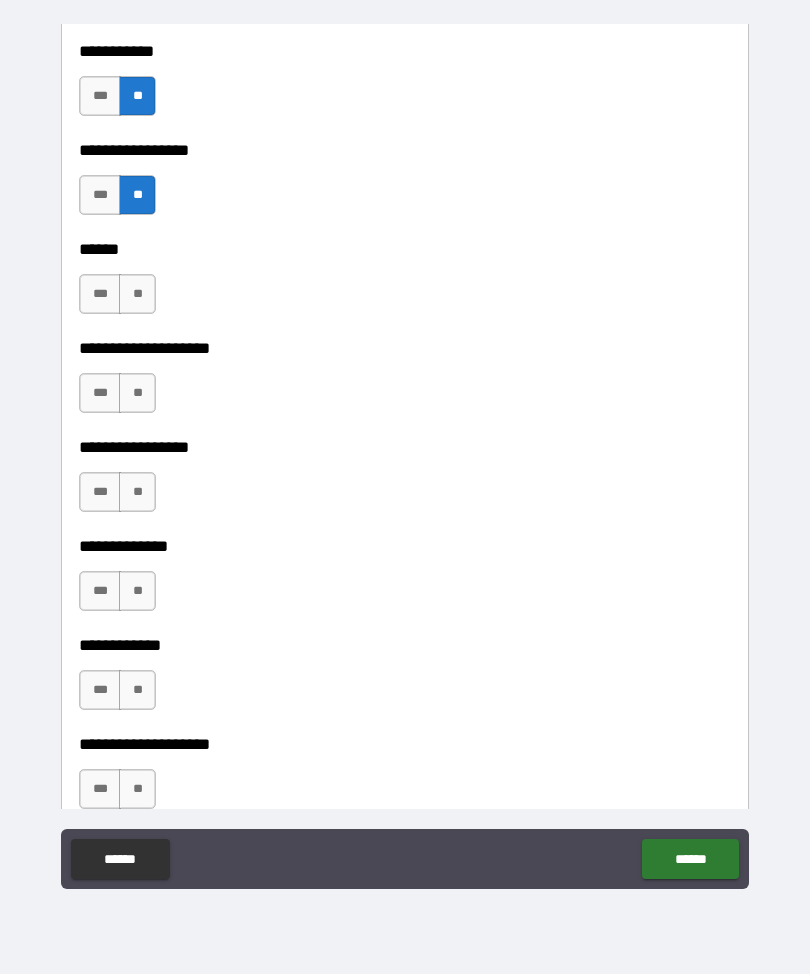 scroll, scrollTop: 6515, scrollLeft: 0, axis: vertical 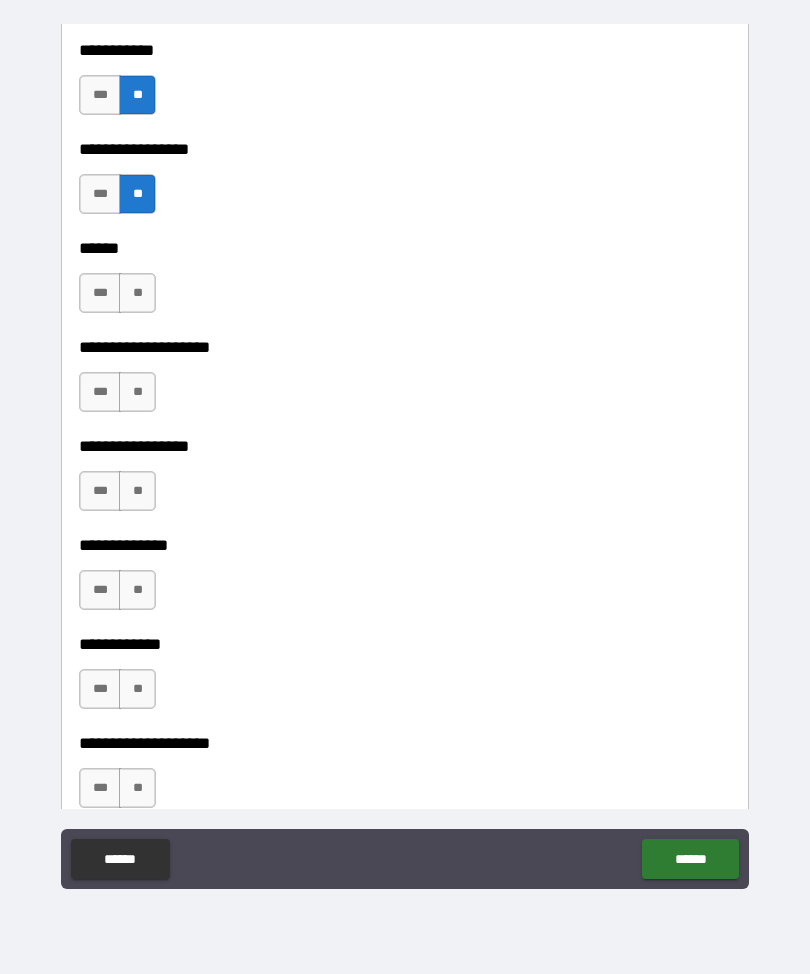 click on "**" at bounding box center (137, 293) 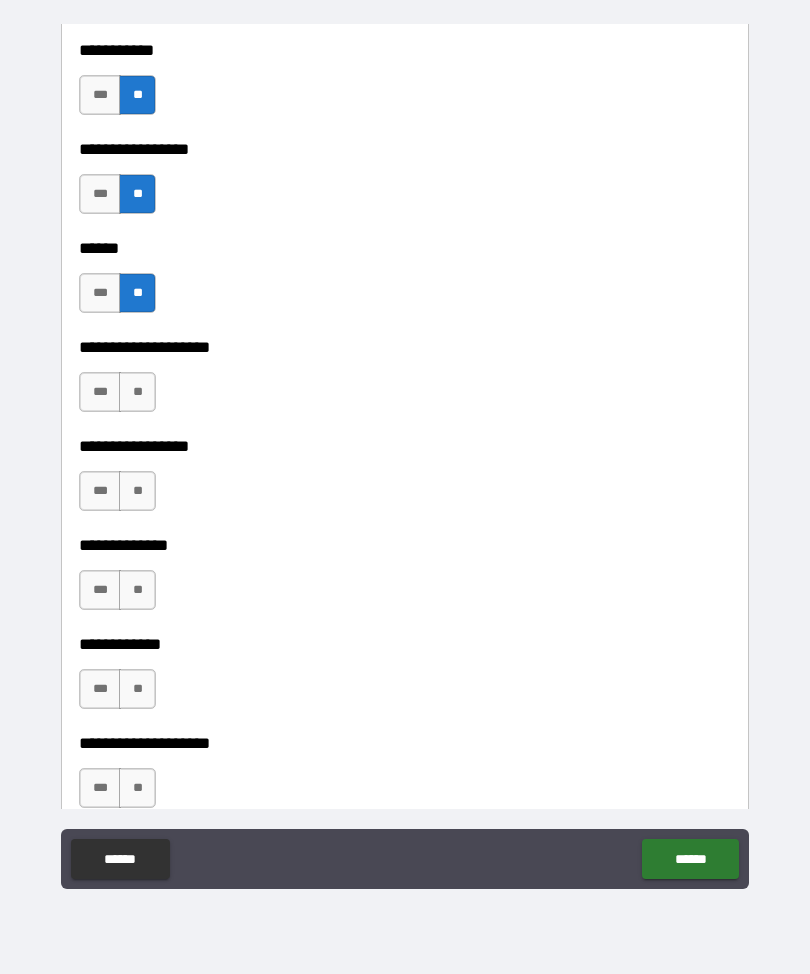 click on "**" at bounding box center (137, 392) 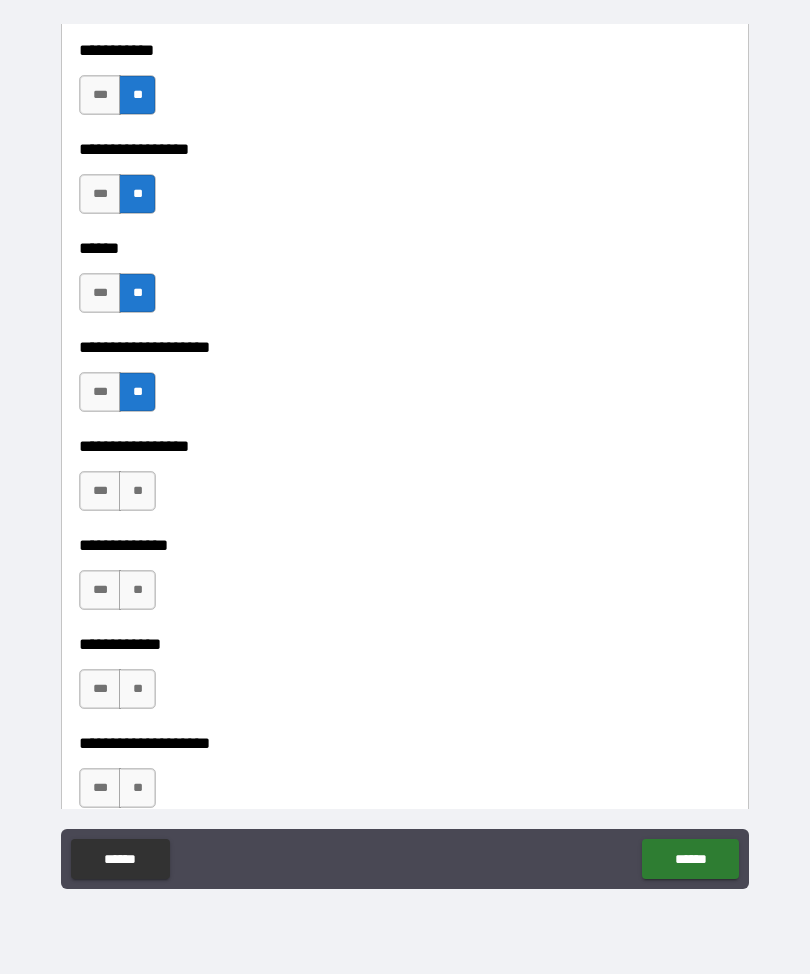 click on "**" at bounding box center [137, 491] 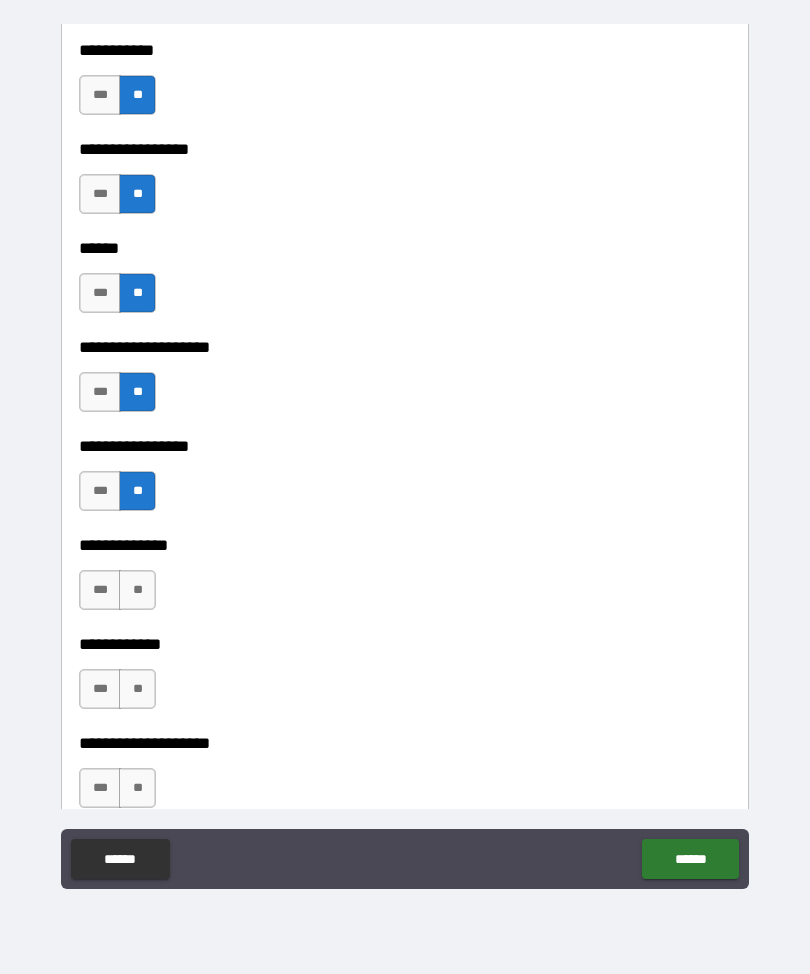 click on "**" at bounding box center (137, 590) 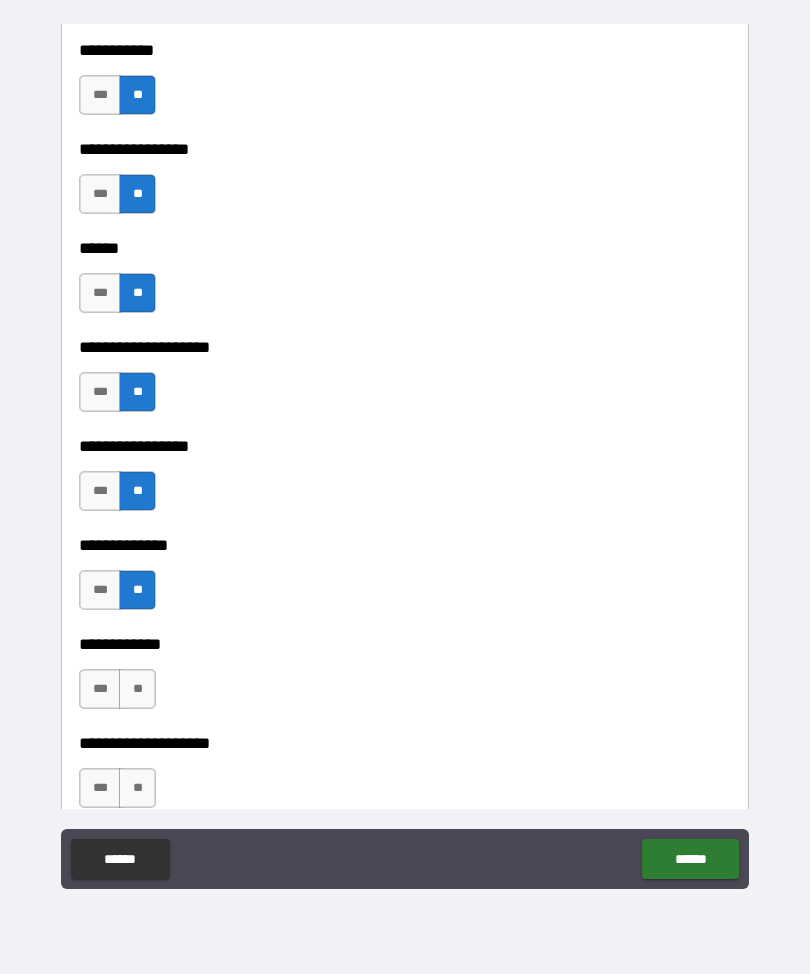 click on "**" at bounding box center (137, 689) 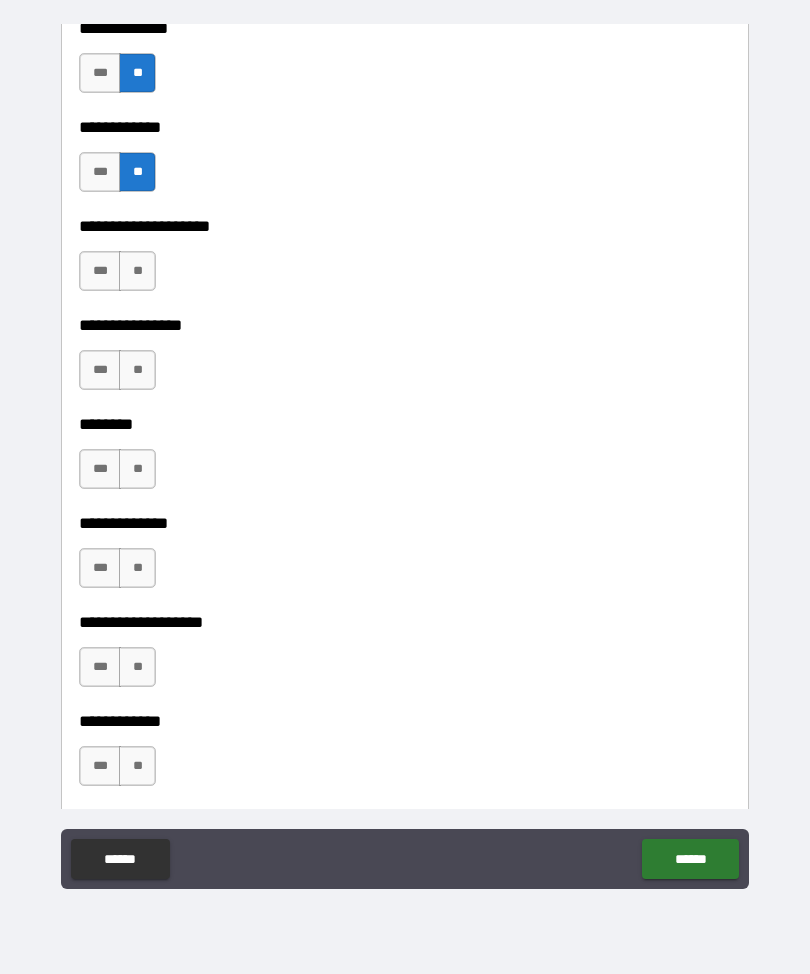 scroll, scrollTop: 7050, scrollLeft: 0, axis: vertical 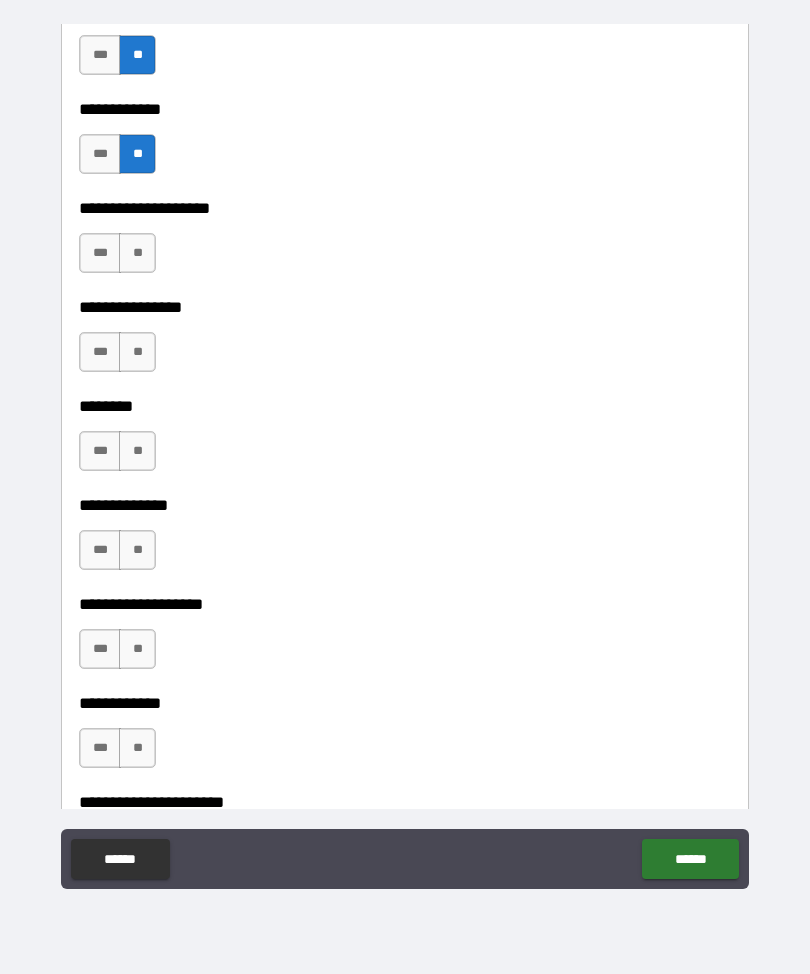 click on "**" at bounding box center [137, 253] 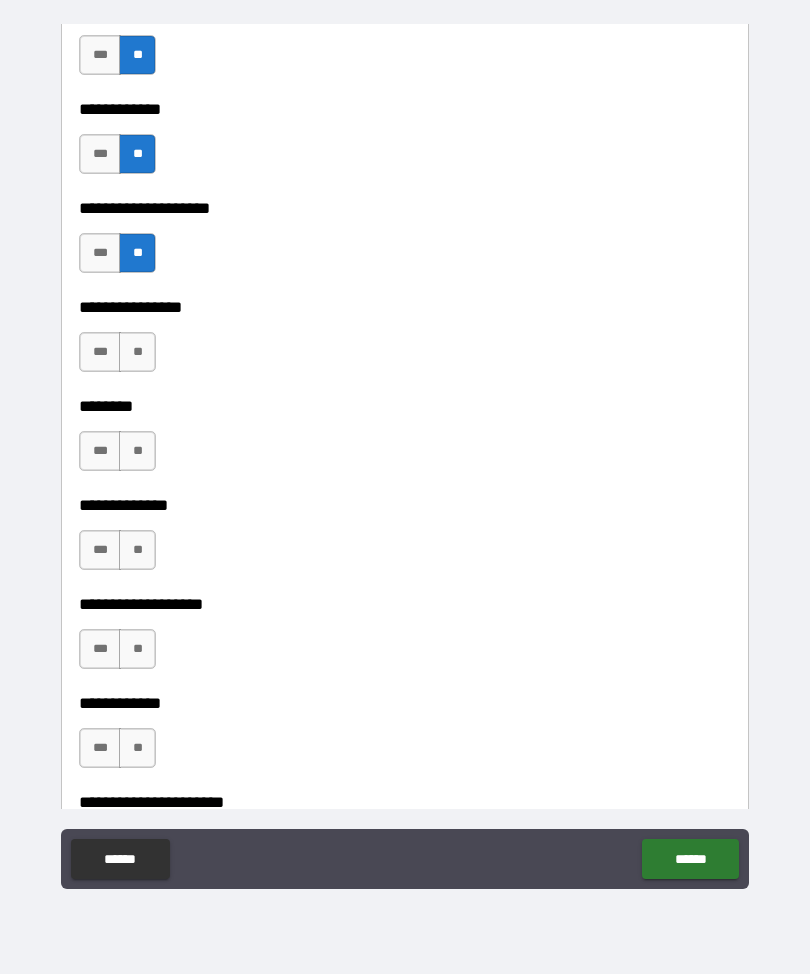 click on "**" at bounding box center [137, 352] 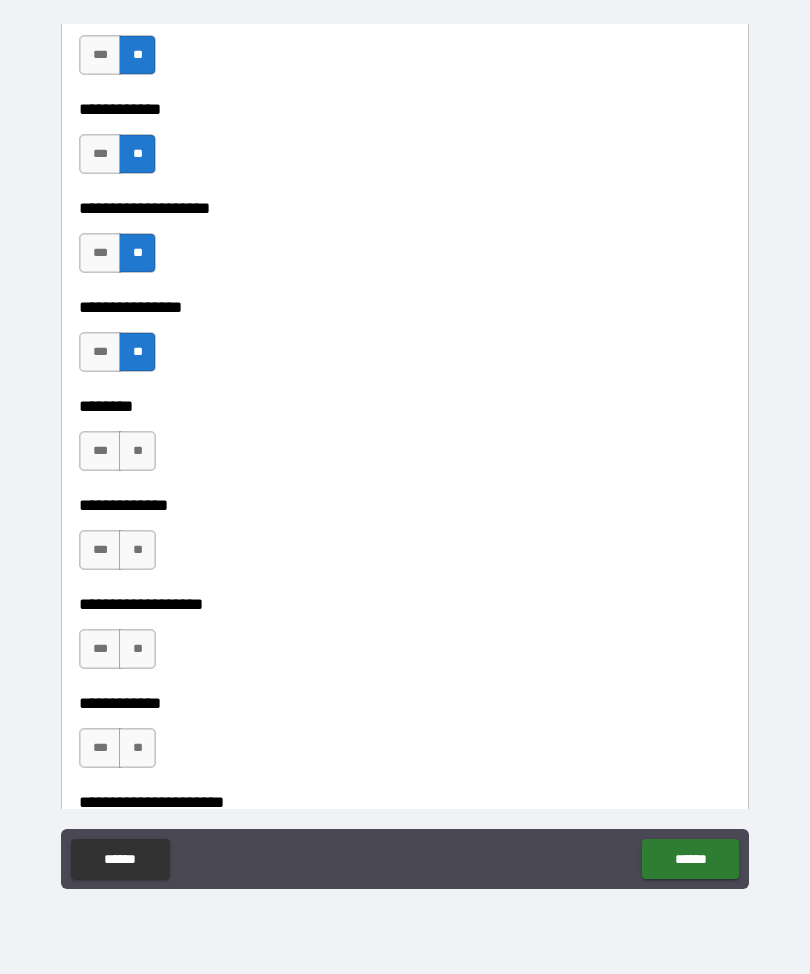 click on "**" at bounding box center [137, 451] 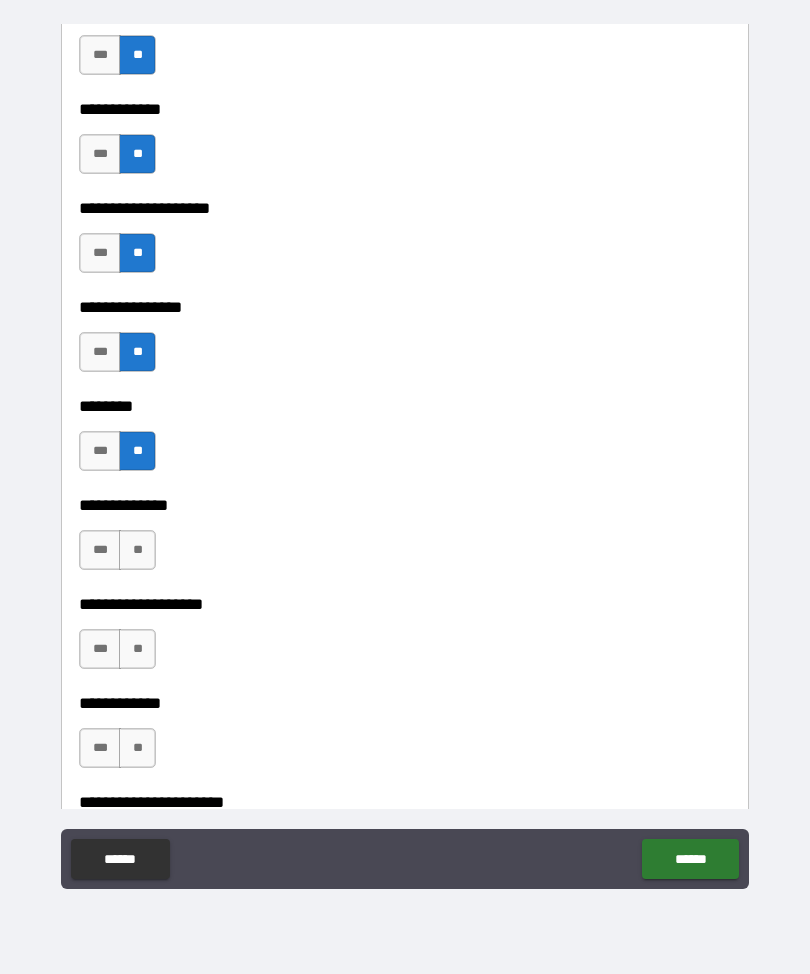 click on "**" at bounding box center (137, 550) 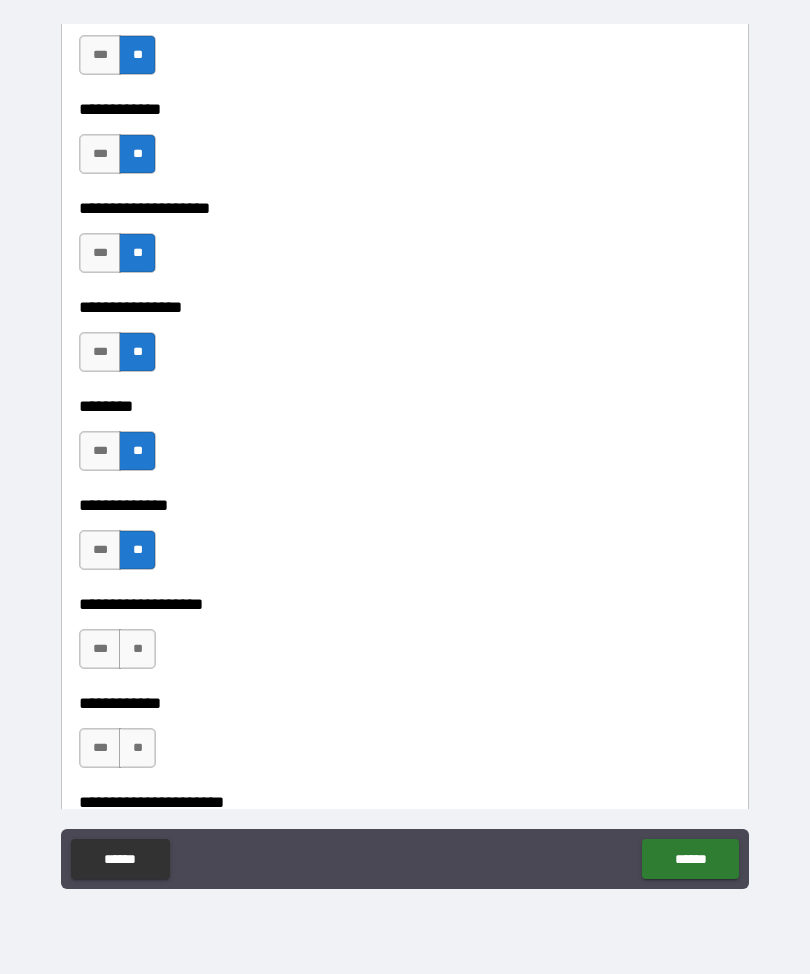 click on "**" at bounding box center (137, 649) 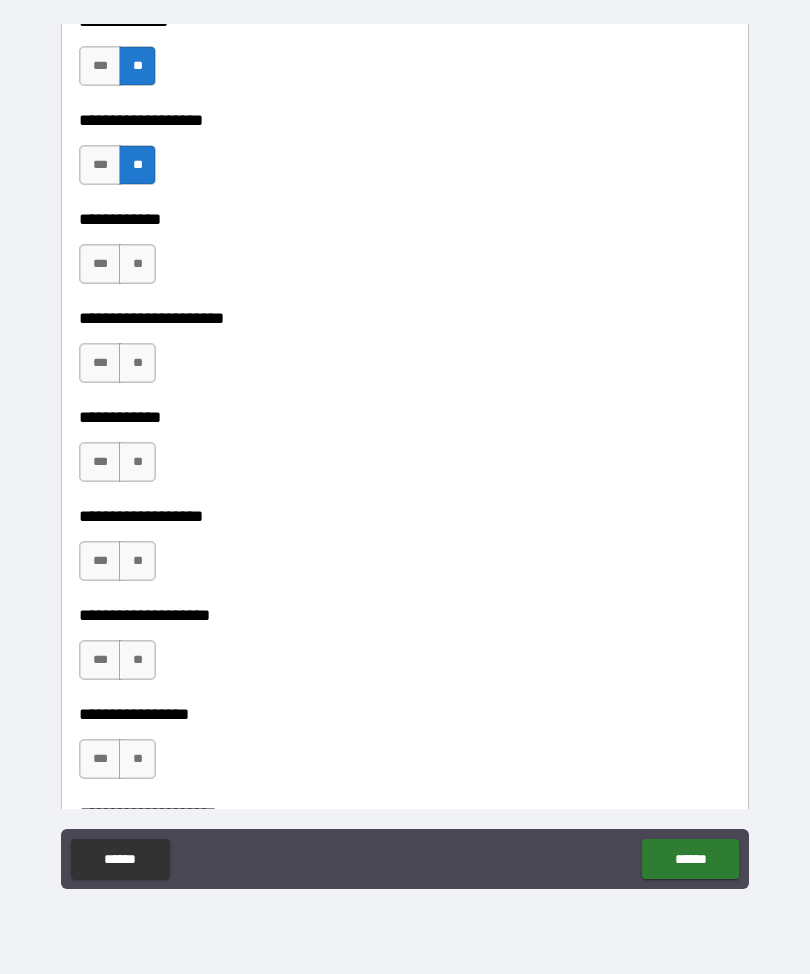 scroll, scrollTop: 7560, scrollLeft: 0, axis: vertical 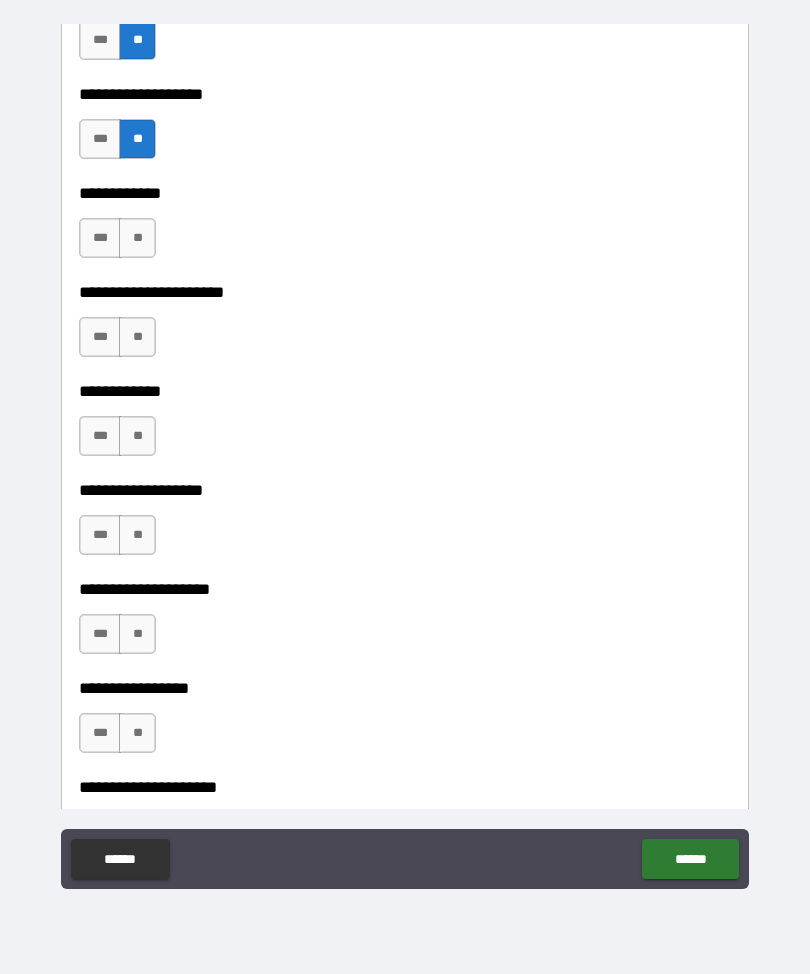 click on "**" at bounding box center (137, 238) 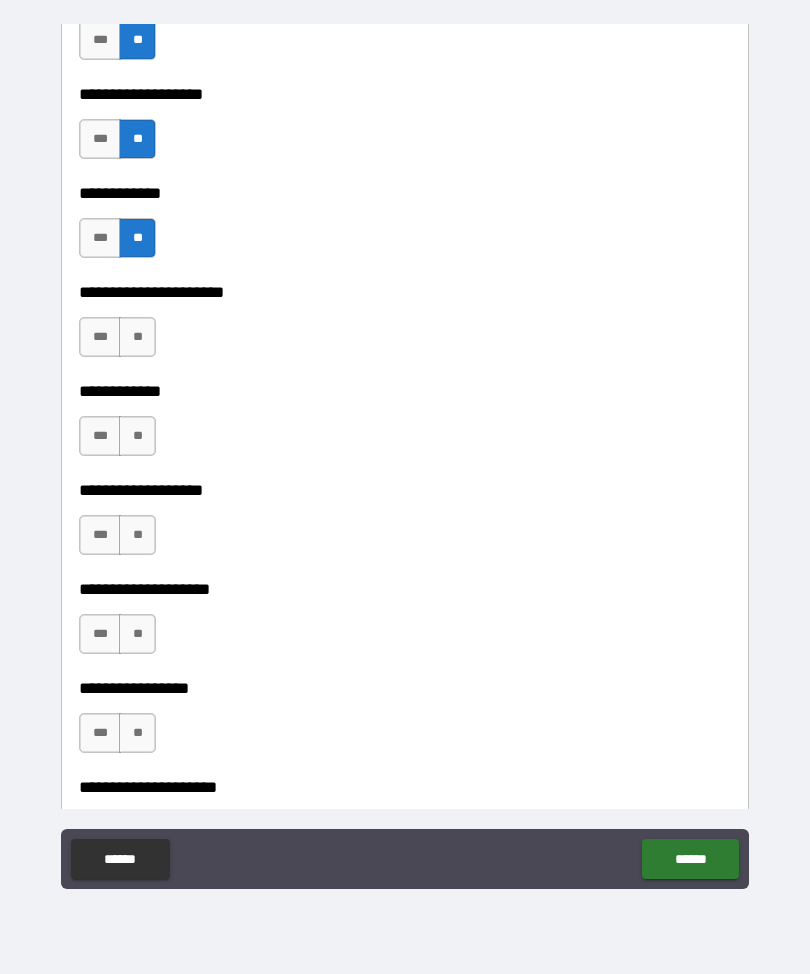 click on "**" at bounding box center (137, 337) 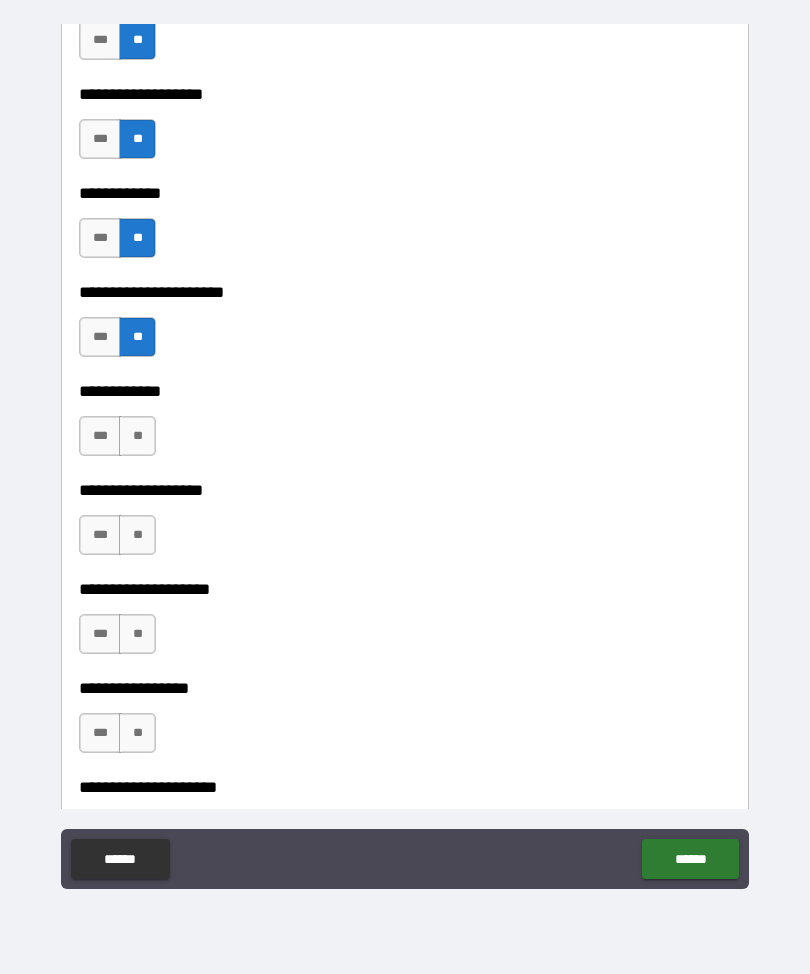 click on "**" at bounding box center (137, 436) 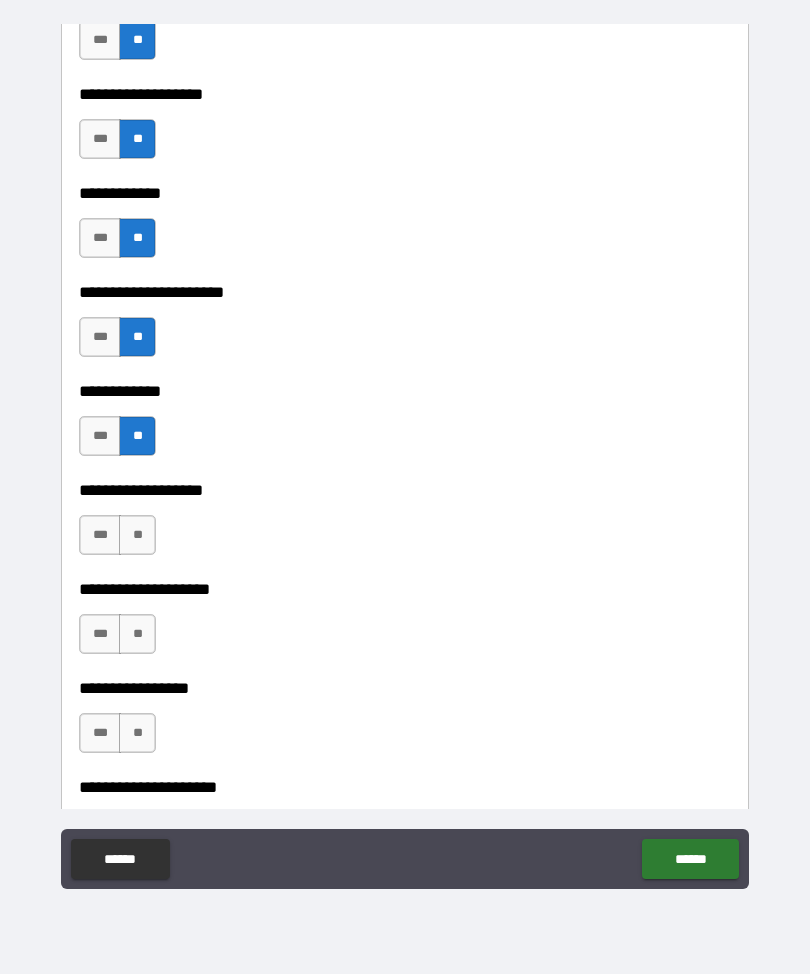 click on "**" at bounding box center [137, 535] 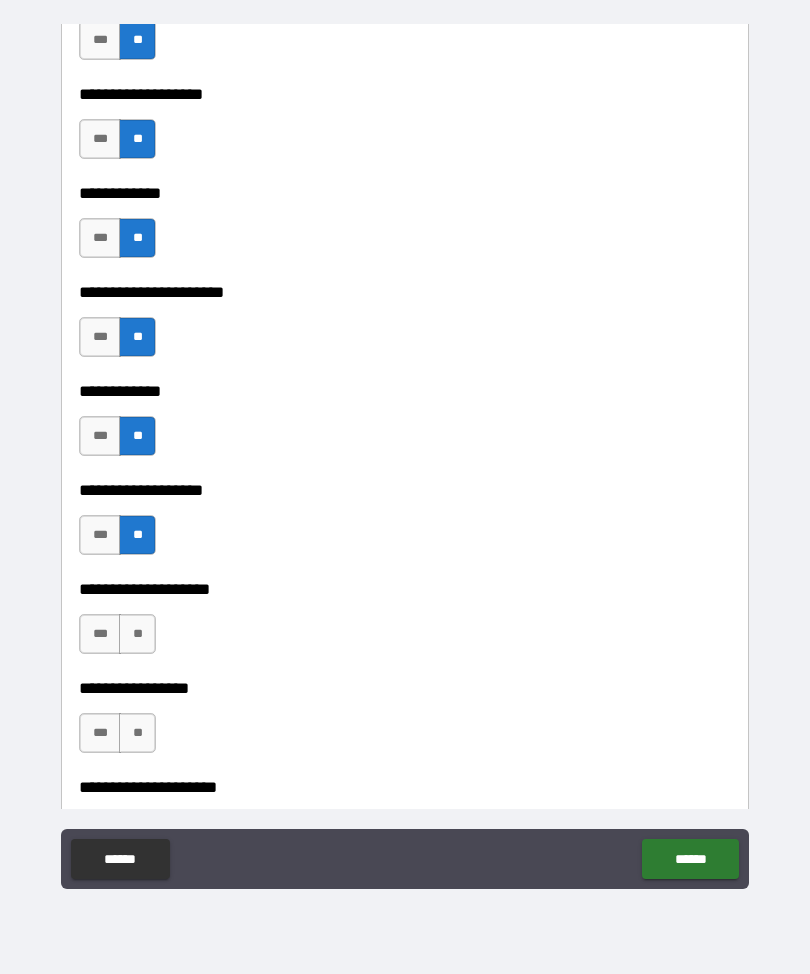 click on "**" at bounding box center (137, 634) 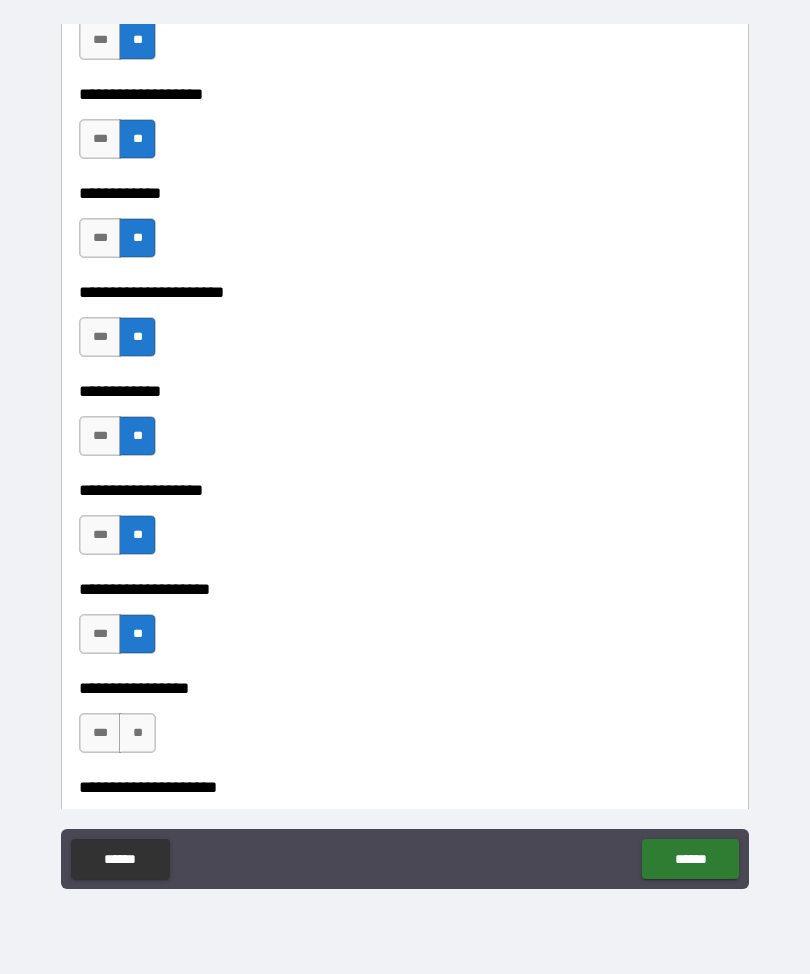 click on "**" at bounding box center (137, 733) 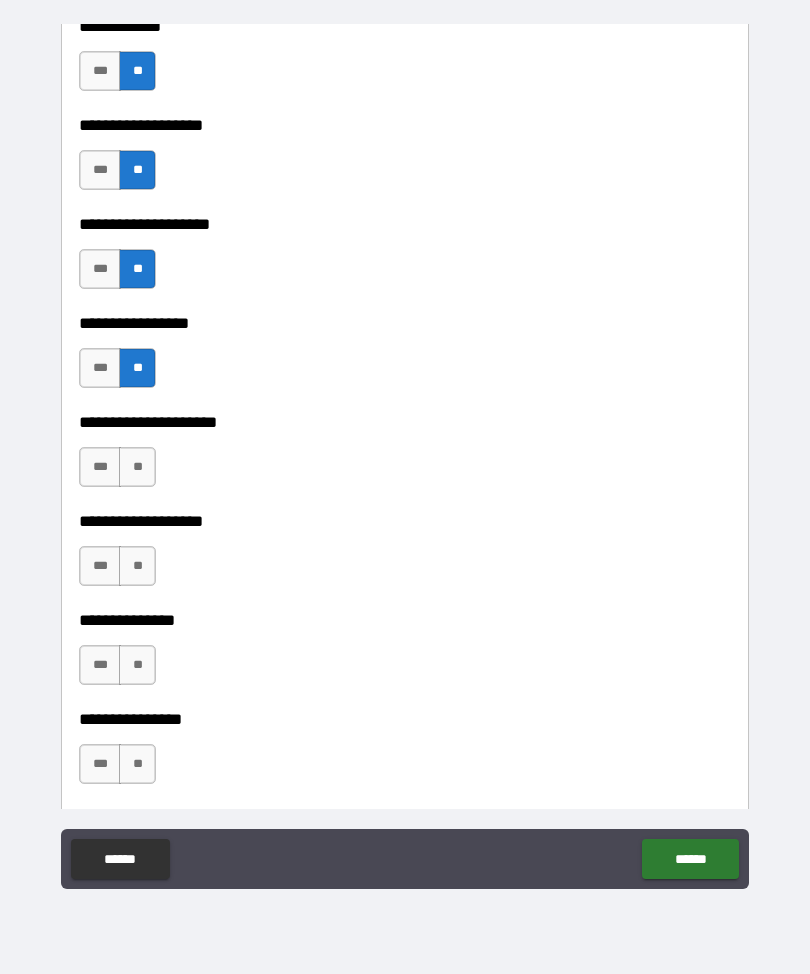 scroll, scrollTop: 8057, scrollLeft: 0, axis: vertical 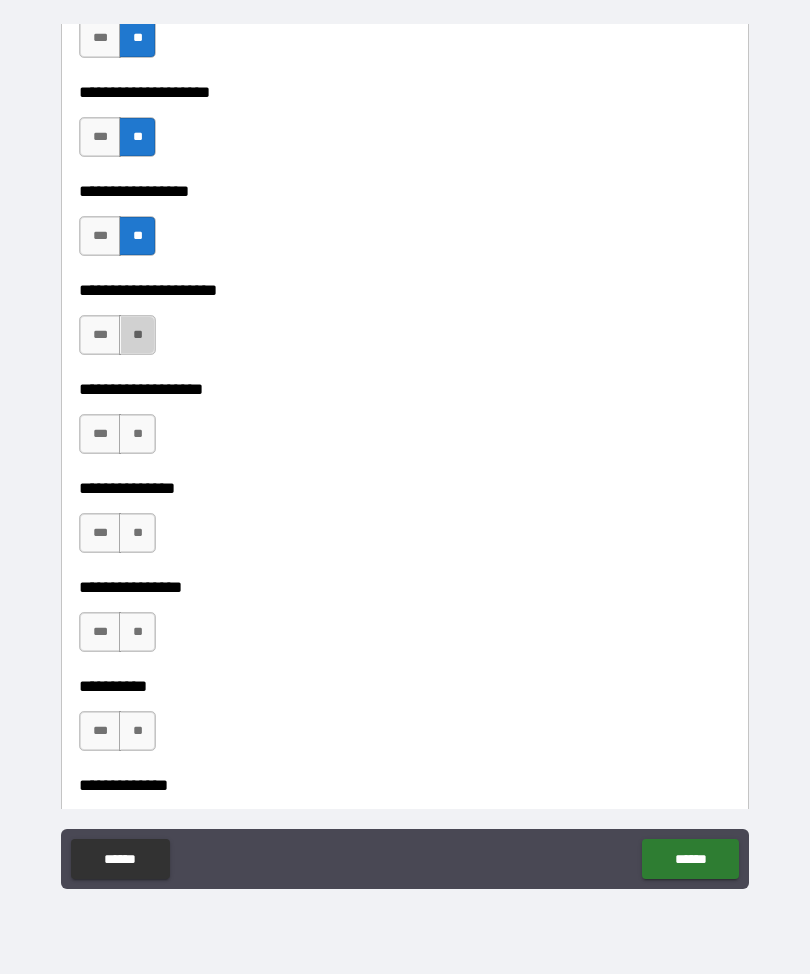 click on "**" at bounding box center [137, 335] 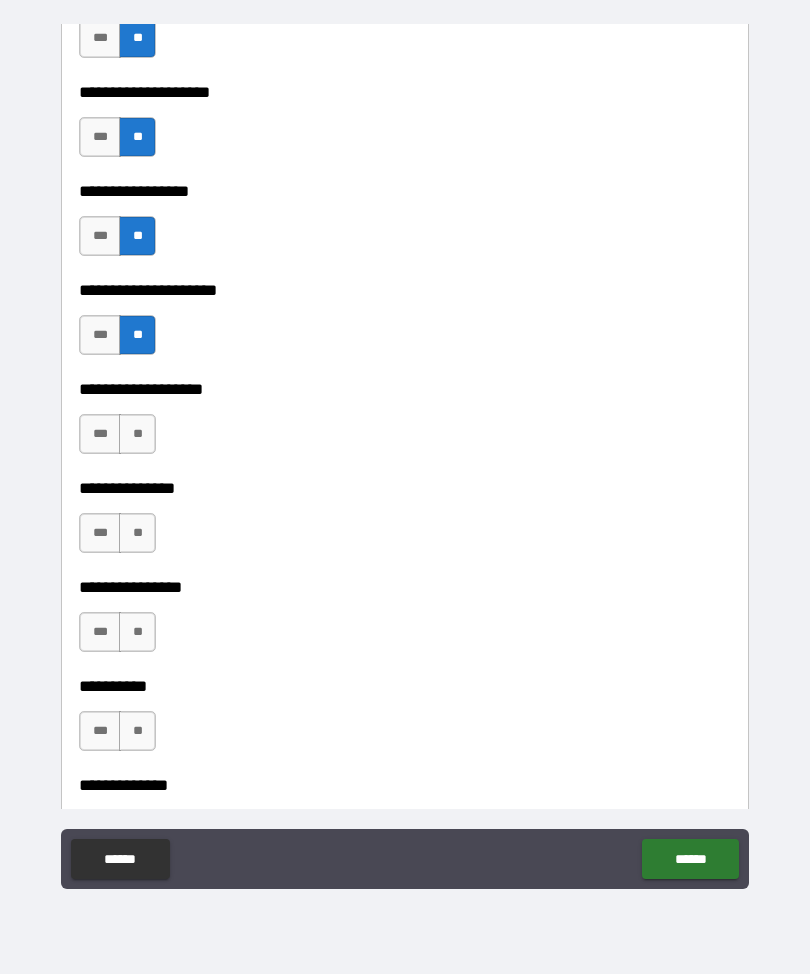 click on "**" at bounding box center (137, 434) 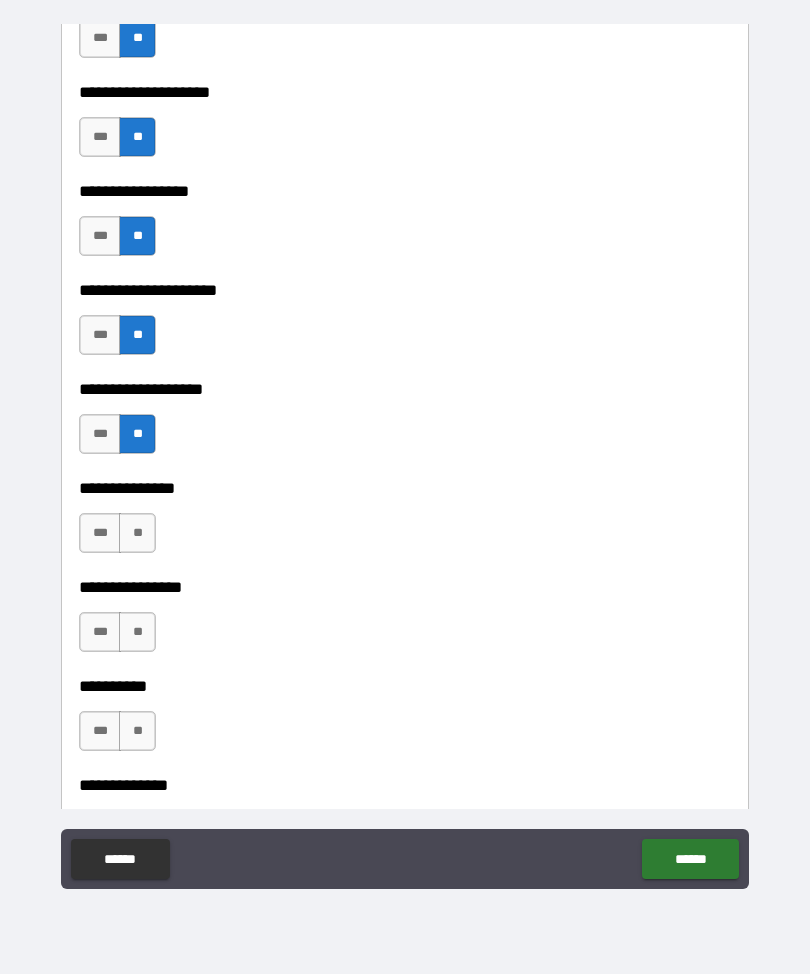 click on "**" at bounding box center (137, 533) 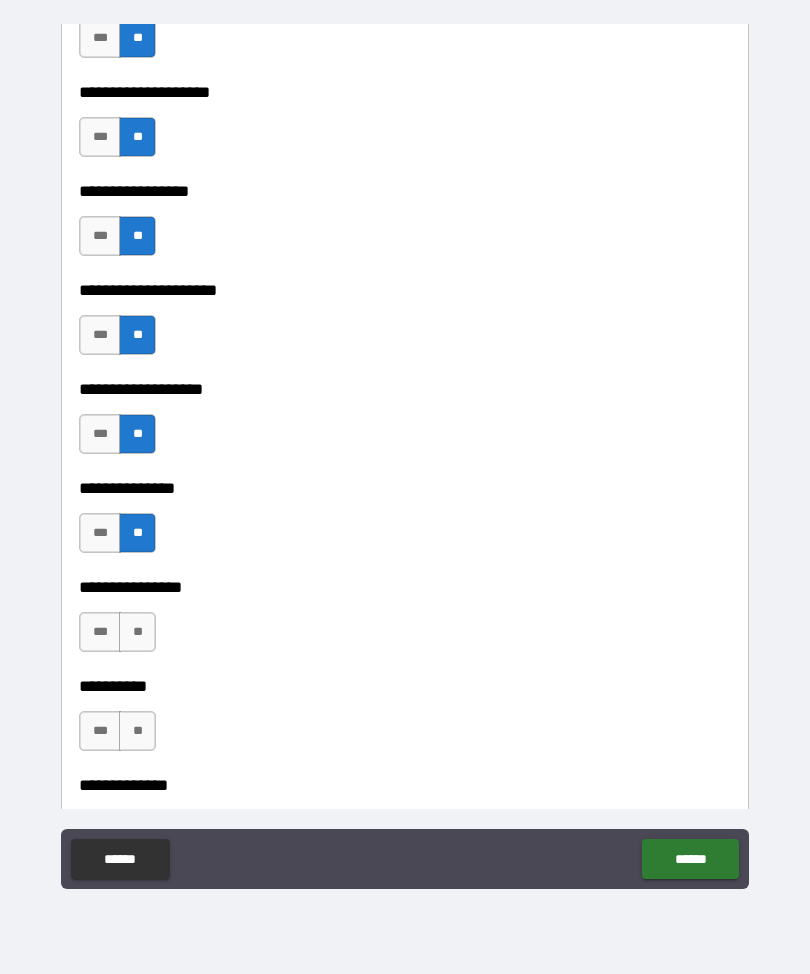 click on "**" at bounding box center (137, 632) 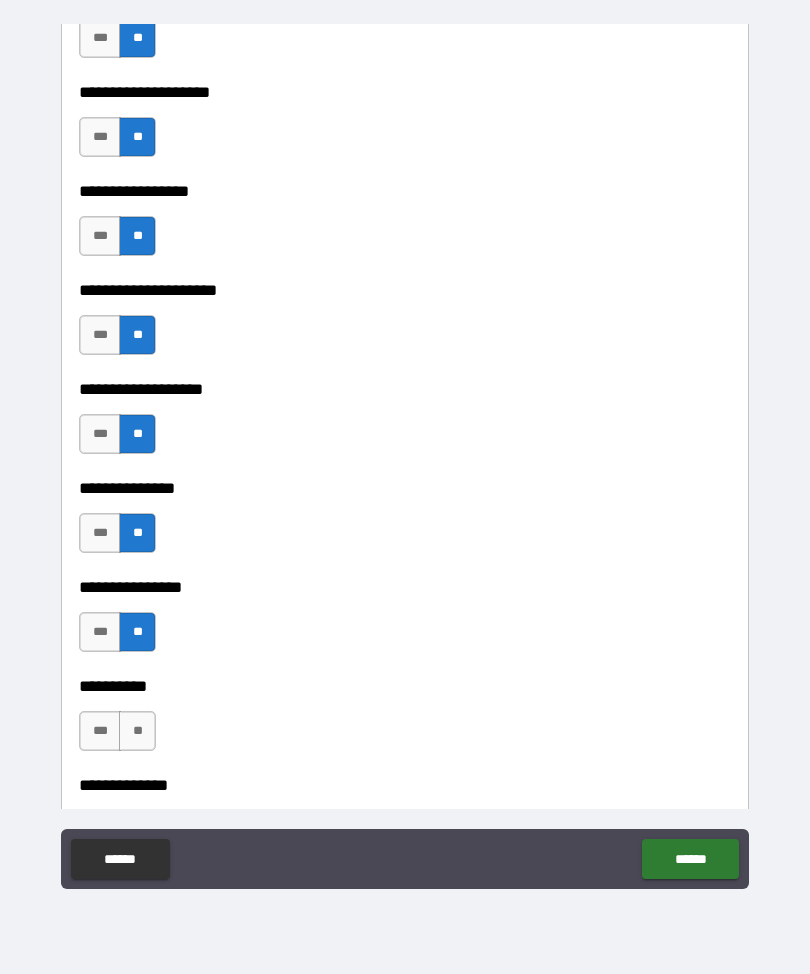 click on "**" at bounding box center (137, 731) 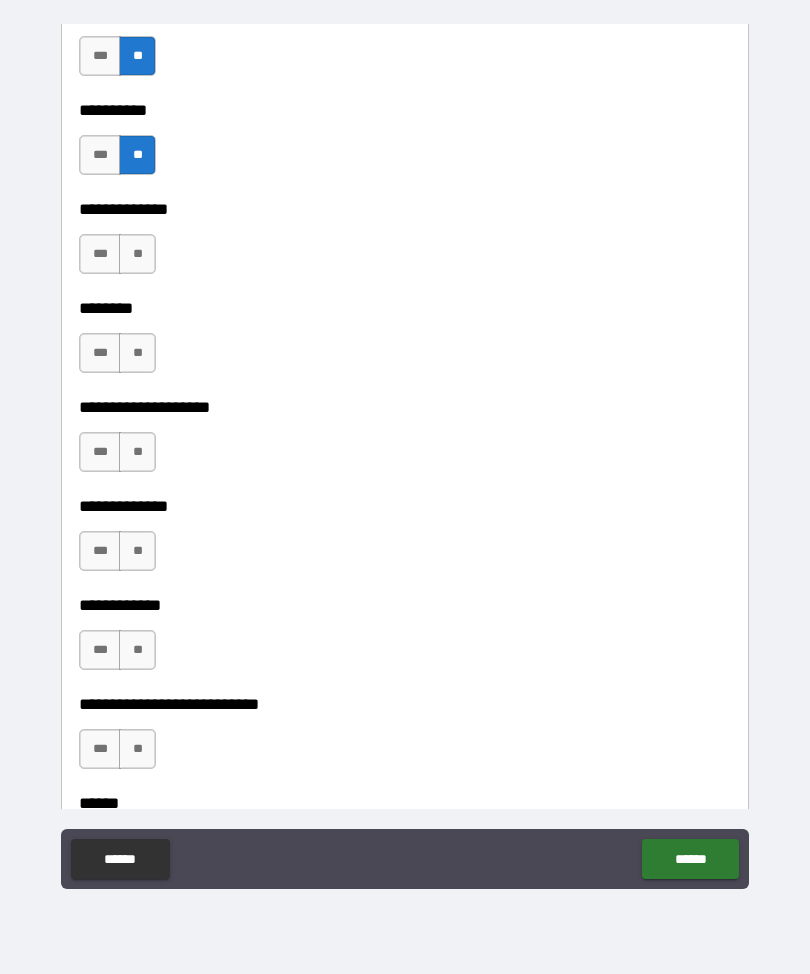 scroll, scrollTop: 8680, scrollLeft: 0, axis: vertical 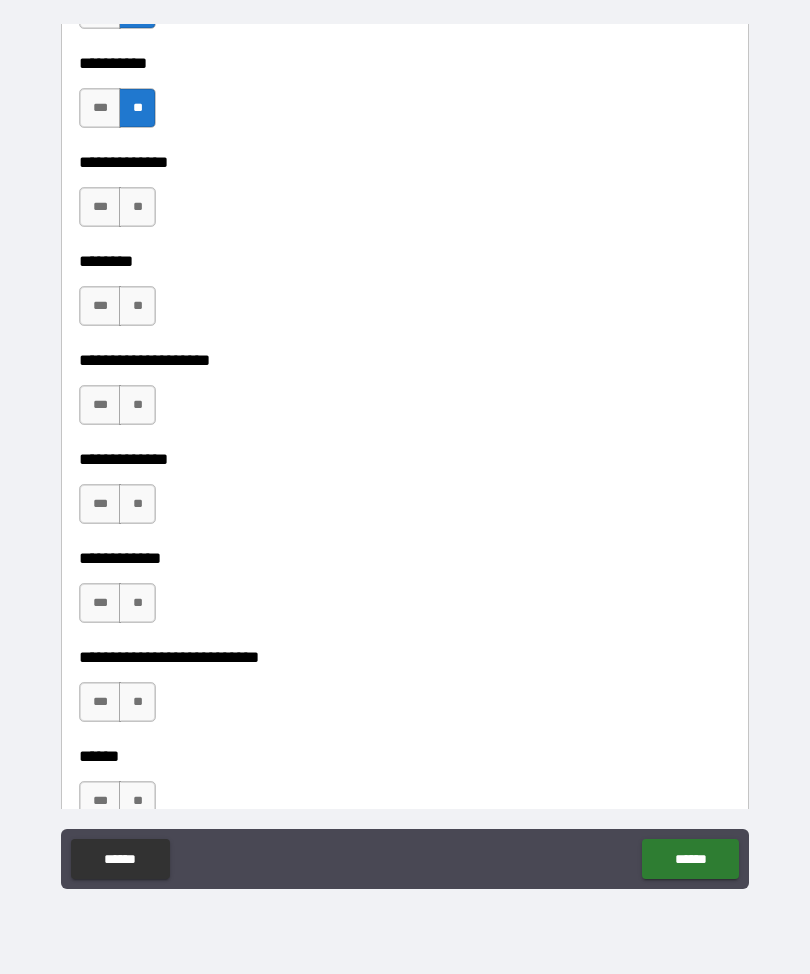 click on "**" at bounding box center [137, 207] 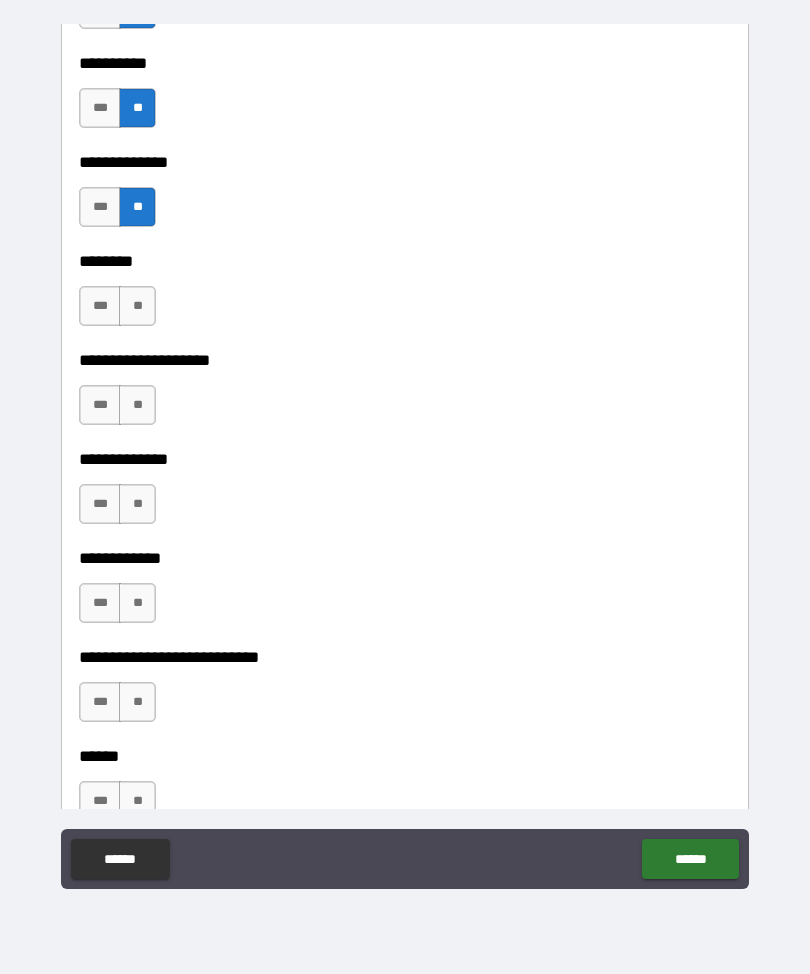 click on "**" at bounding box center (137, 306) 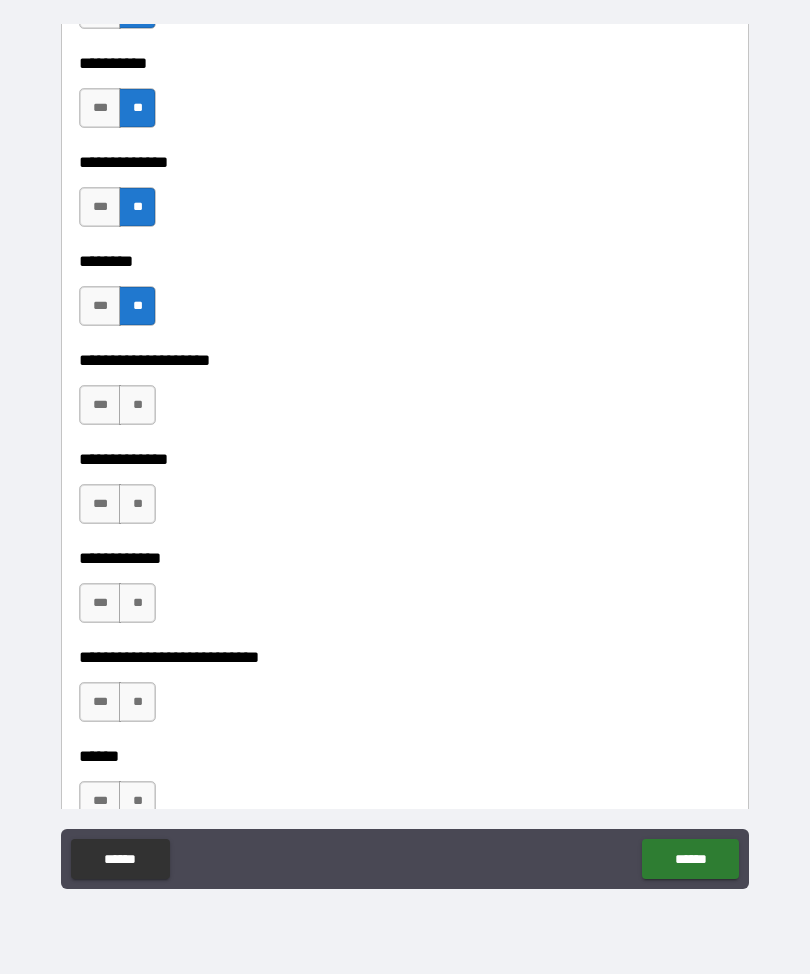 click on "**" at bounding box center (137, 405) 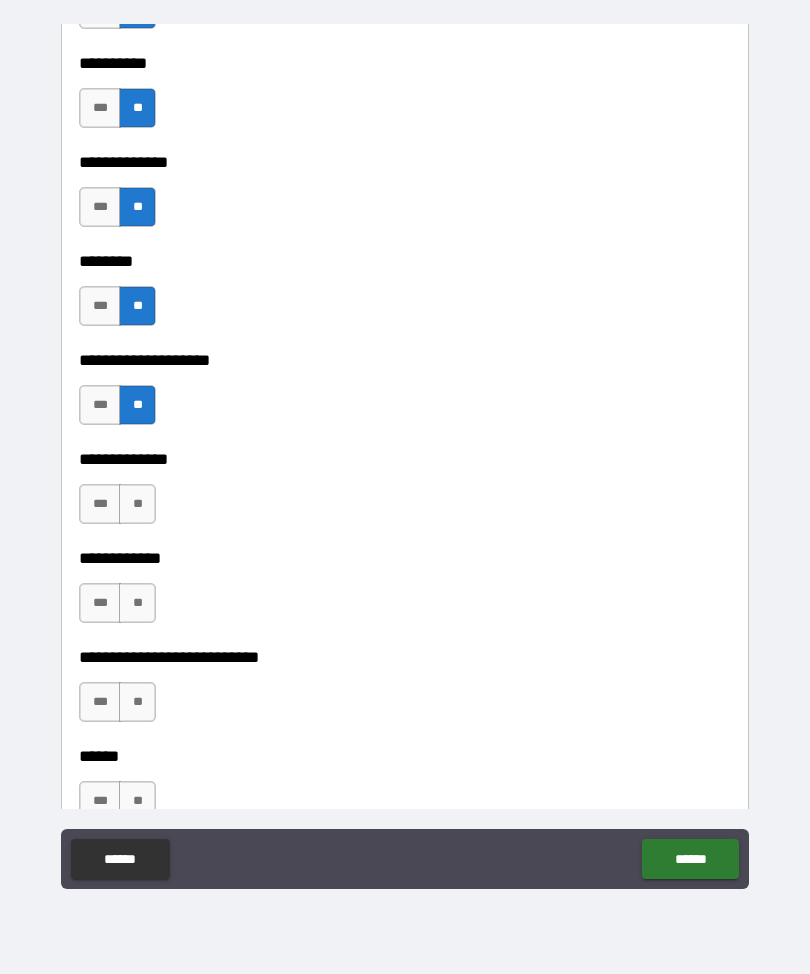 click on "**" at bounding box center [137, 504] 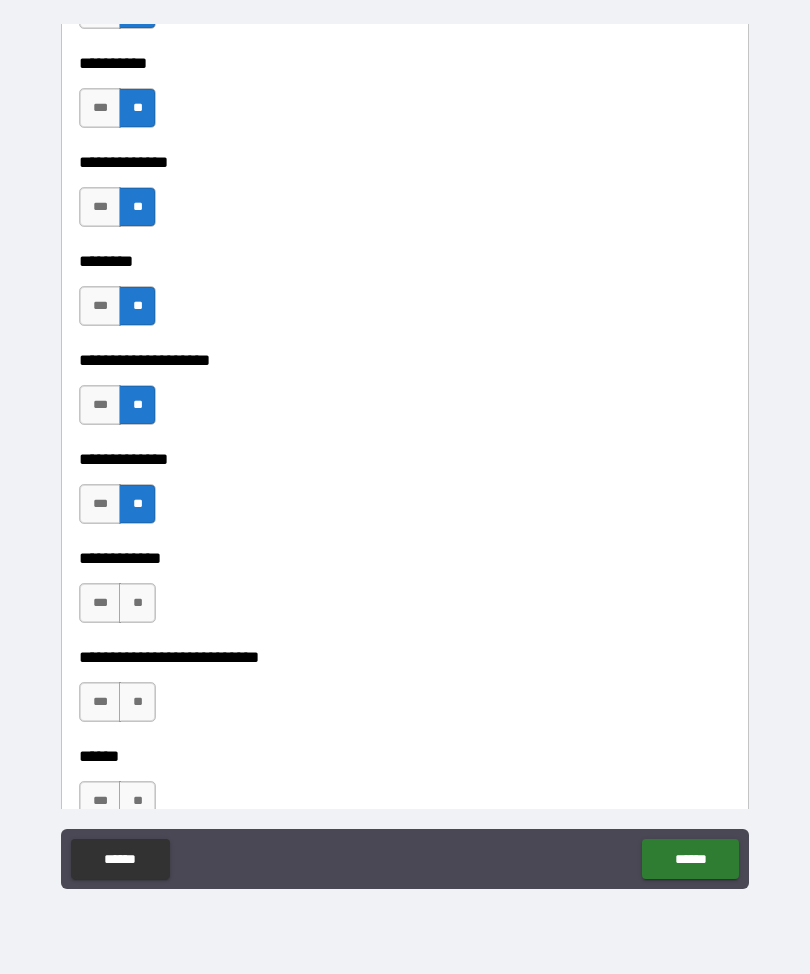 click on "**" at bounding box center (137, 603) 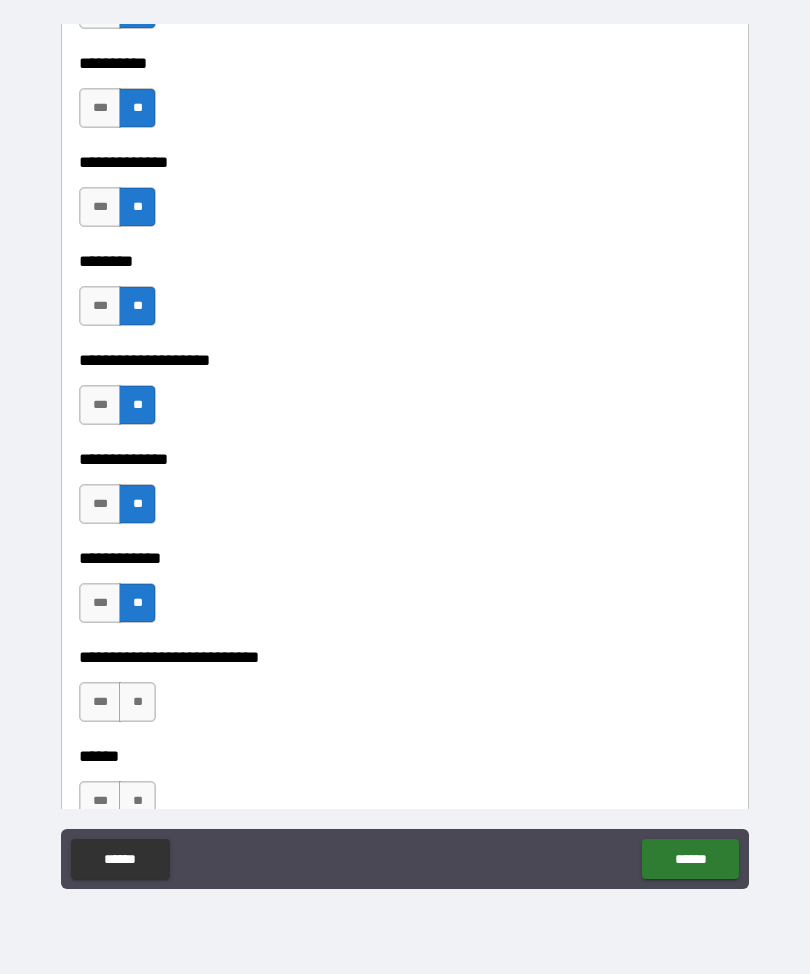 click on "**" at bounding box center [137, 702] 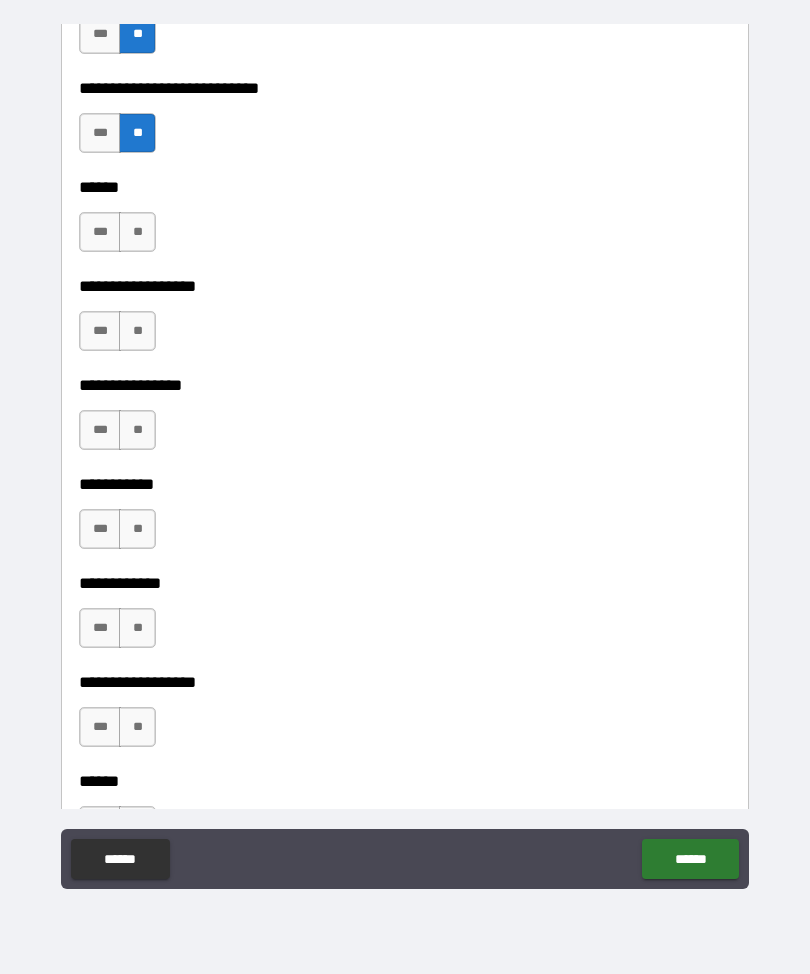 scroll, scrollTop: 9267, scrollLeft: 0, axis: vertical 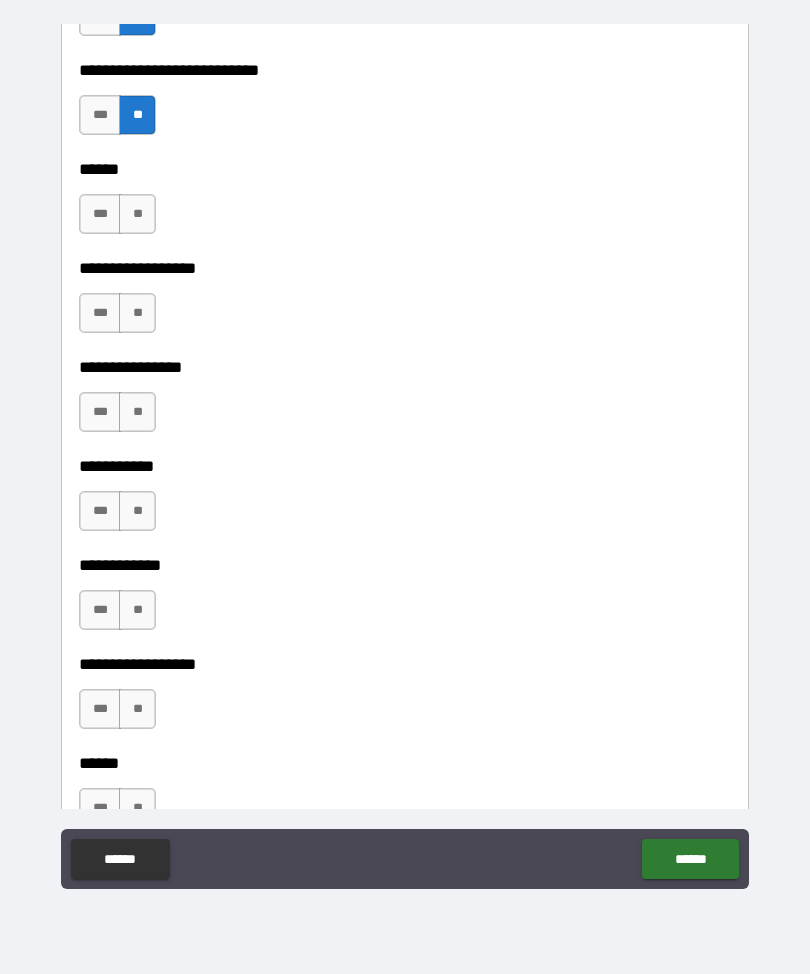 click on "**" at bounding box center [137, 214] 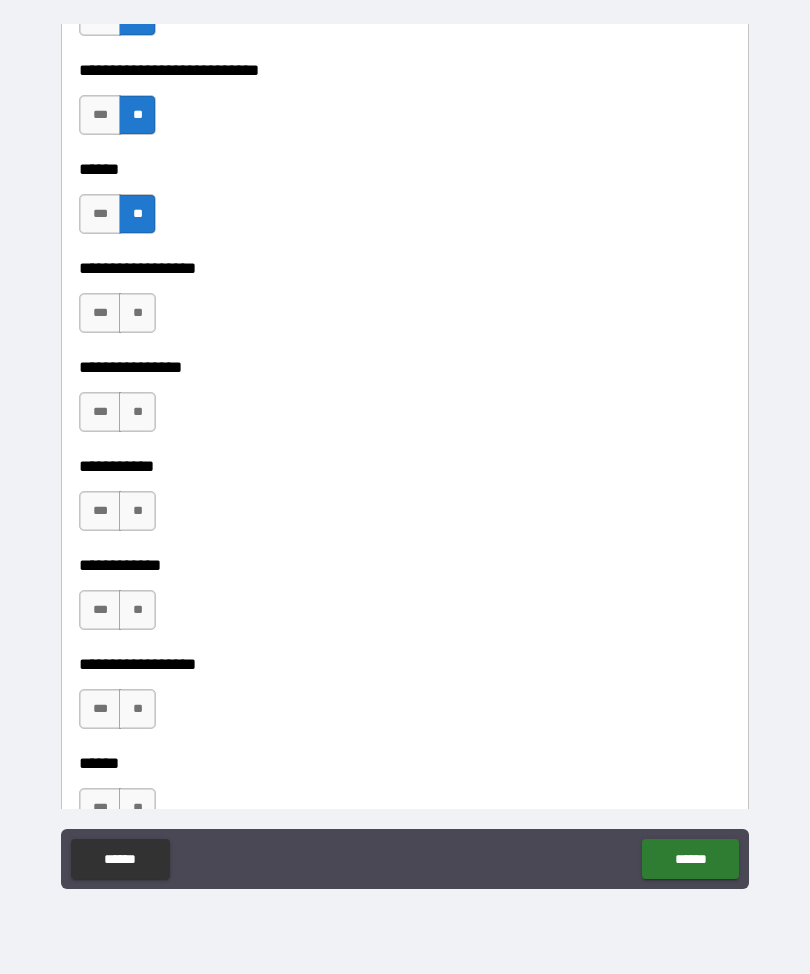 click on "**" at bounding box center (137, 313) 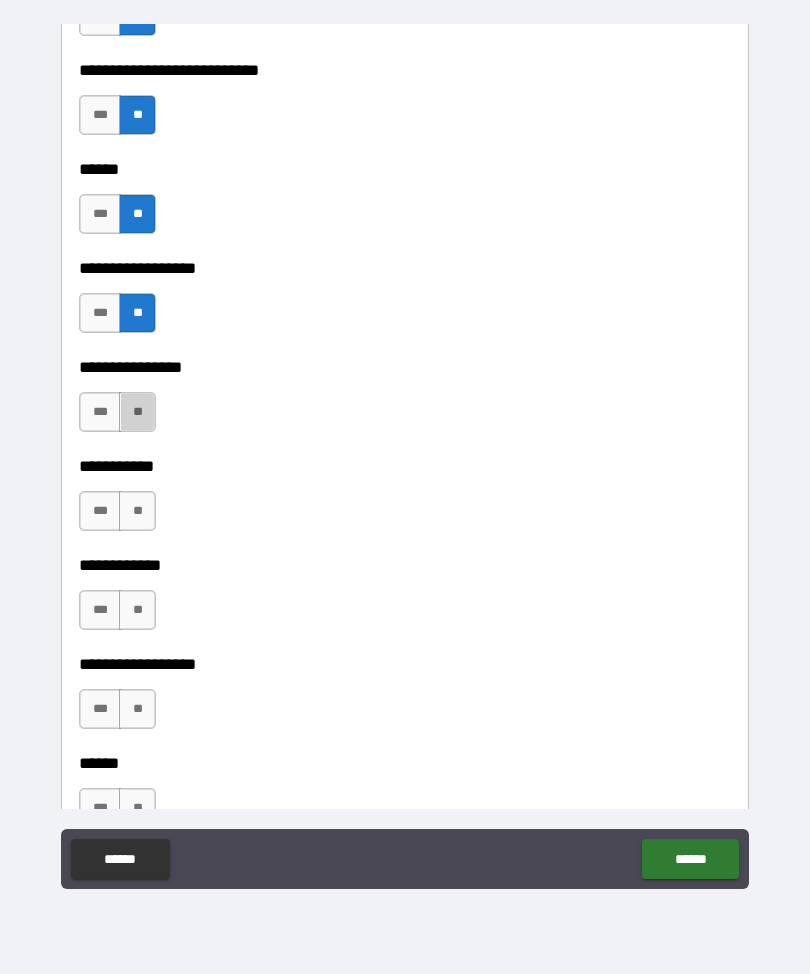 click on "**" at bounding box center [137, 412] 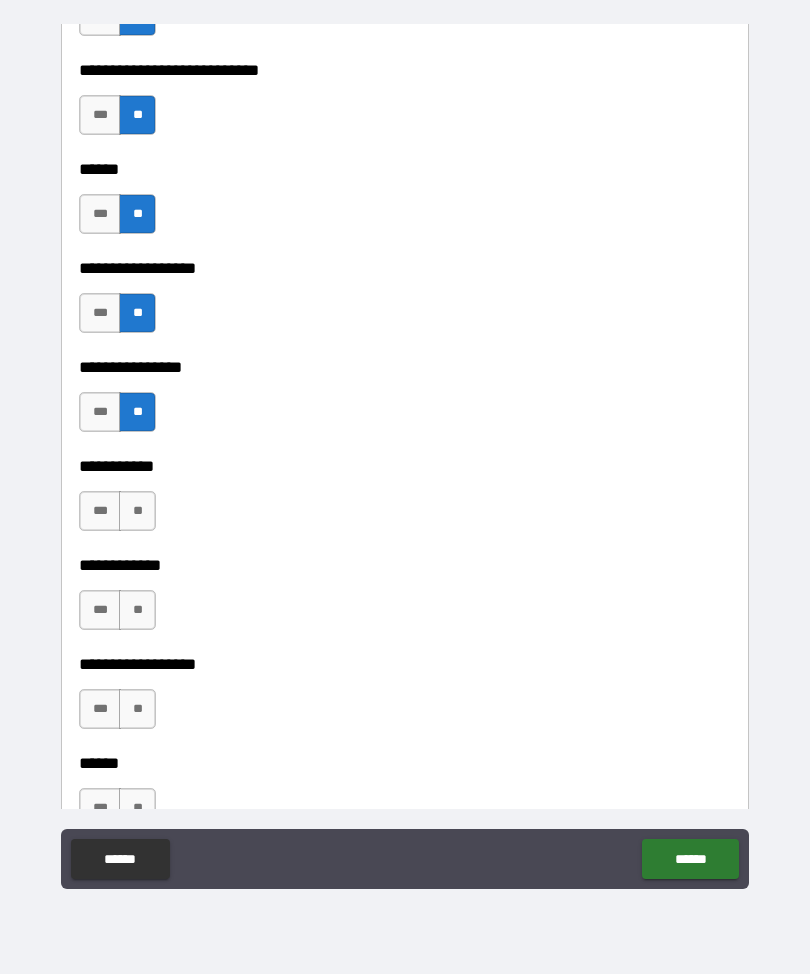 click on "**" at bounding box center [137, 511] 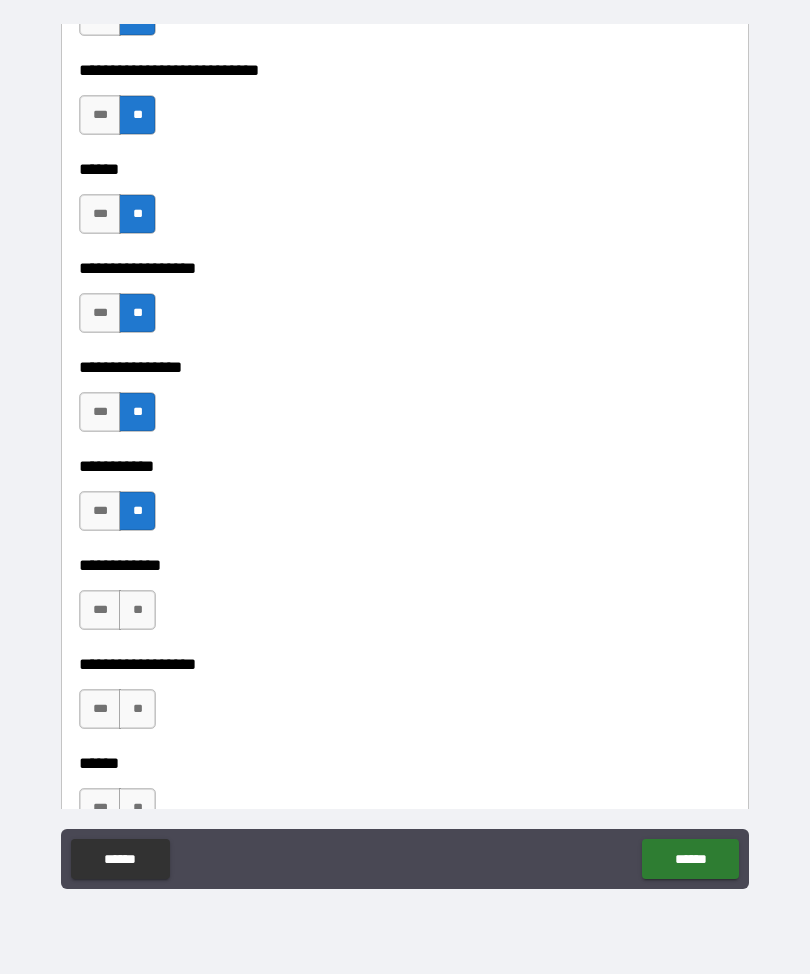 click on "**" at bounding box center [137, 610] 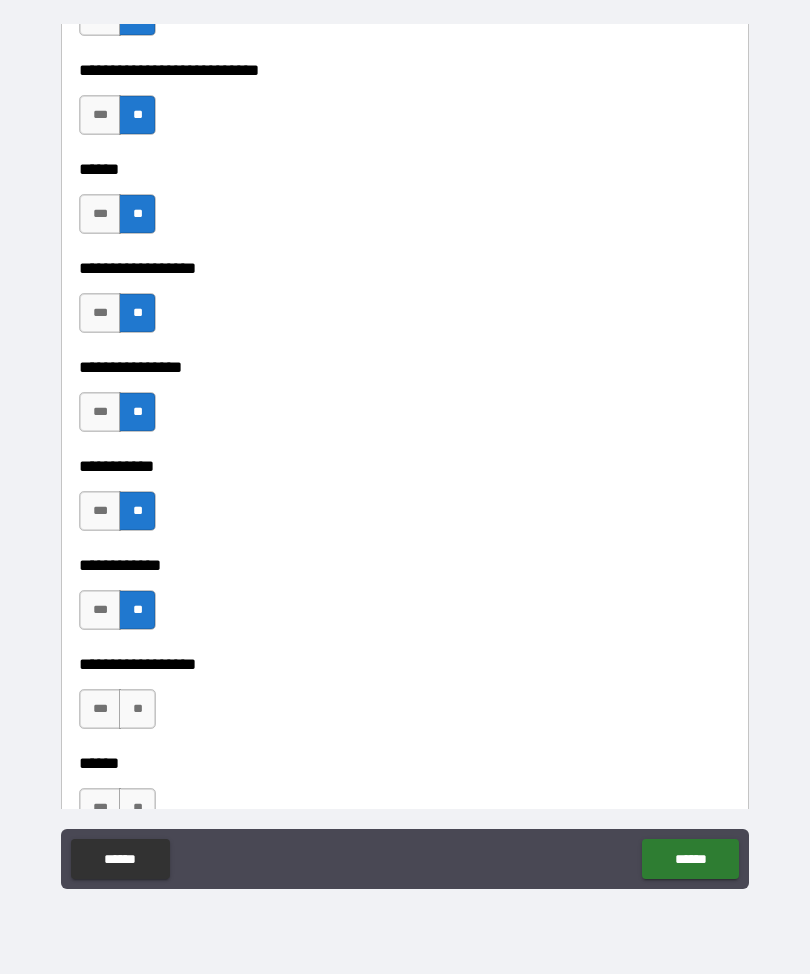 click on "**" at bounding box center (137, 709) 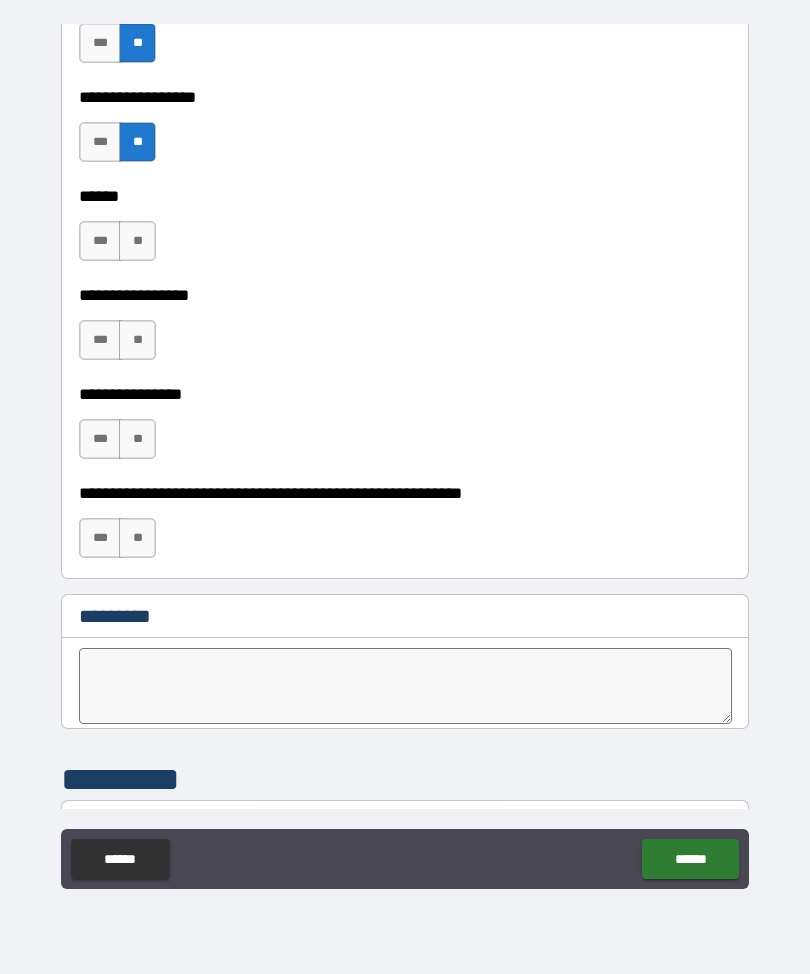 scroll, scrollTop: 9869, scrollLeft: 0, axis: vertical 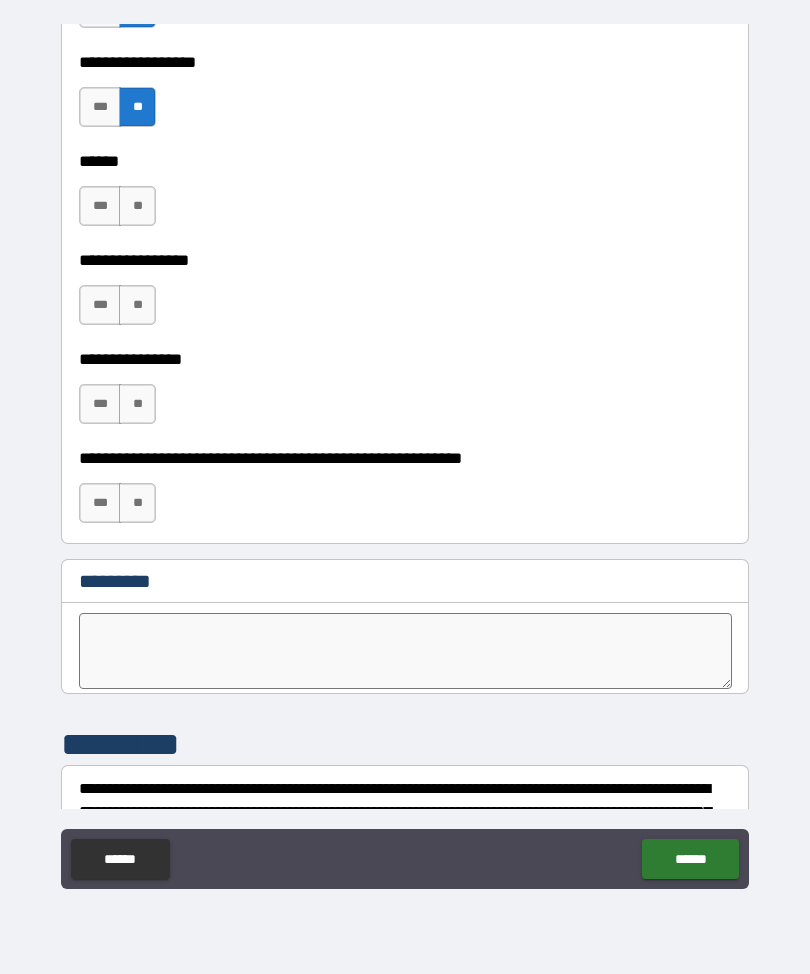 click on "**" at bounding box center (137, 206) 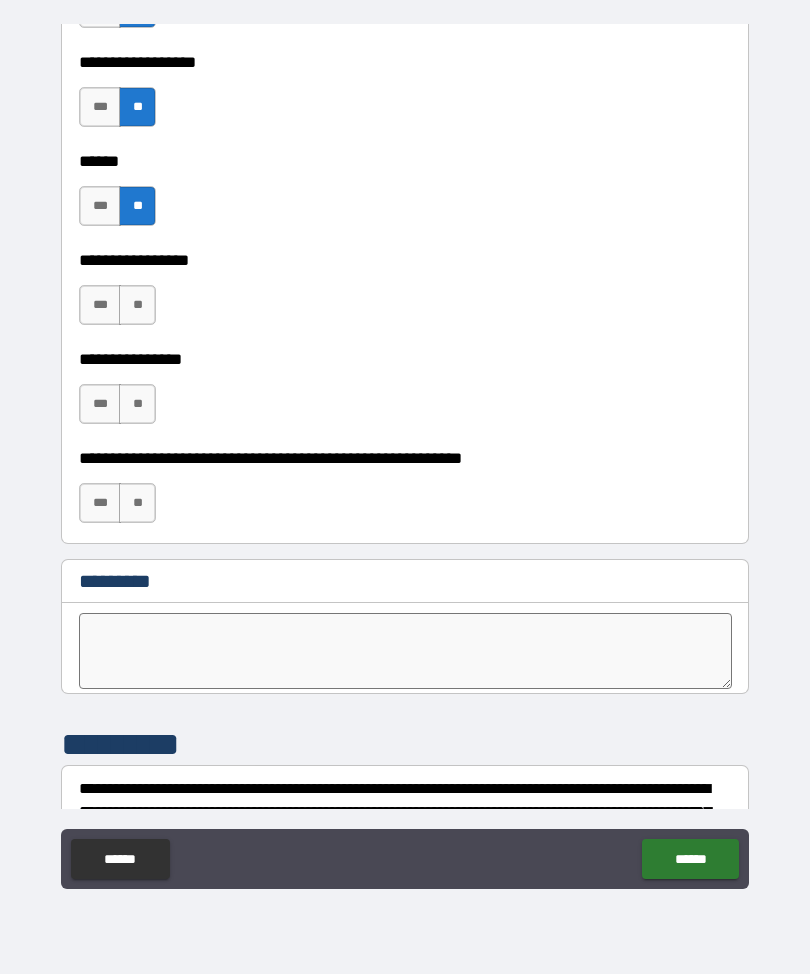 click on "**" at bounding box center [137, 305] 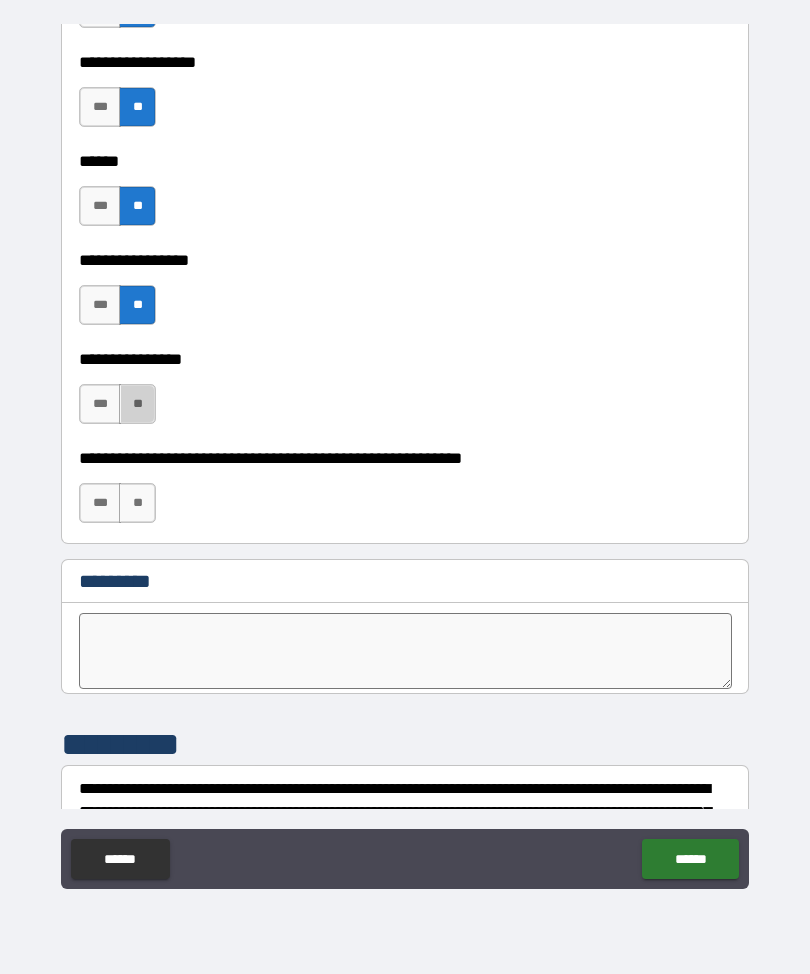 click on "**" at bounding box center [137, 404] 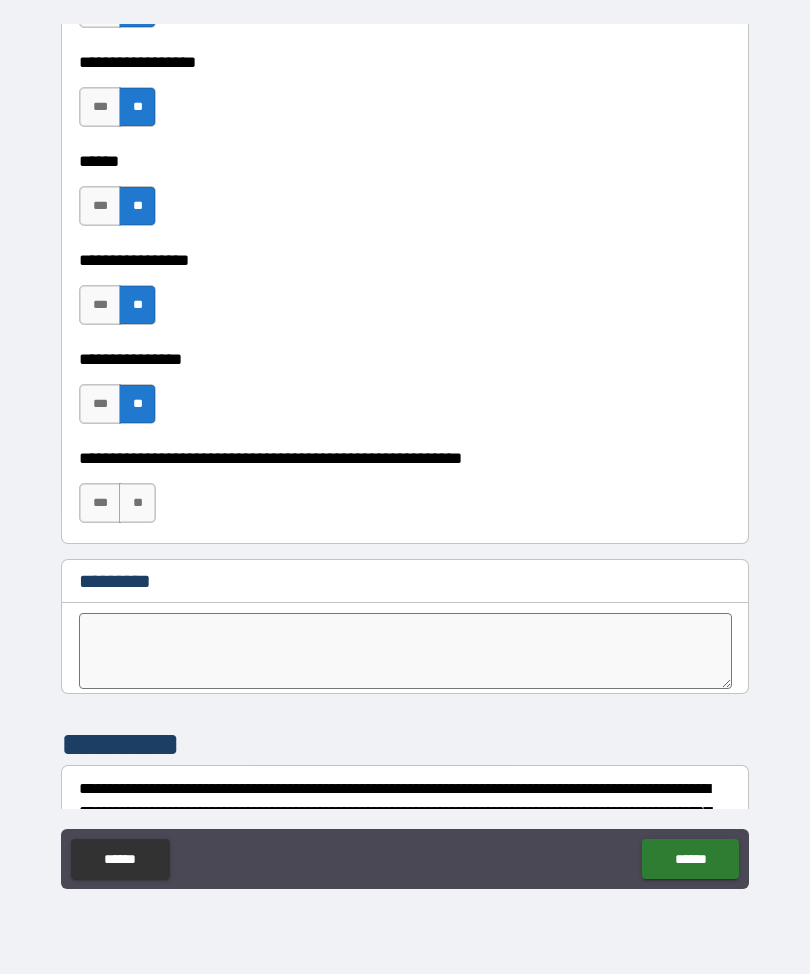 click on "**" at bounding box center (137, 503) 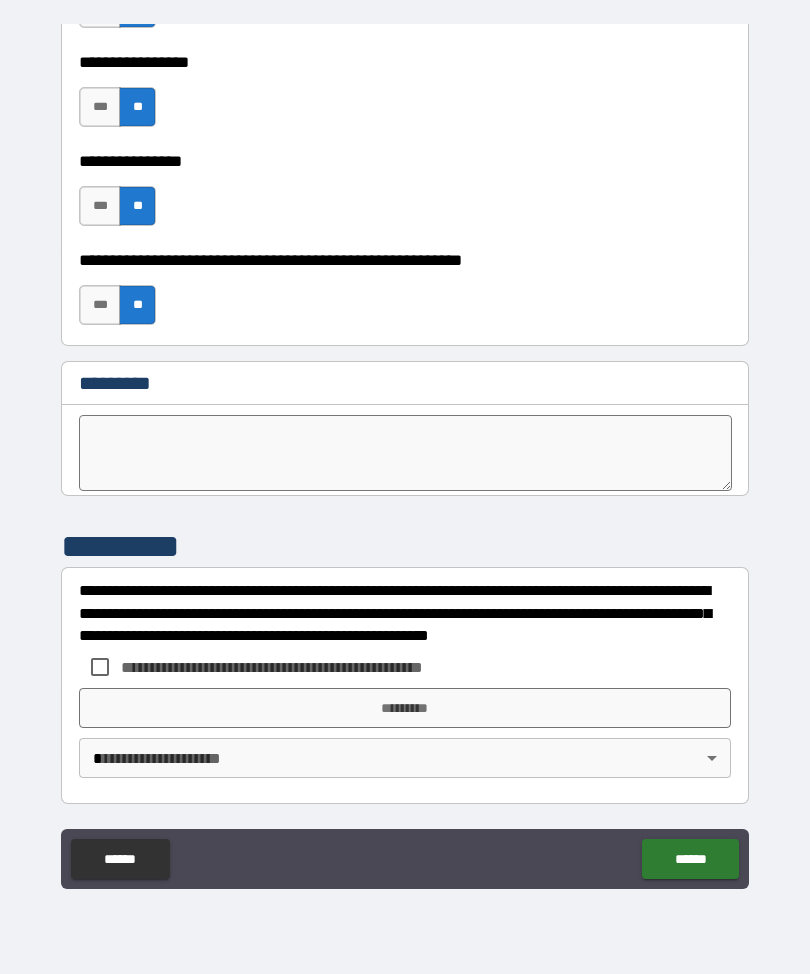 scroll, scrollTop: 10067, scrollLeft: 0, axis: vertical 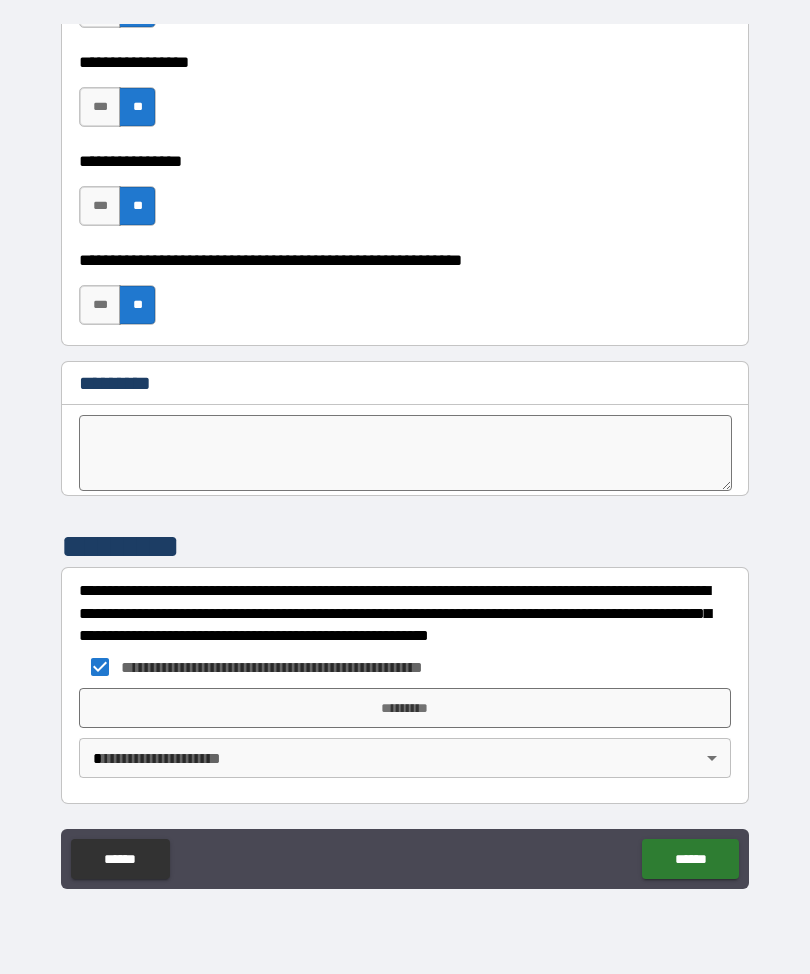 click on "*********" at bounding box center [405, 708] 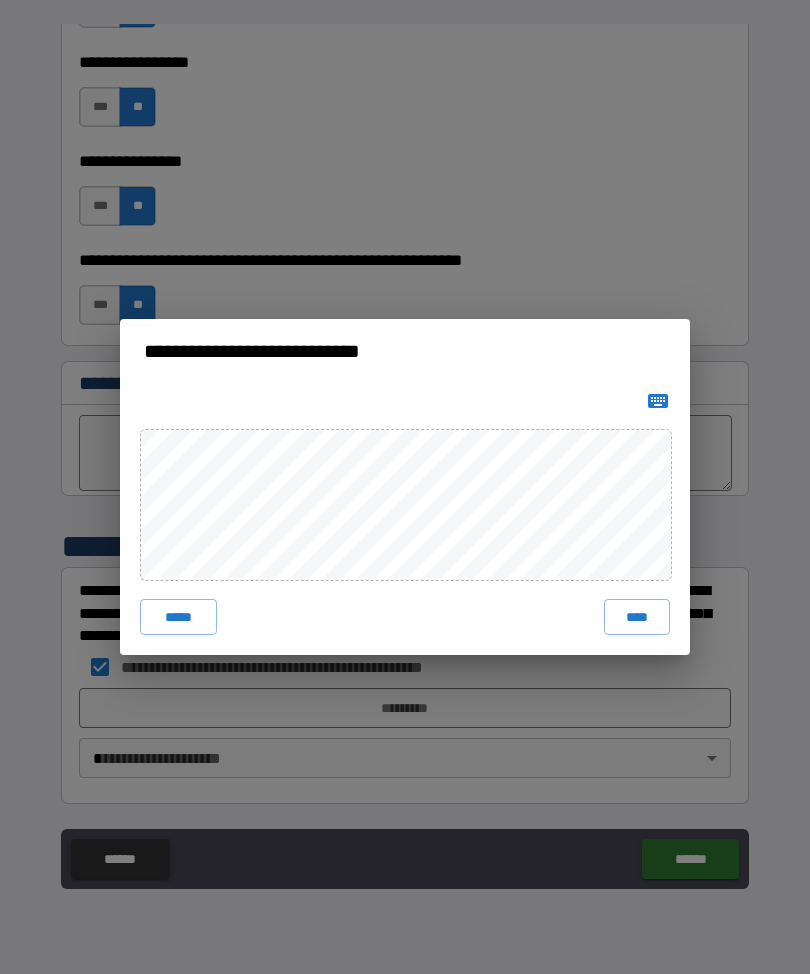 click on "****" at bounding box center (637, 617) 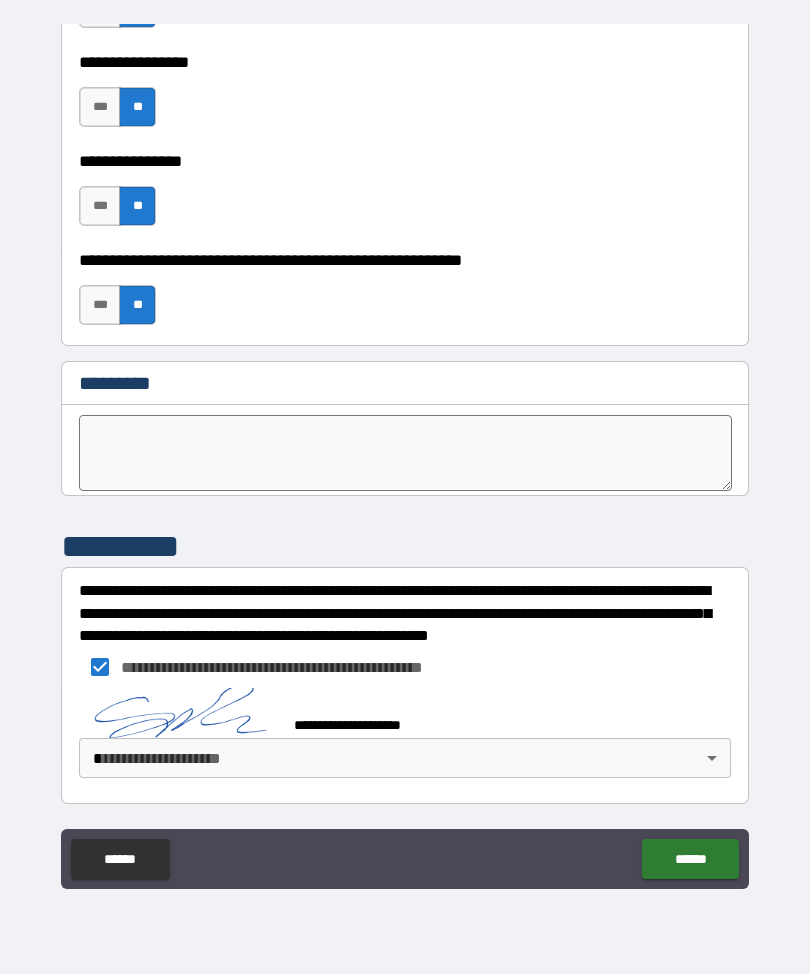 scroll, scrollTop: 10057, scrollLeft: 0, axis: vertical 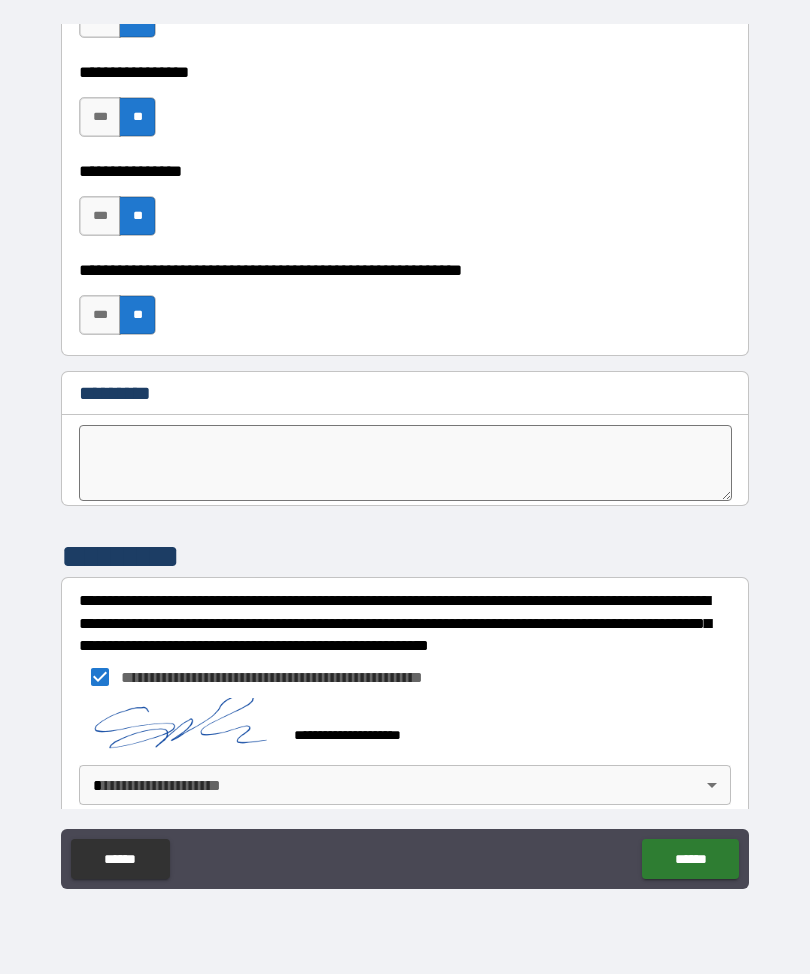 click on "******" at bounding box center [690, 859] 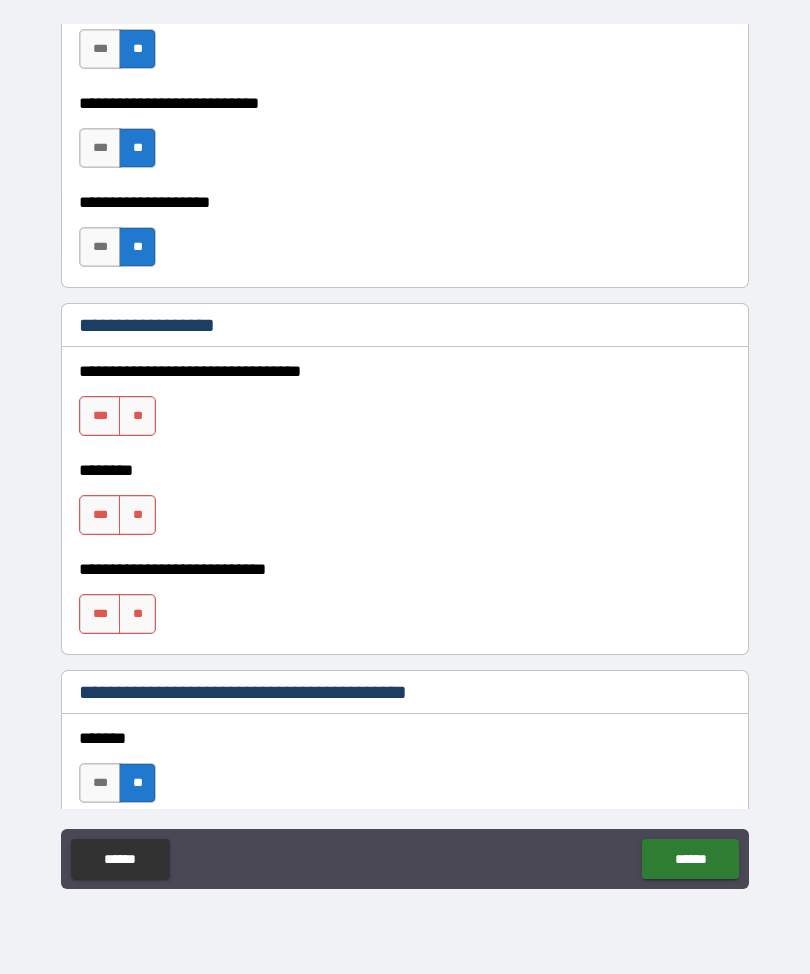scroll, scrollTop: 943, scrollLeft: 0, axis: vertical 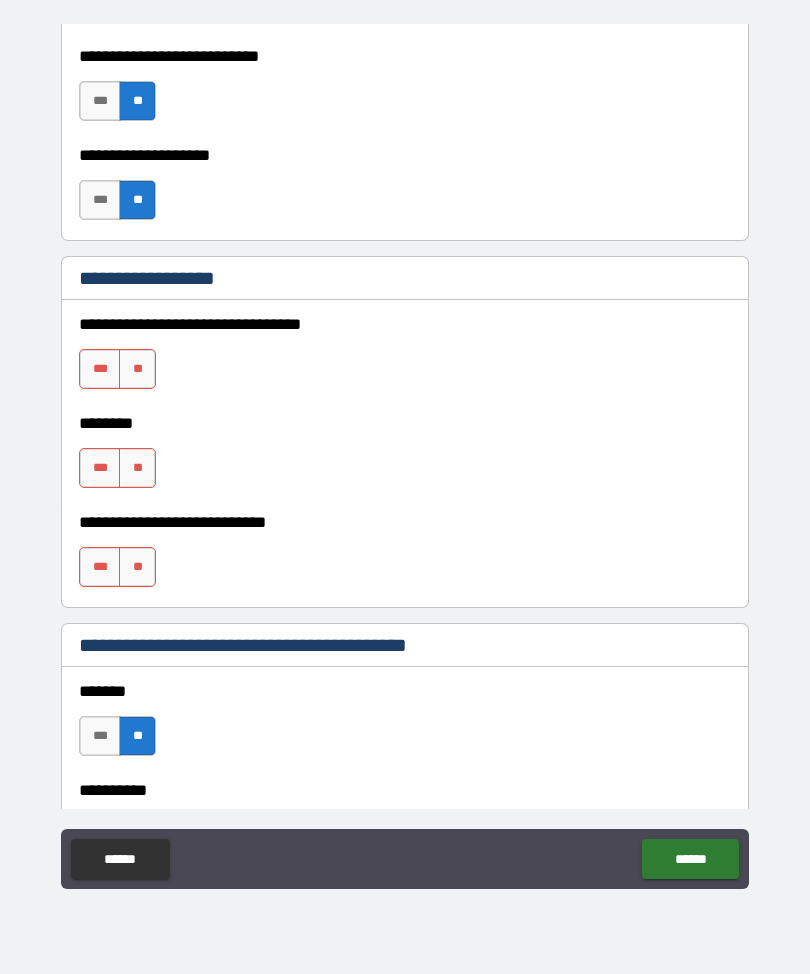 click on "**" at bounding box center [137, 369] 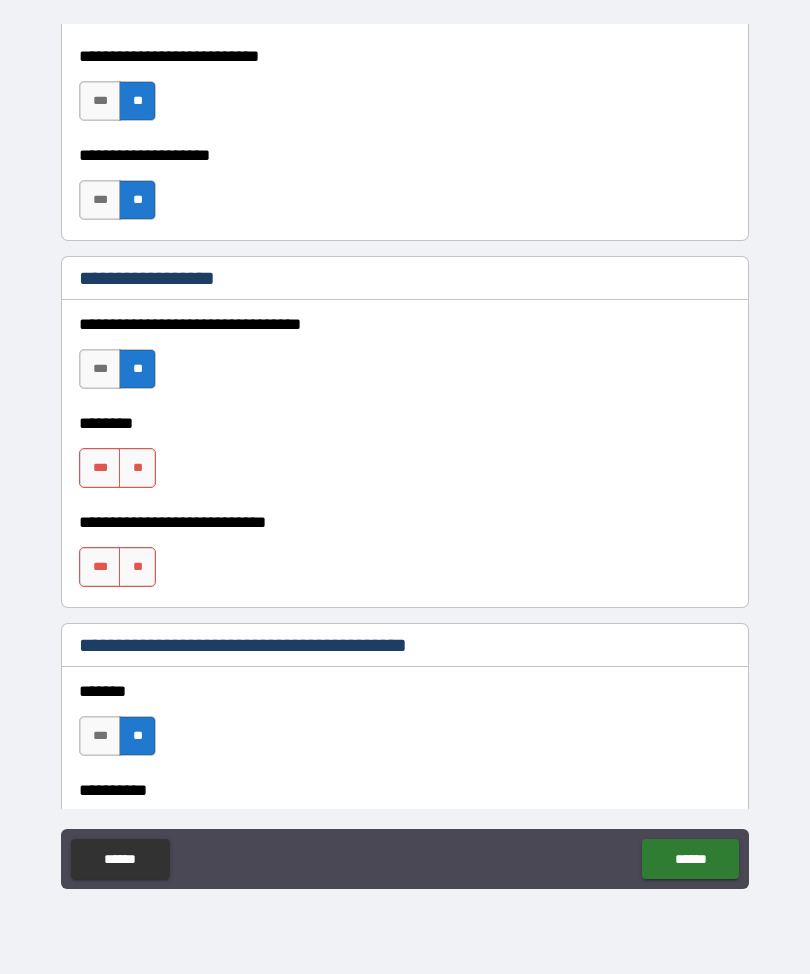 click on "**" at bounding box center [137, 468] 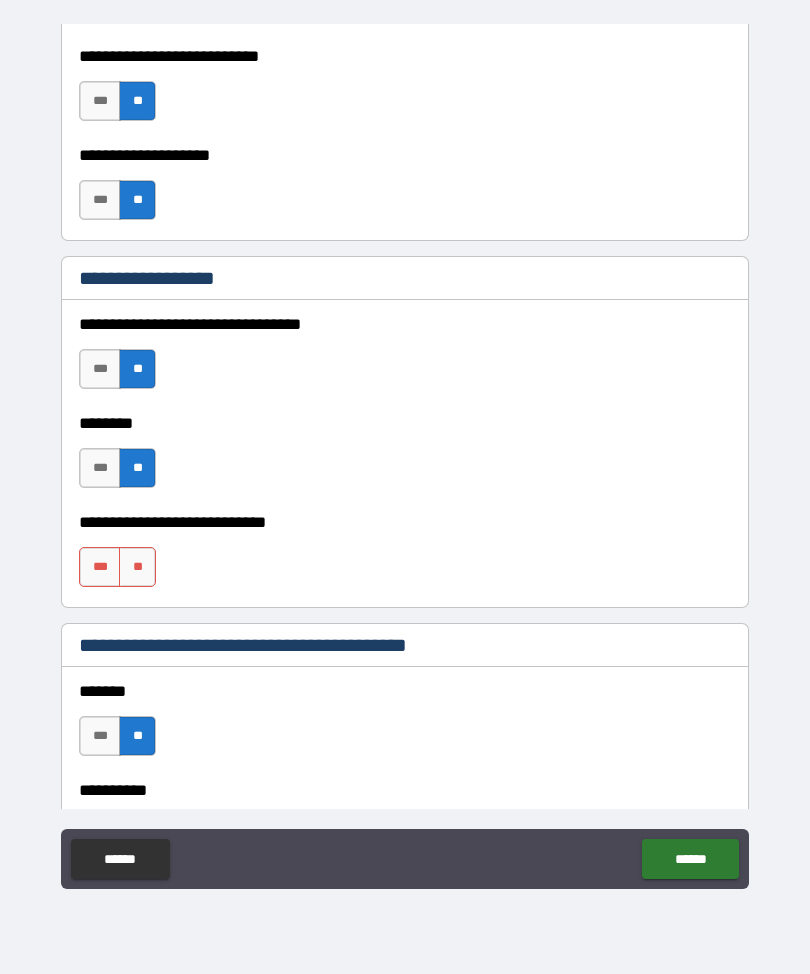 click on "**" at bounding box center [137, 567] 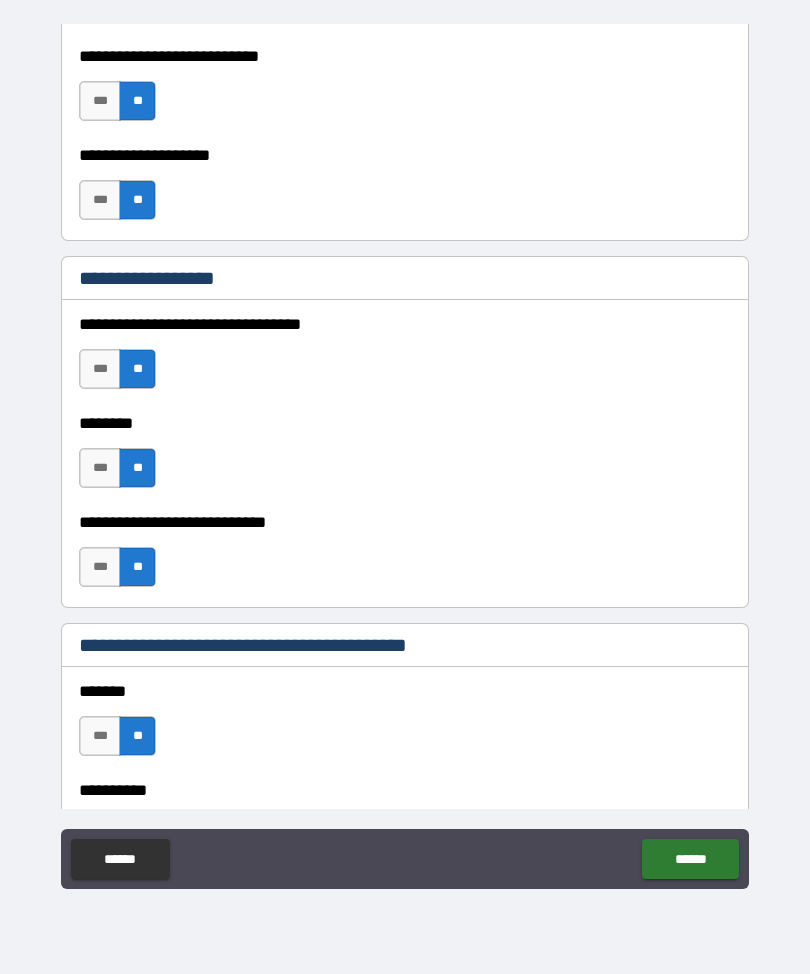 click on "******" at bounding box center (690, 859) 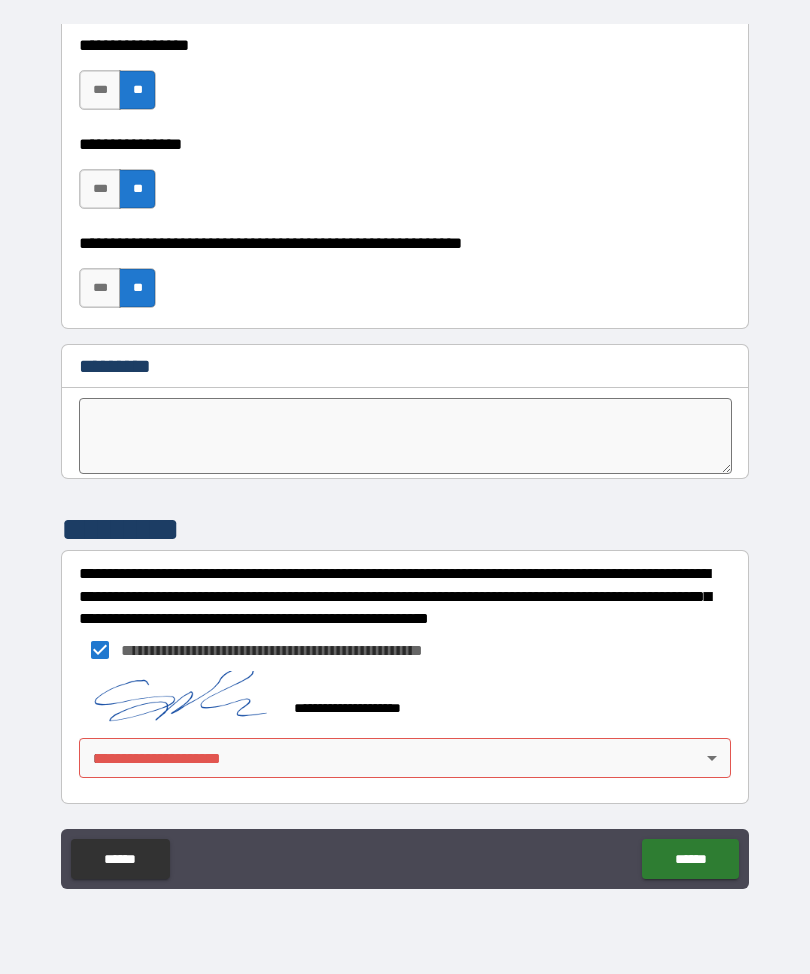 scroll, scrollTop: 10084, scrollLeft: 0, axis: vertical 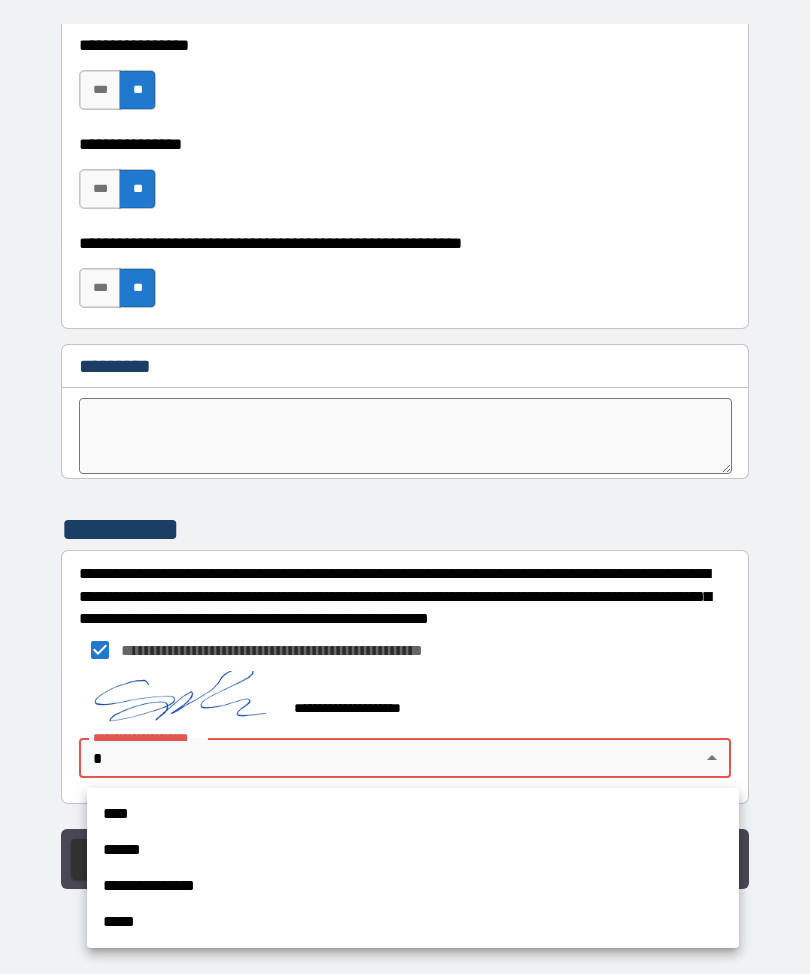 click on "****" at bounding box center (413, 814) 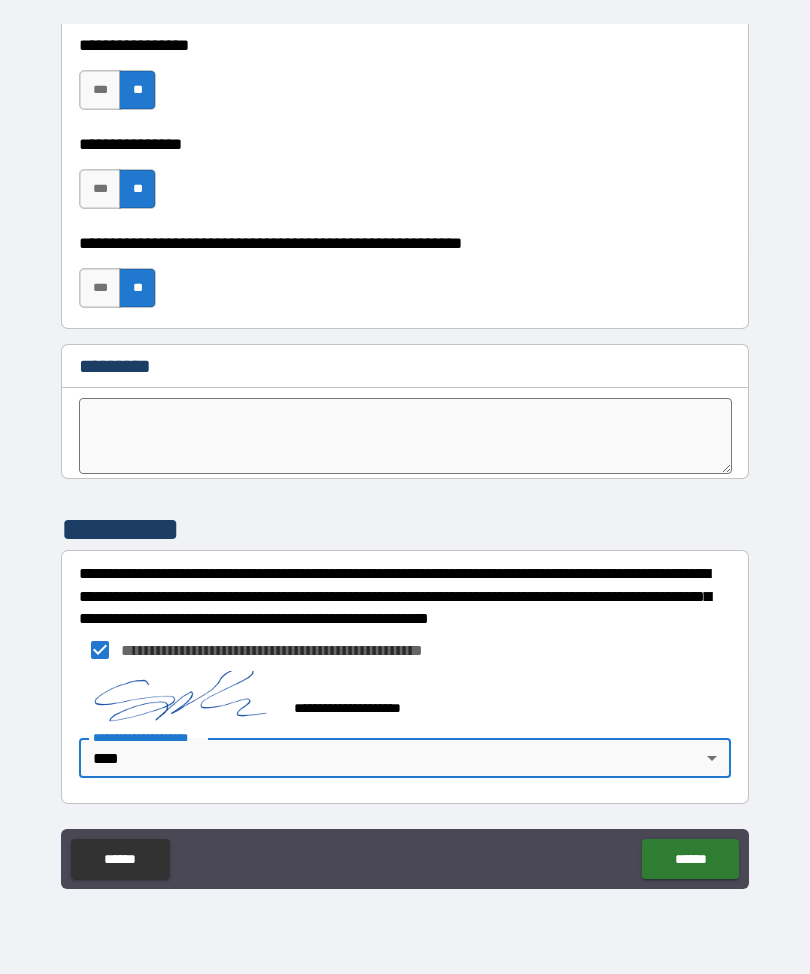 click on "******" at bounding box center [690, 859] 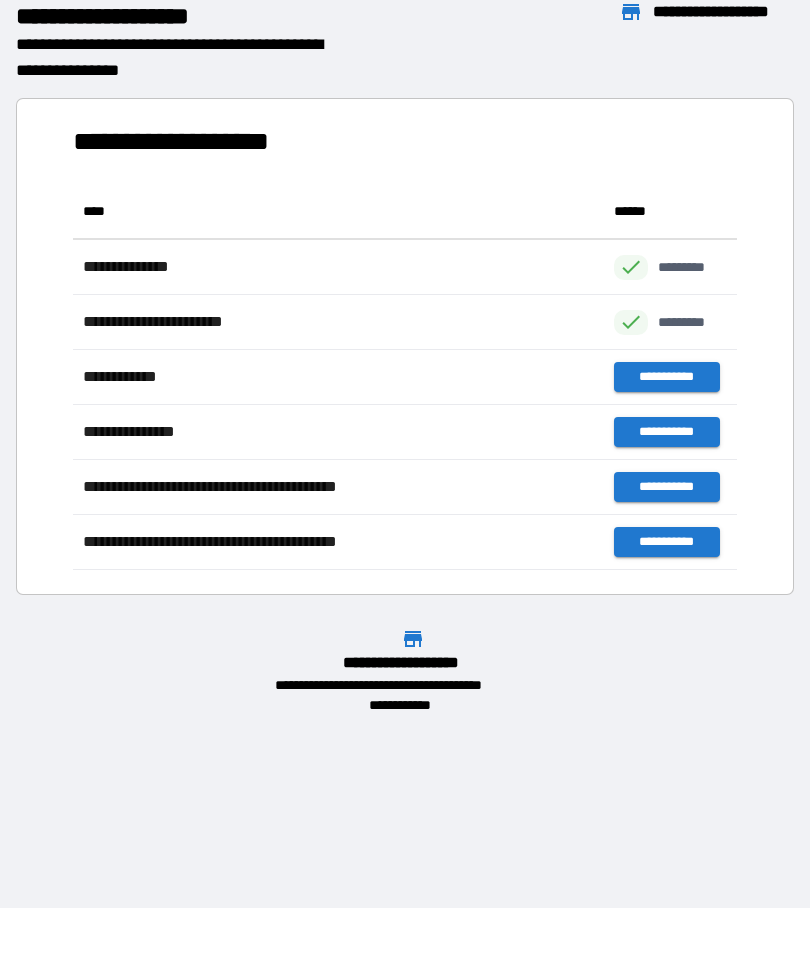 scroll, scrollTop: 1, scrollLeft: 1, axis: both 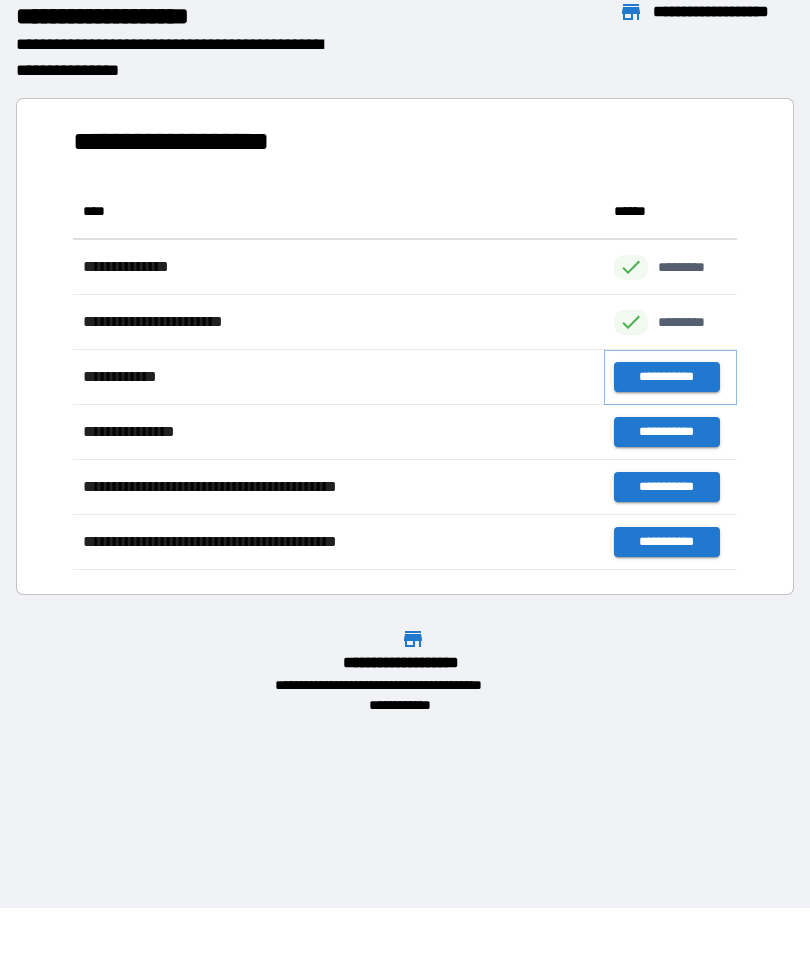 click on "**********" at bounding box center (666, 377) 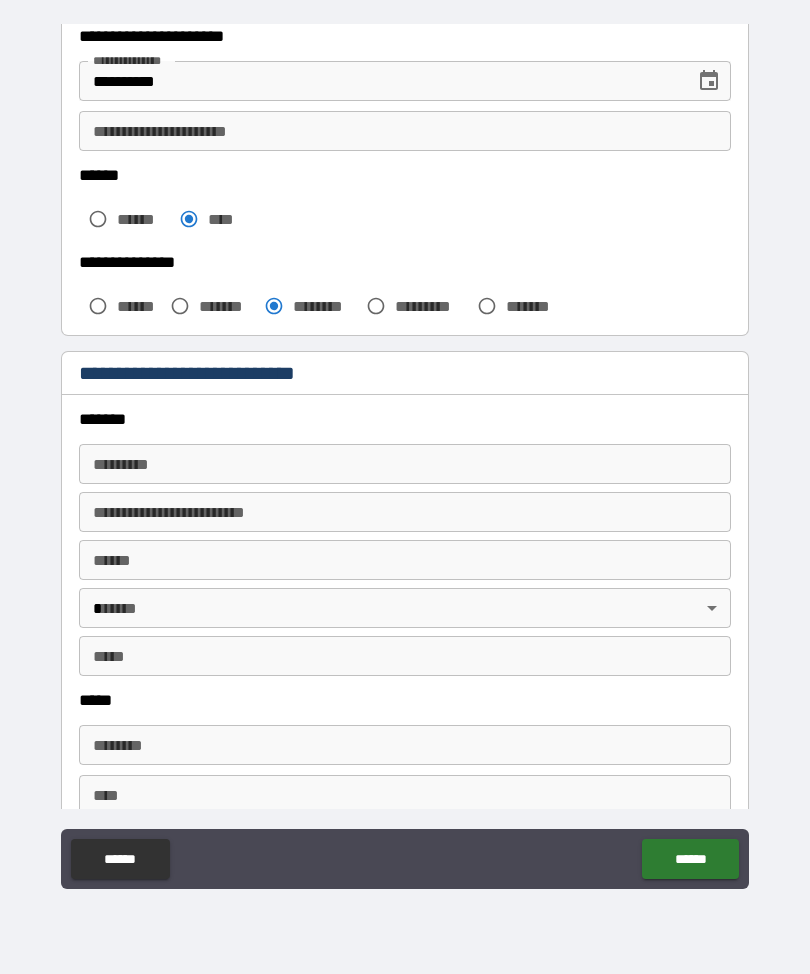 scroll, scrollTop: 367, scrollLeft: 0, axis: vertical 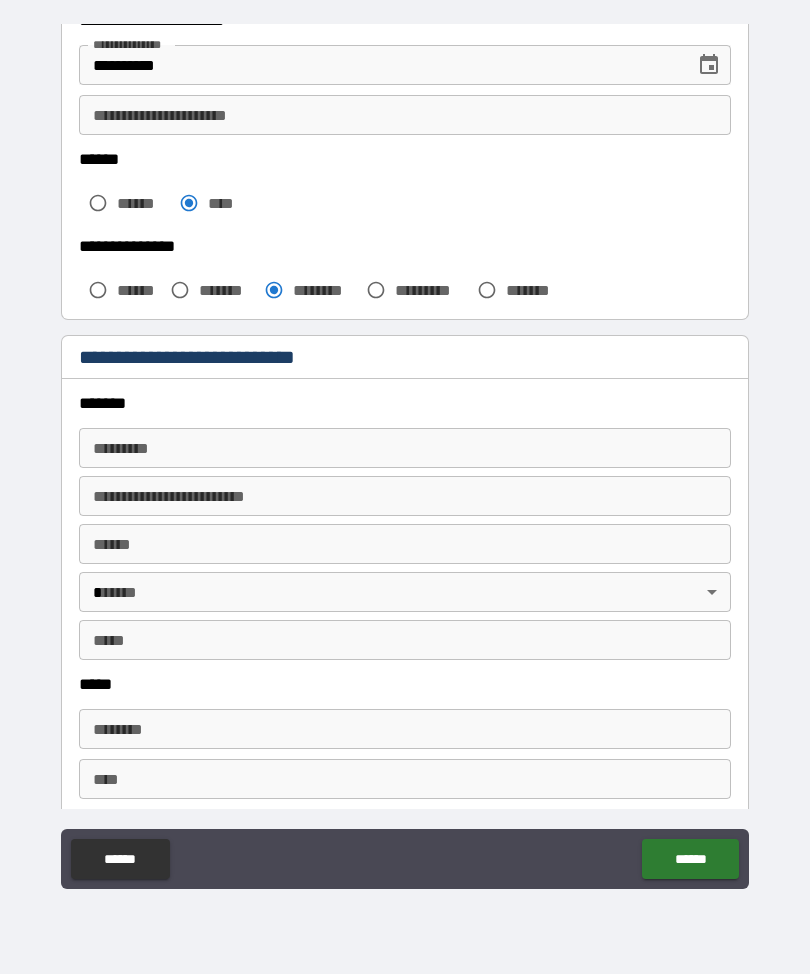 click on "*******   *" at bounding box center (405, 448) 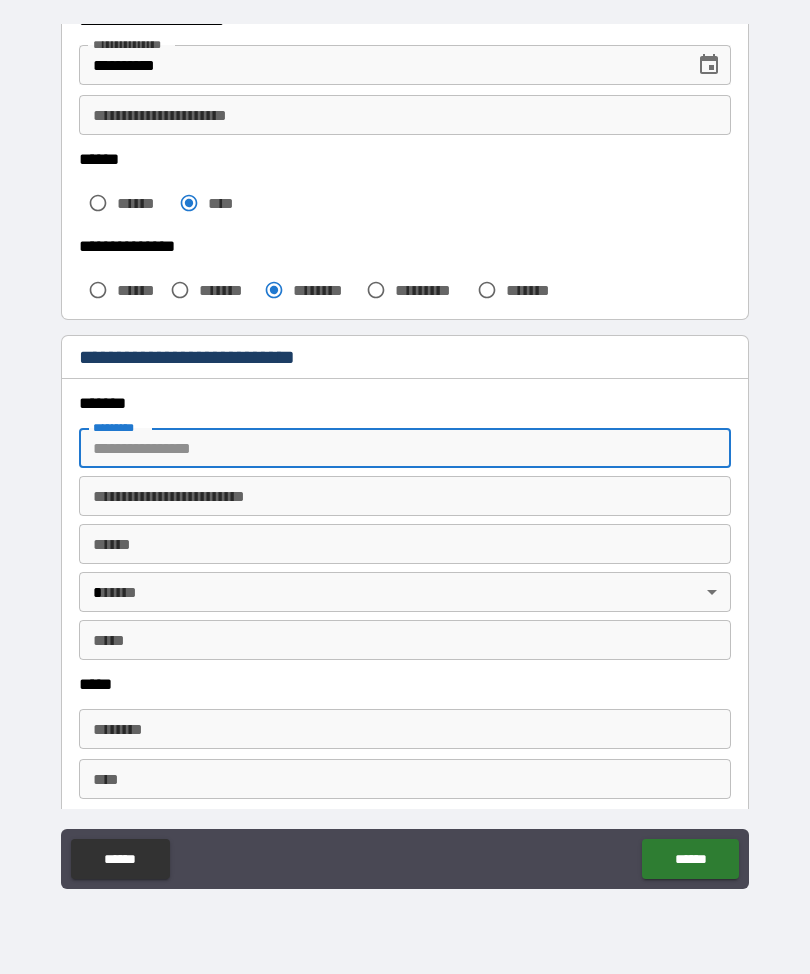 scroll, scrollTop: 65, scrollLeft: 0, axis: vertical 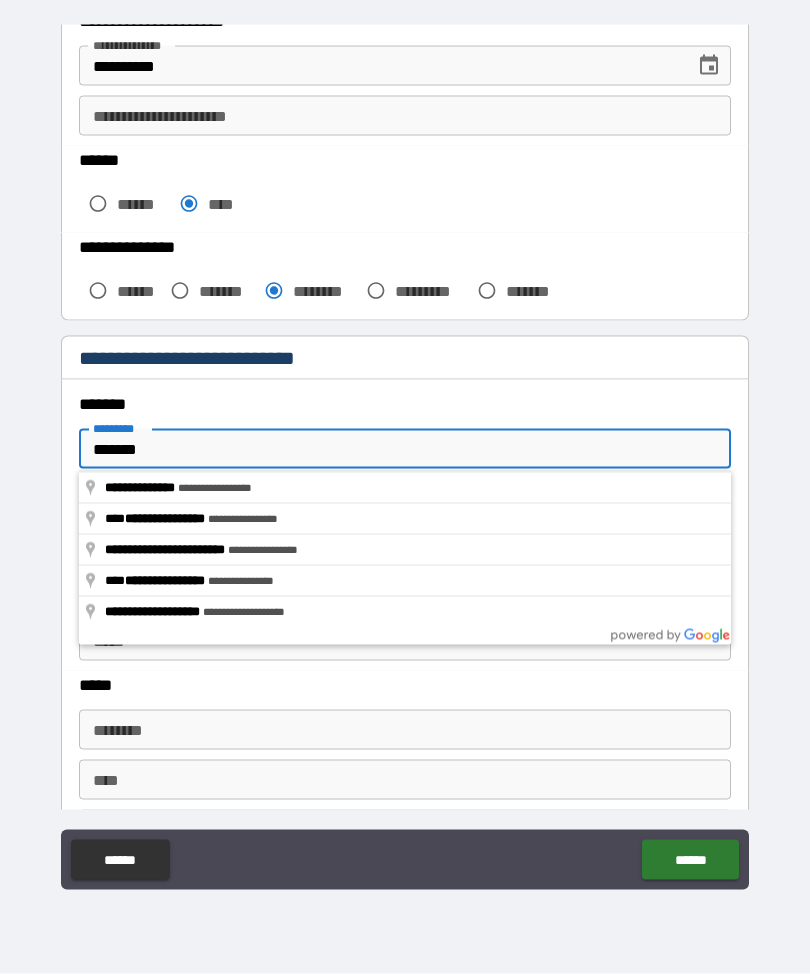 type on "*******" 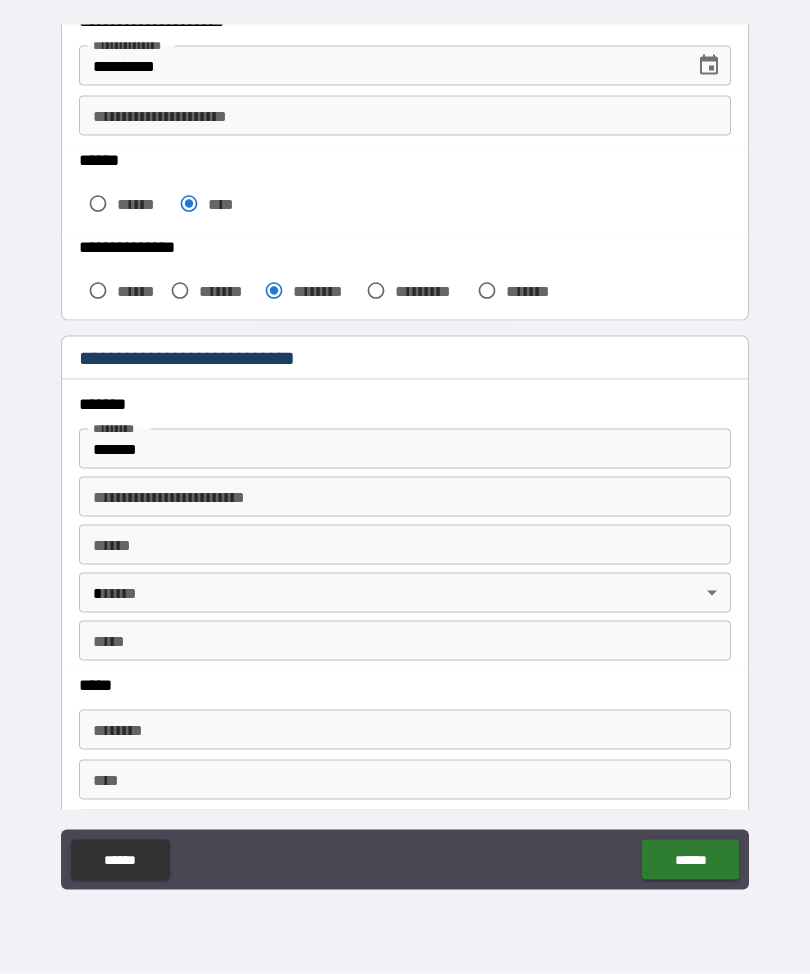 click on "****   *" at bounding box center [405, 545] 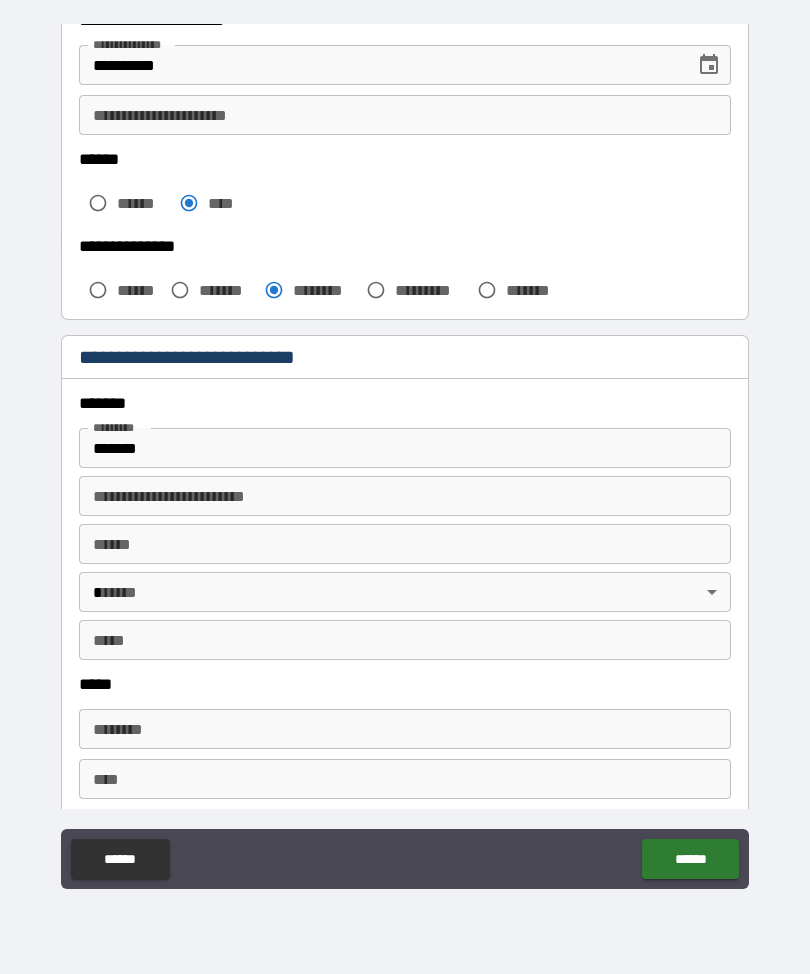 scroll, scrollTop: 65, scrollLeft: 0, axis: vertical 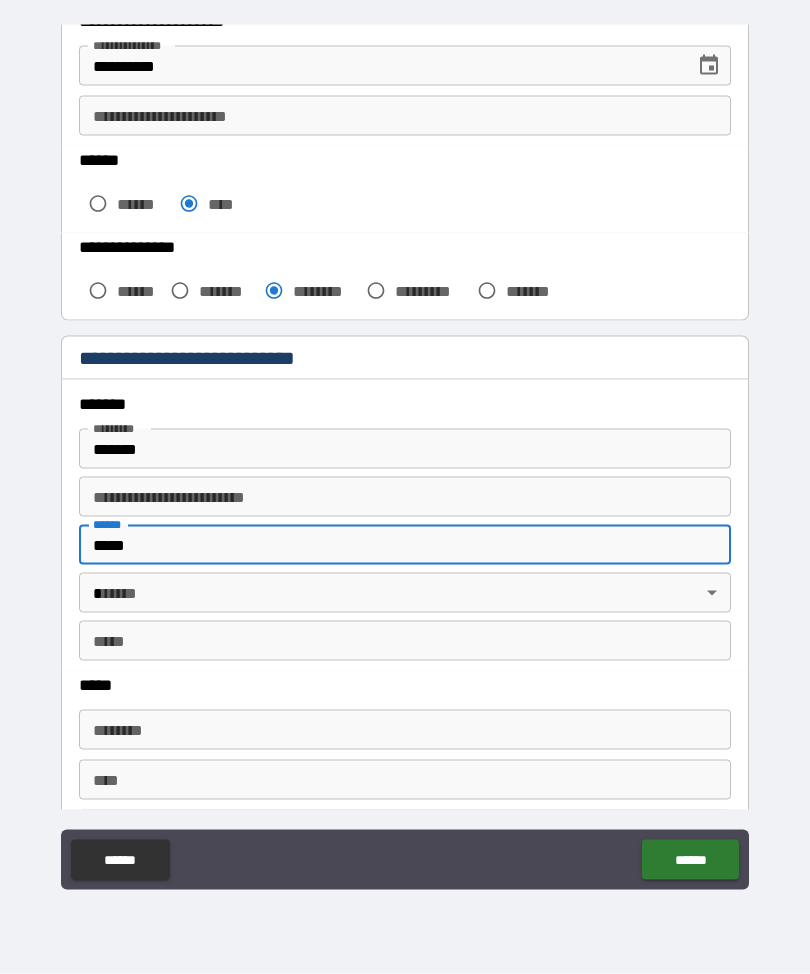 type on "*****" 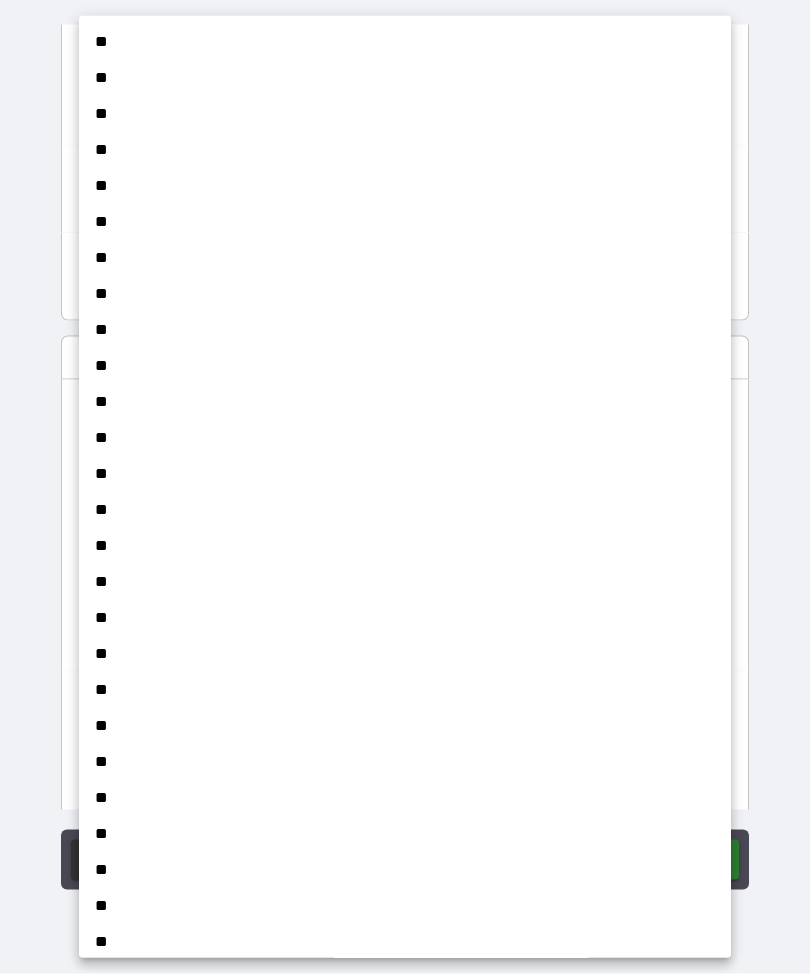 scroll, scrollTop: 66, scrollLeft: 0, axis: vertical 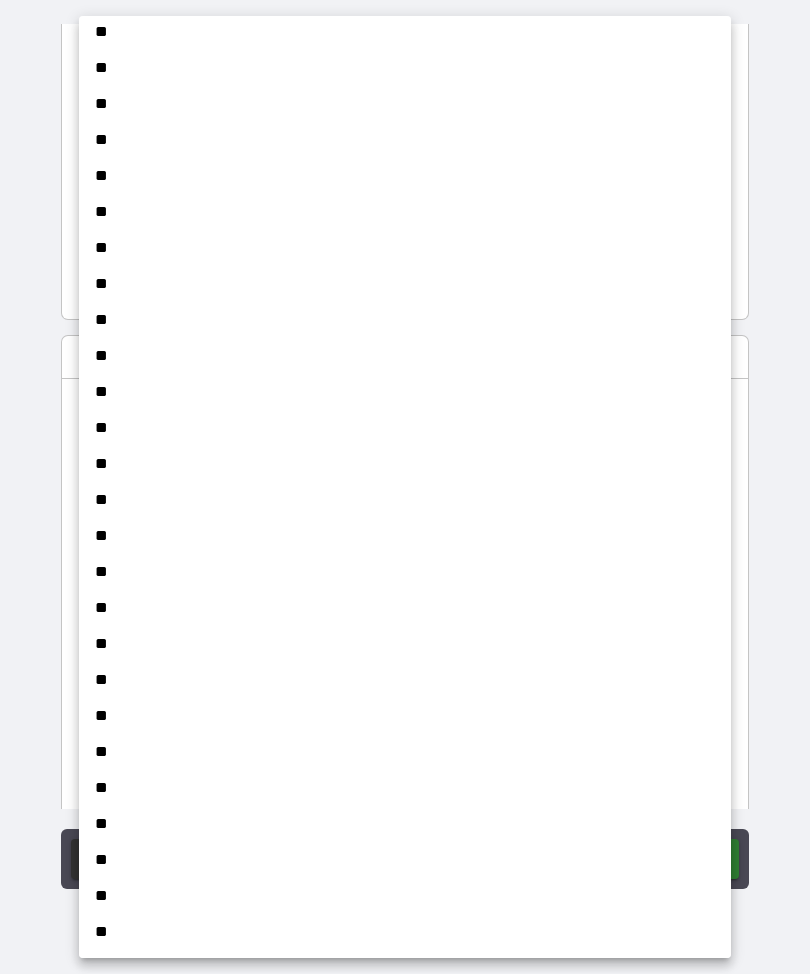 click on "**" at bounding box center [405, 824] 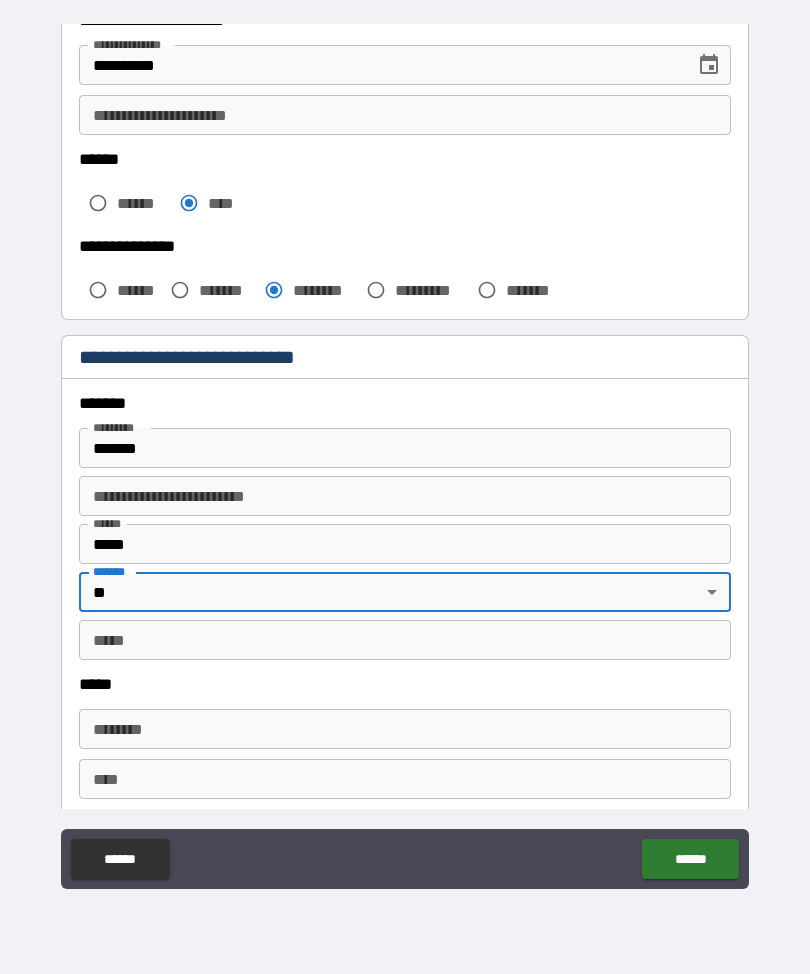 type on "**" 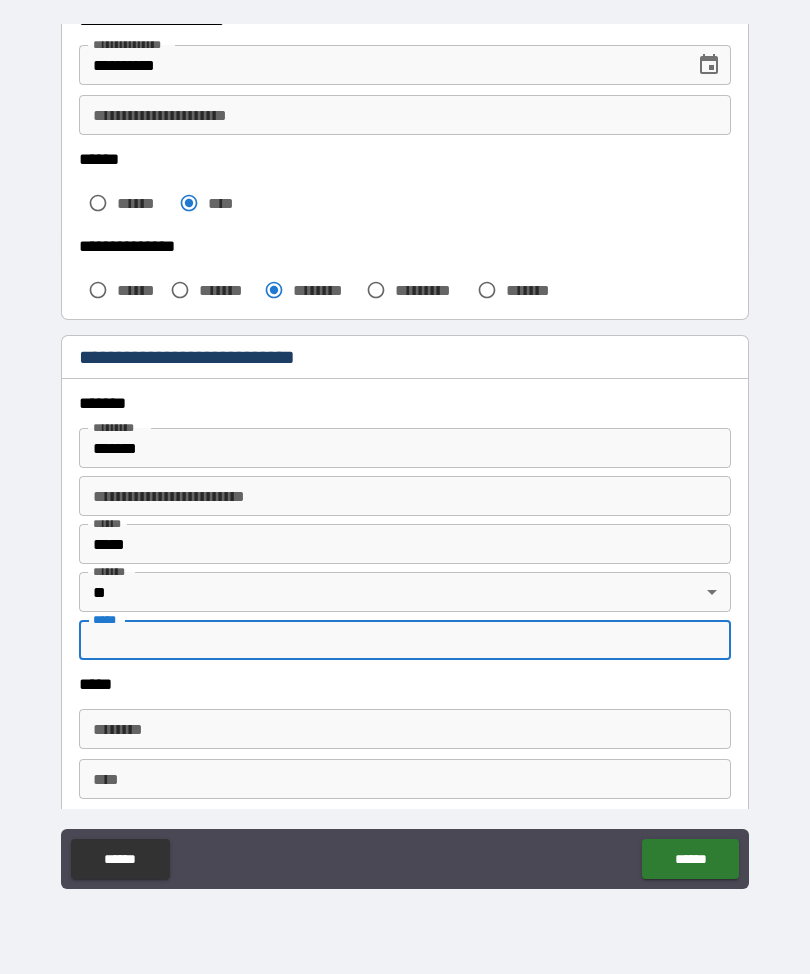 scroll, scrollTop: 65, scrollLeft: 0, axis: vertical 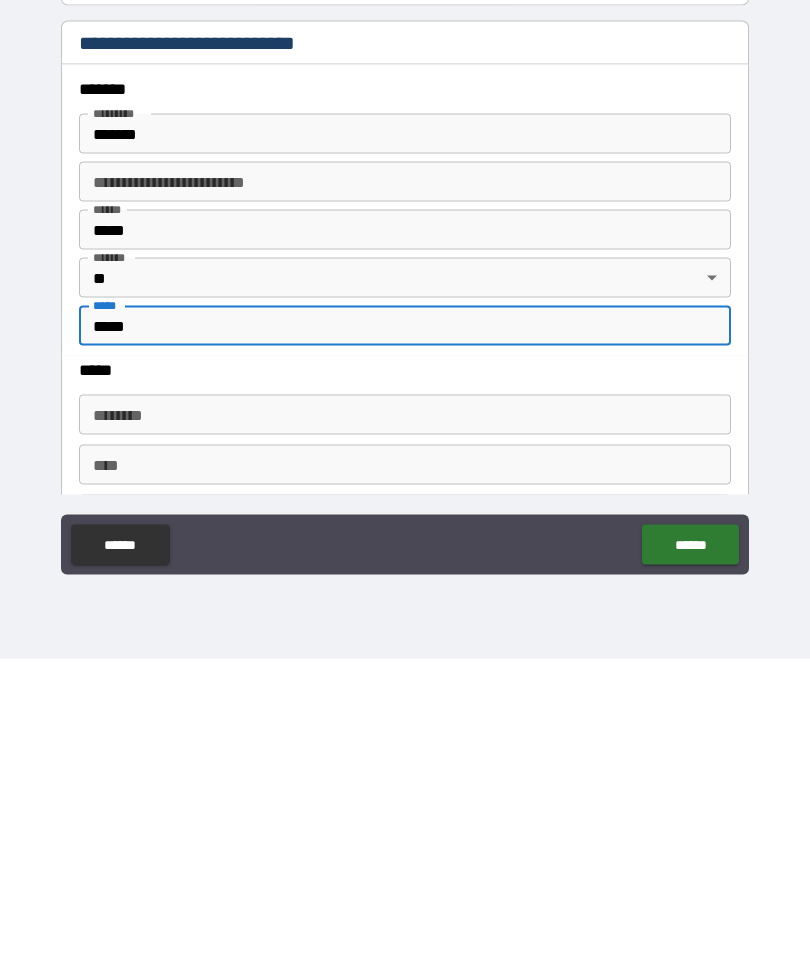 type on "*****" 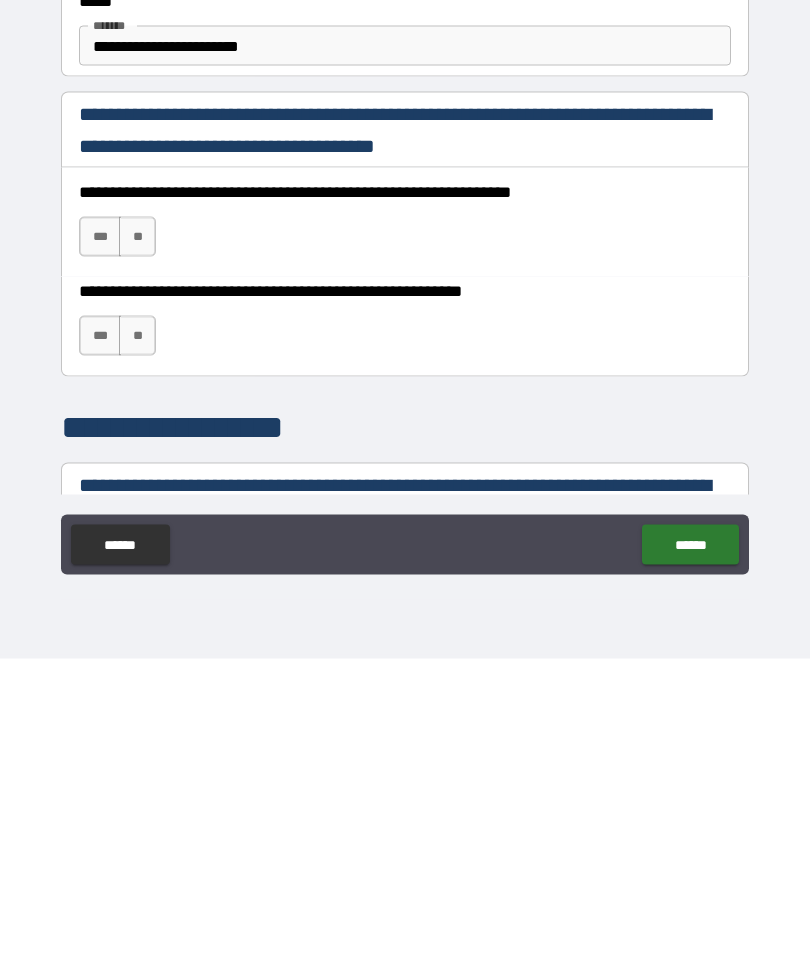 scroll, scrollTop: 932, scrollLeft: 0, axis: vertical 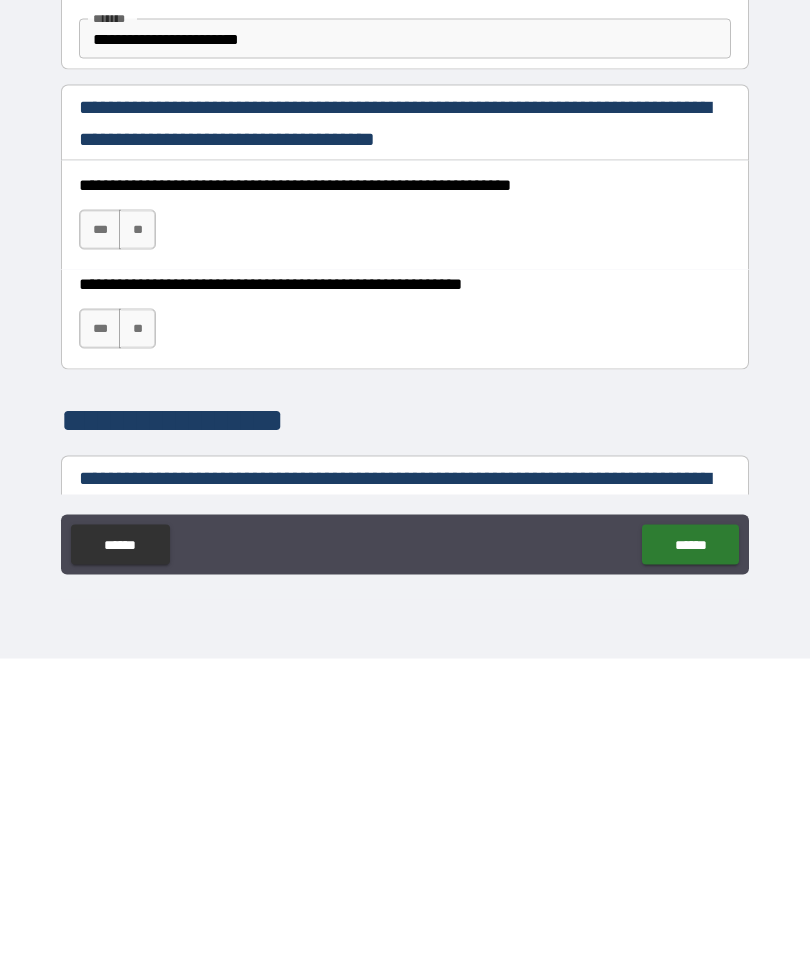 type on "**********" 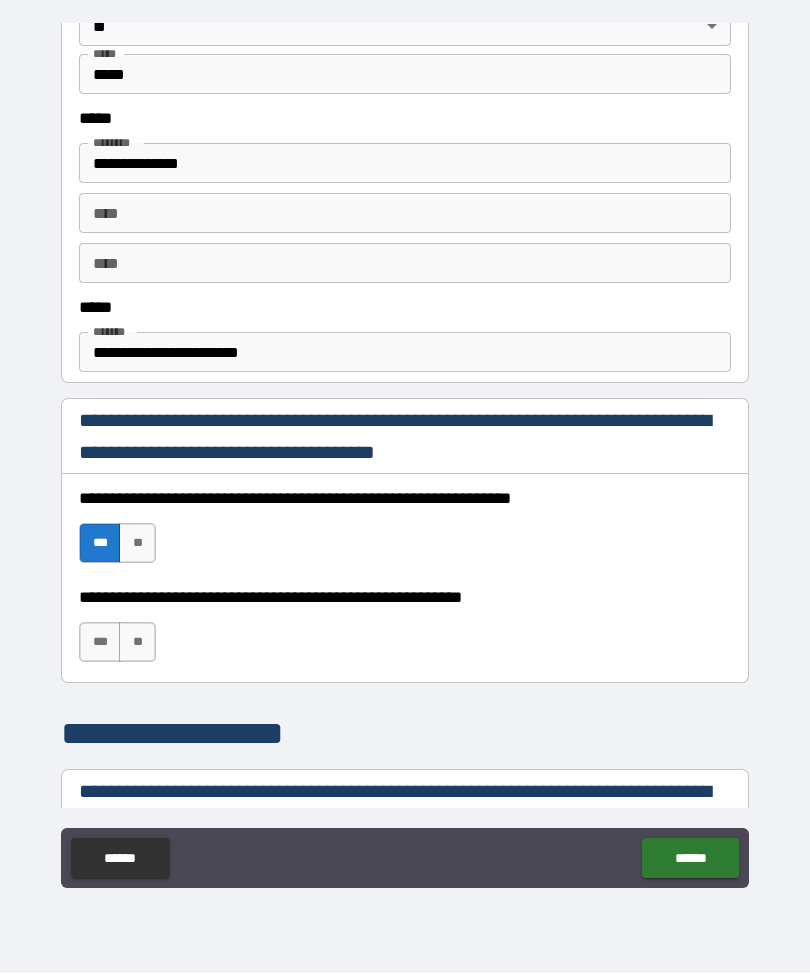 click on "***" at bounding box center (100, 643) 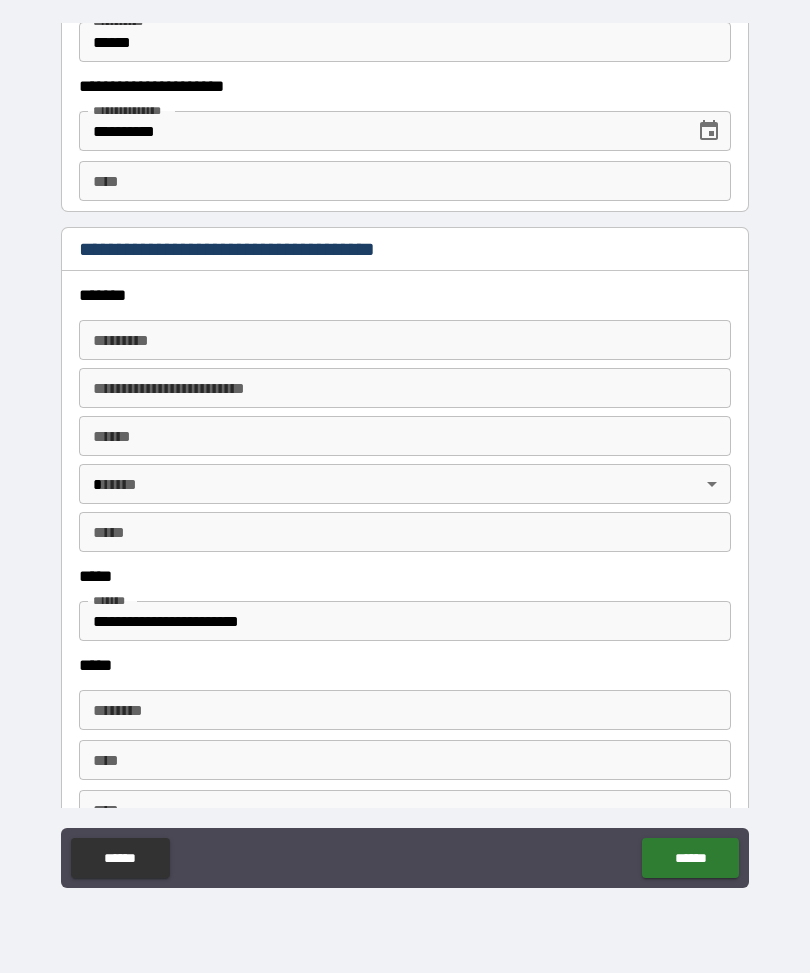 scroll, scrollTop: 2063, scrollLeft: 0, axis: vertical 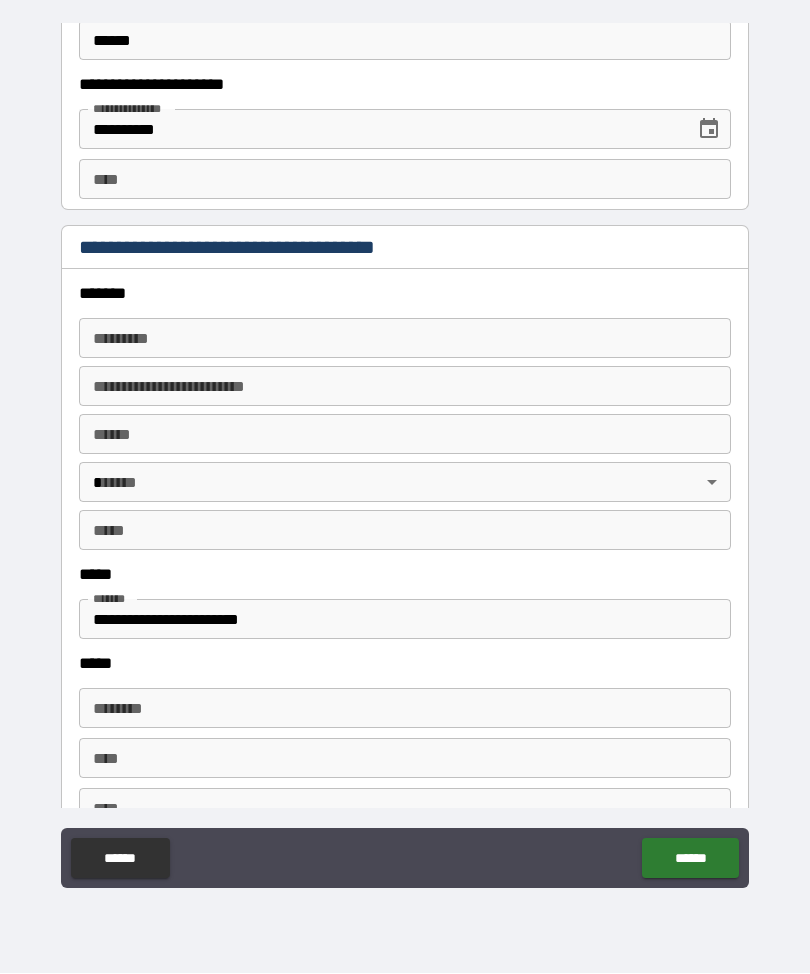 click on "*******   *" at bounding box center (405, 339) 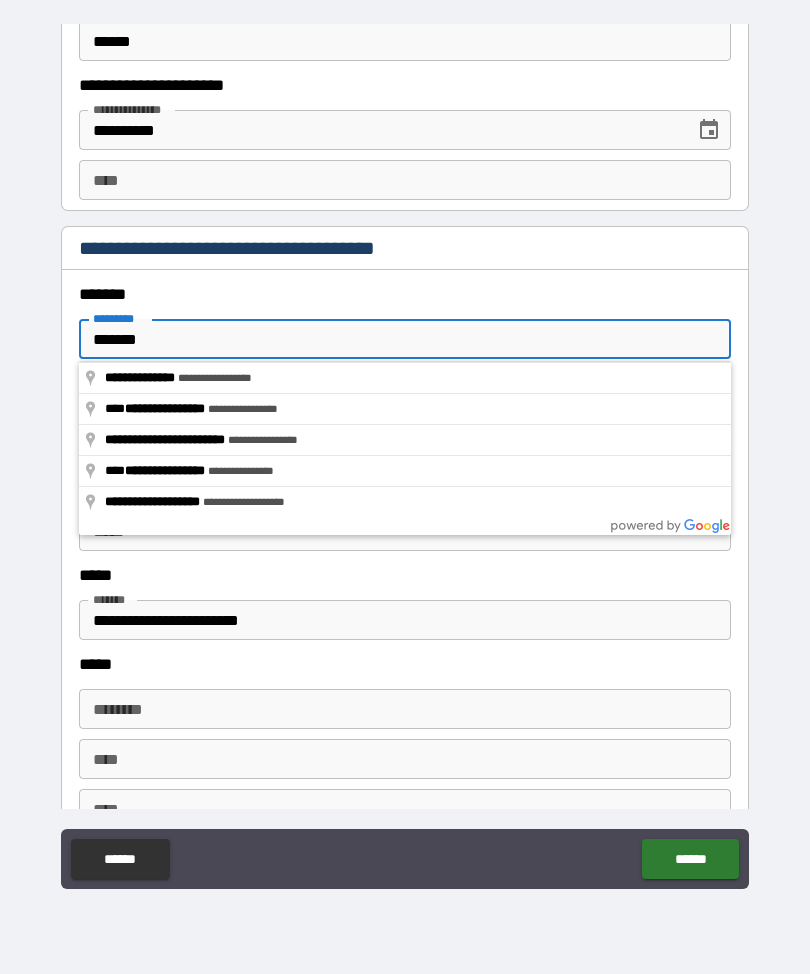 type on "*******" 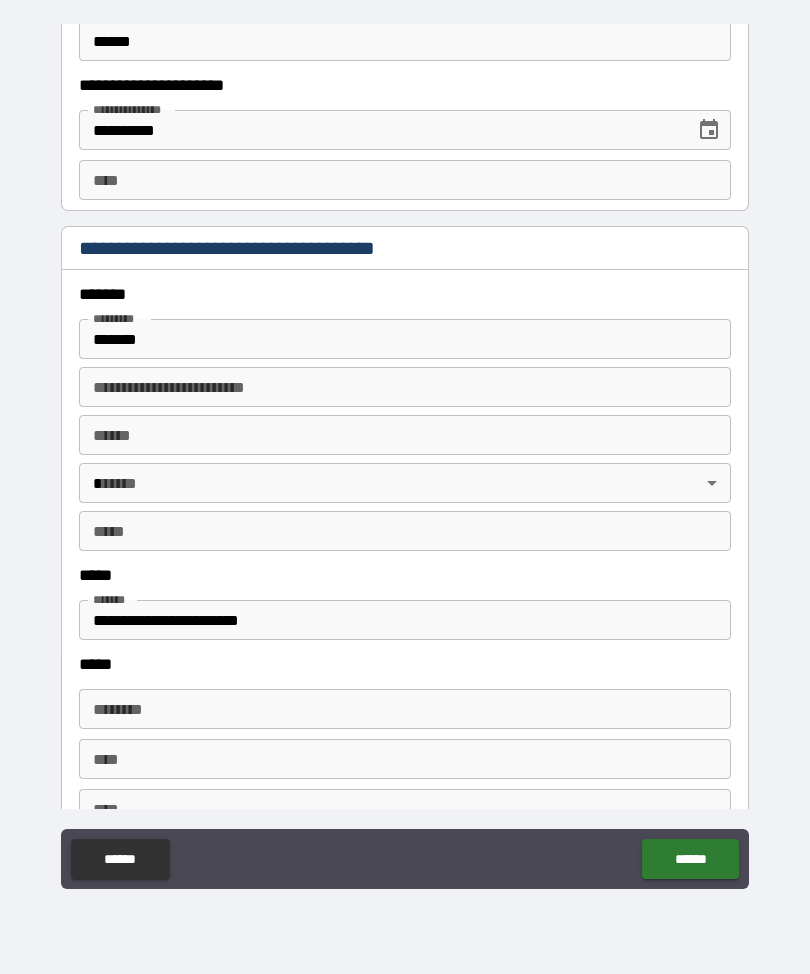 click on "****   *" at bounding box center [405, 435] 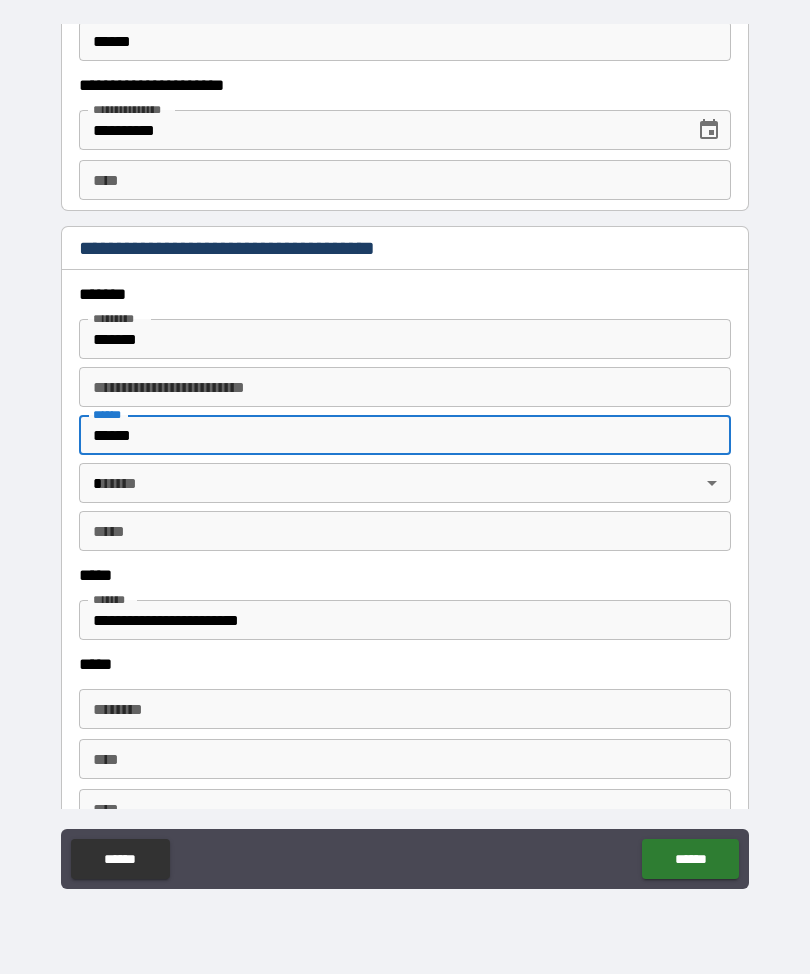 type on "*****" 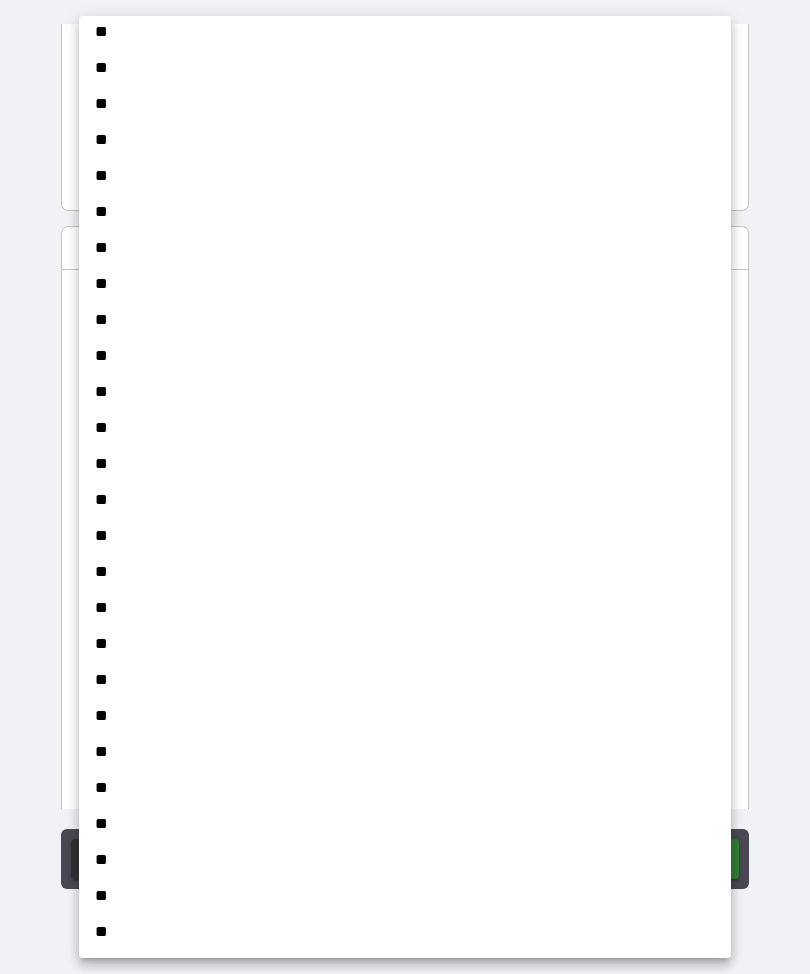 scroll, scrollTop: 1198, scrollLeft: 0, axis: vertical 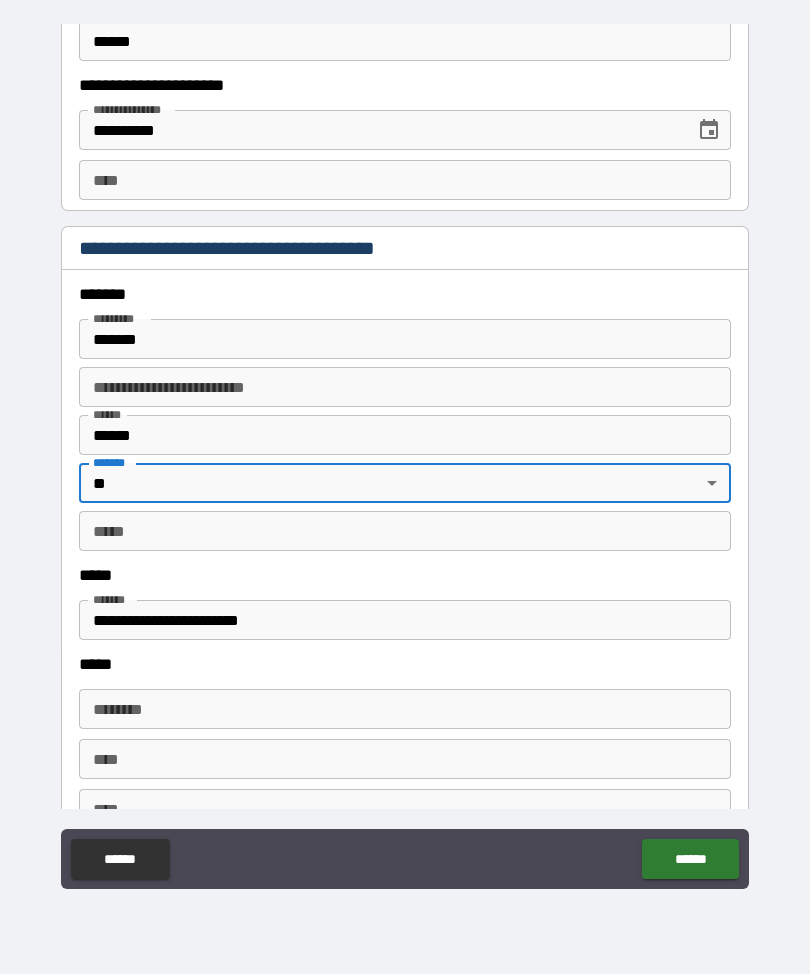 click on "***   *" at bounding box center (405, 531) 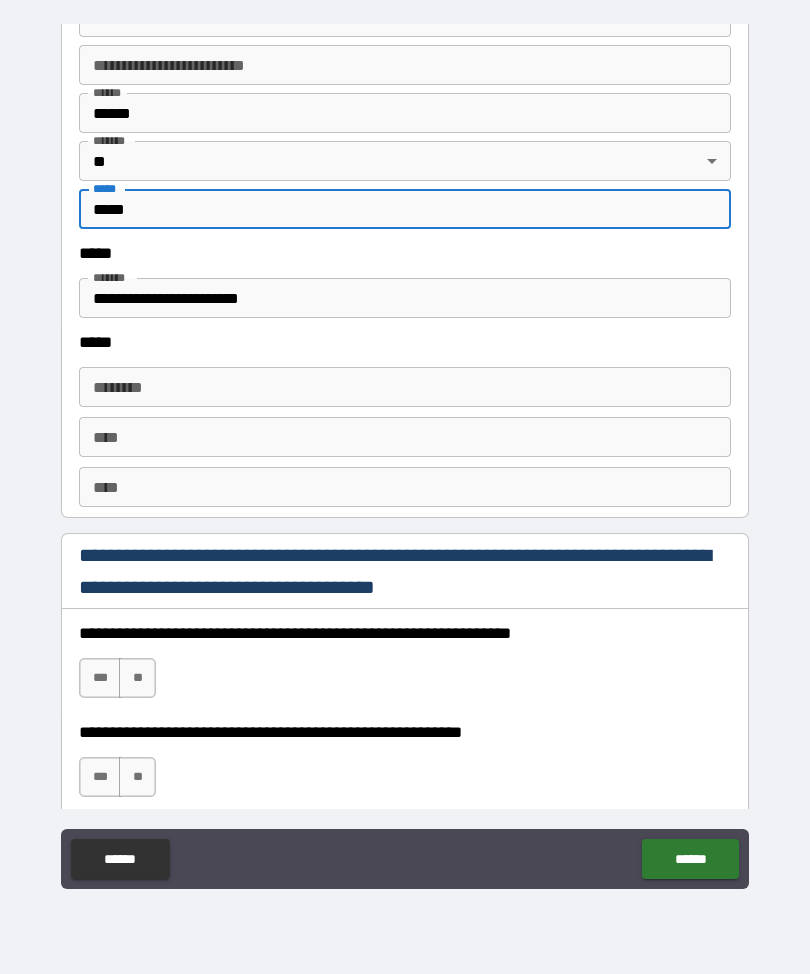 scroll, scrollTop: 2395, scrollLeft: 0, axis: vertical 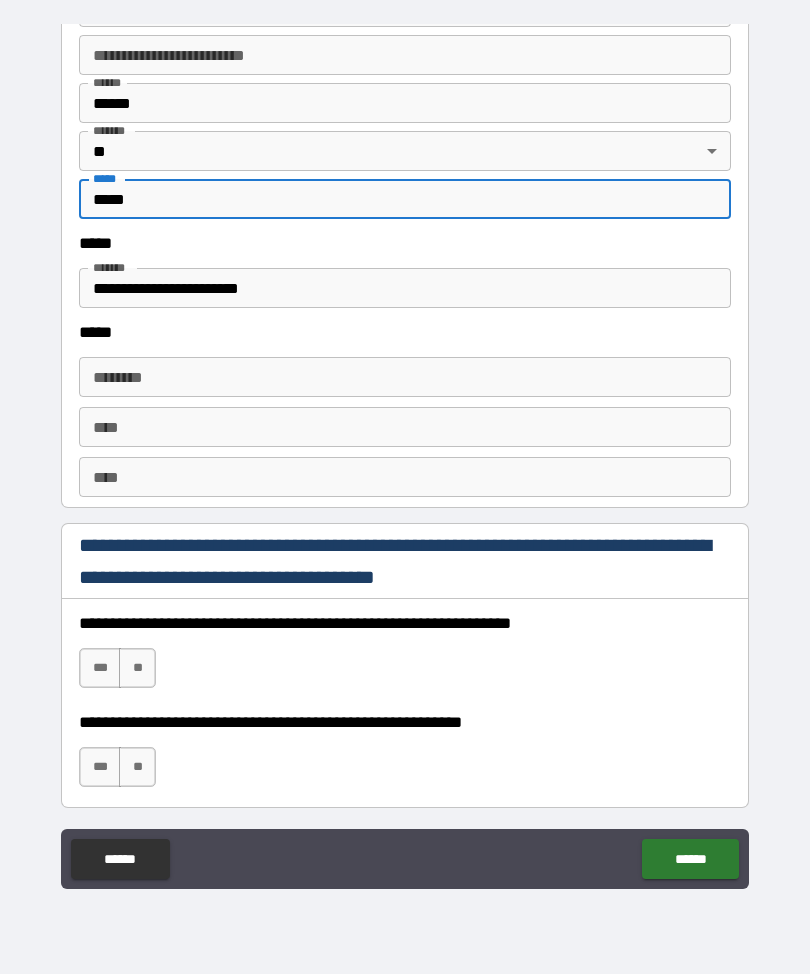 type on "*****" 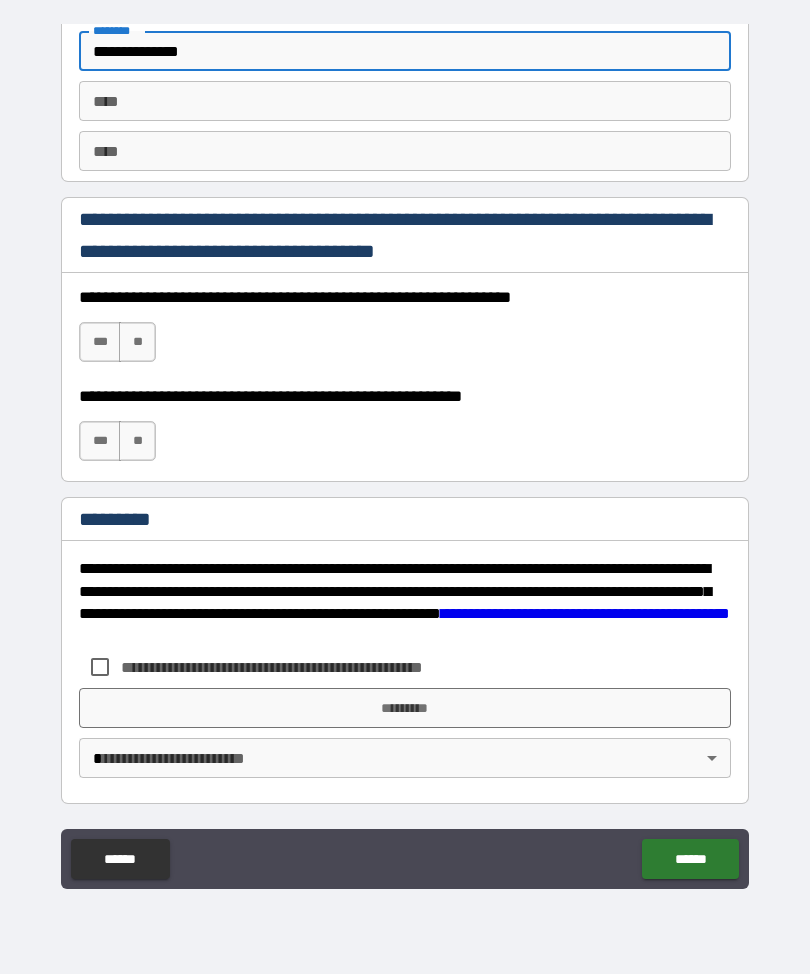 scroll, scrollTop: 2721, scrollLeft: 0, axis: vertical 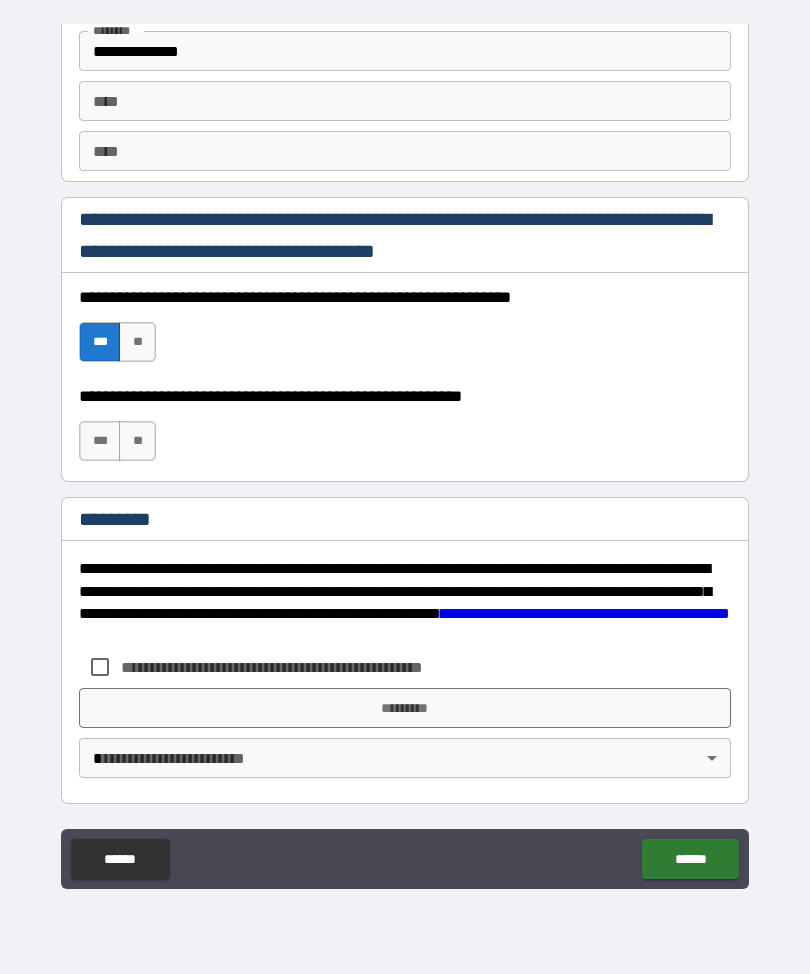 click on "***" at bounding box center [100, 441] 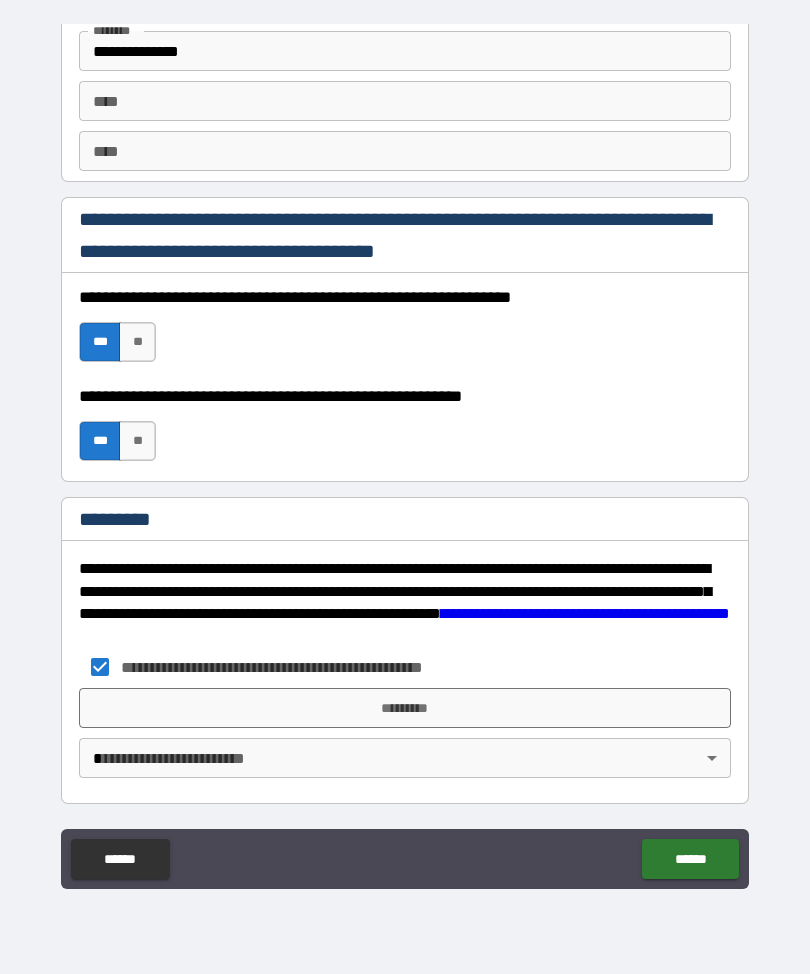 click on "*********" at bounding box center (405, 708) 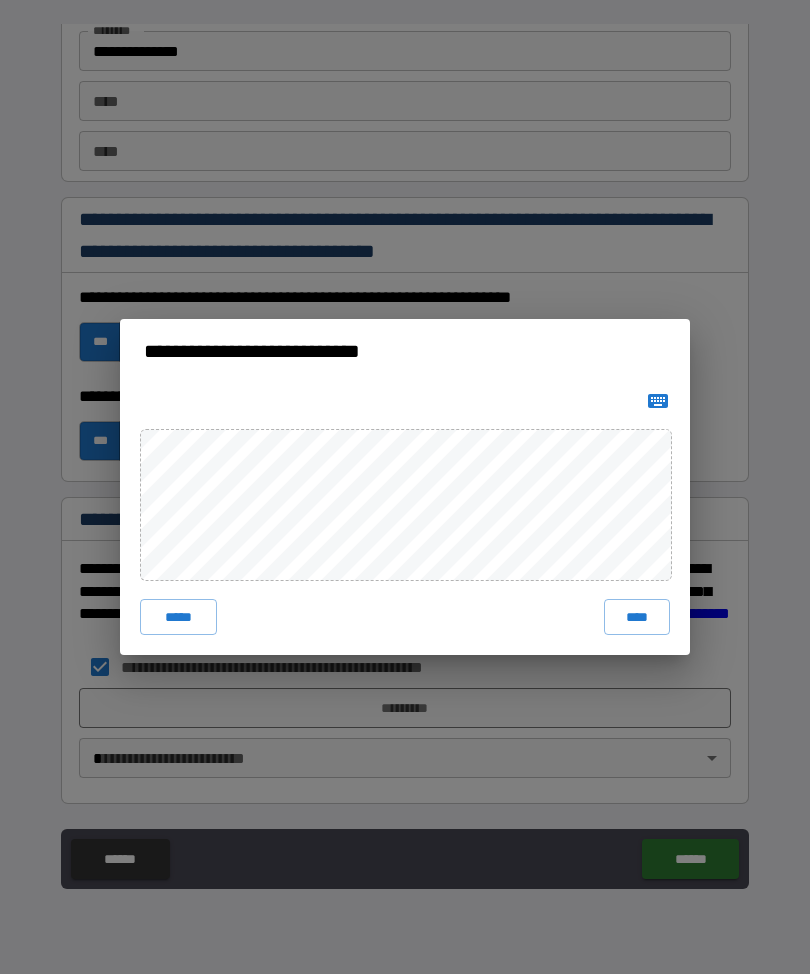 click on "****" at bounding box center [637, 617] 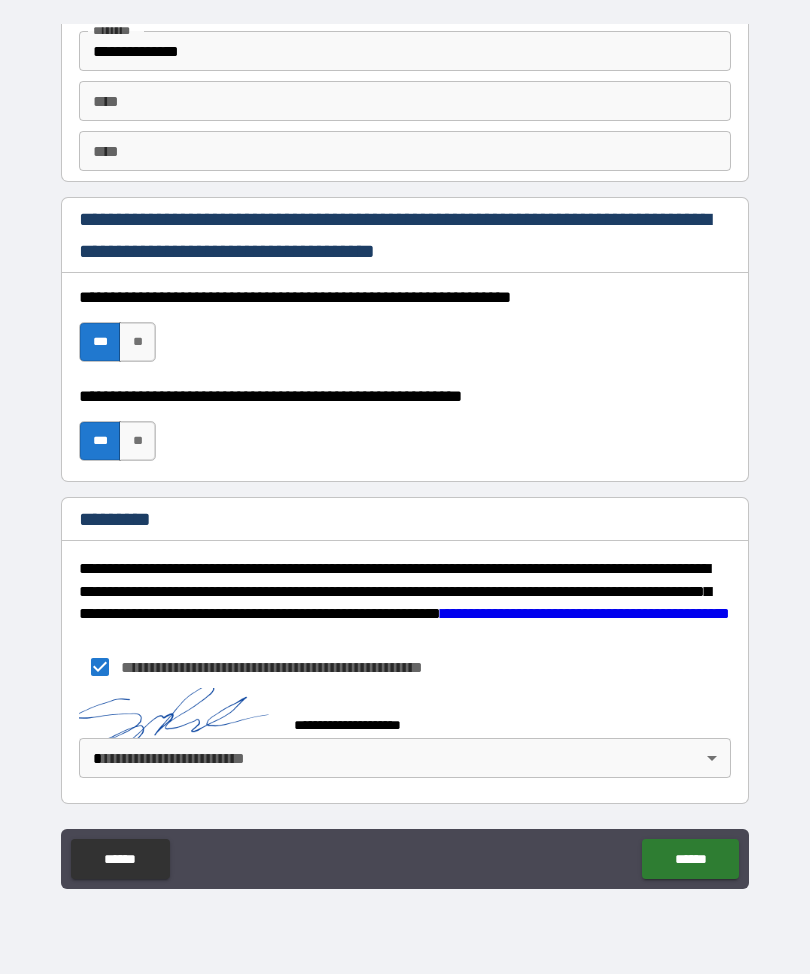 scroll, scrollTop: 2711, scrollLeft: 0, axis: vertical 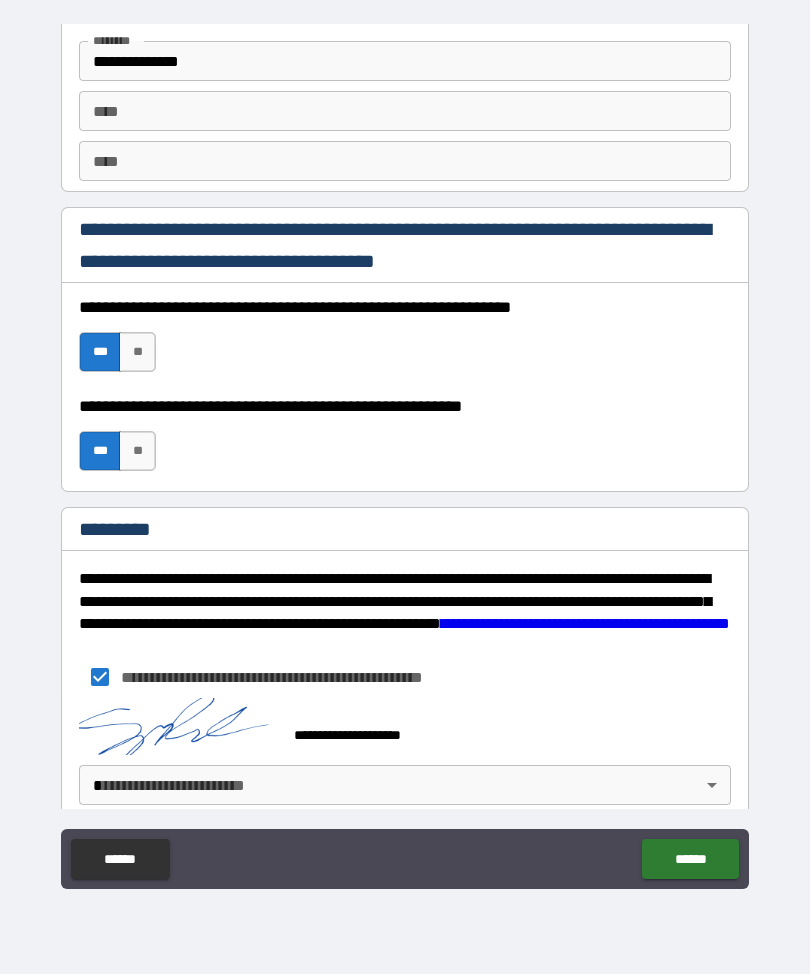 click on "******" at bounding box center (690, 859) 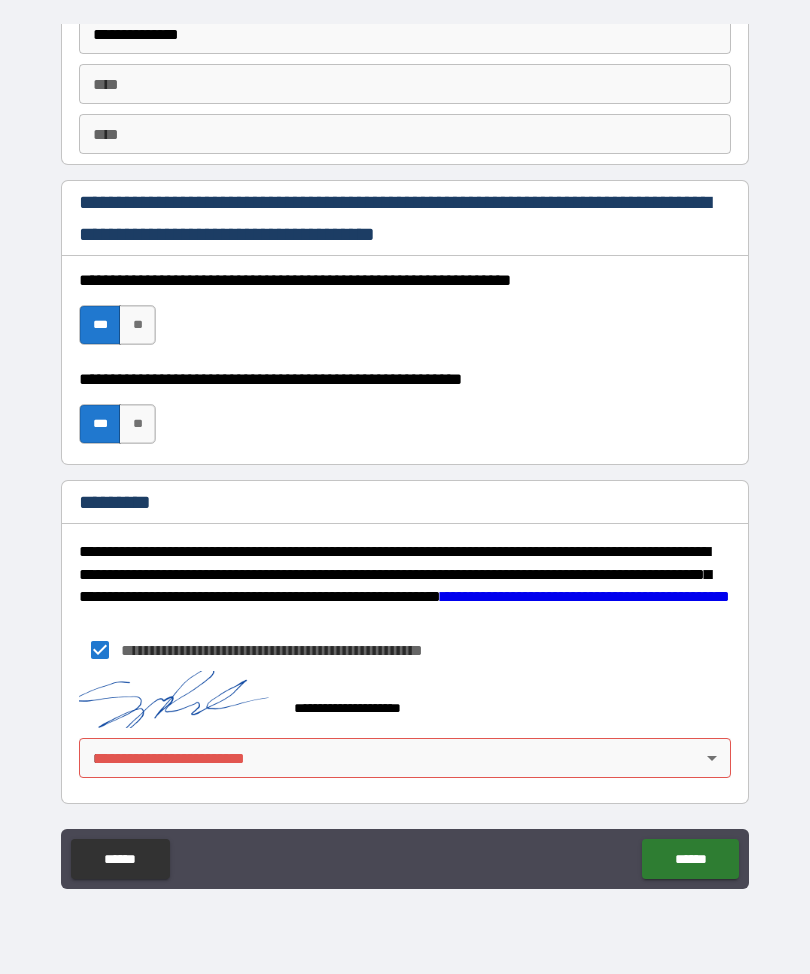 scroll, scrollTop: 2738, scrollLeft: 0, axis: vertical 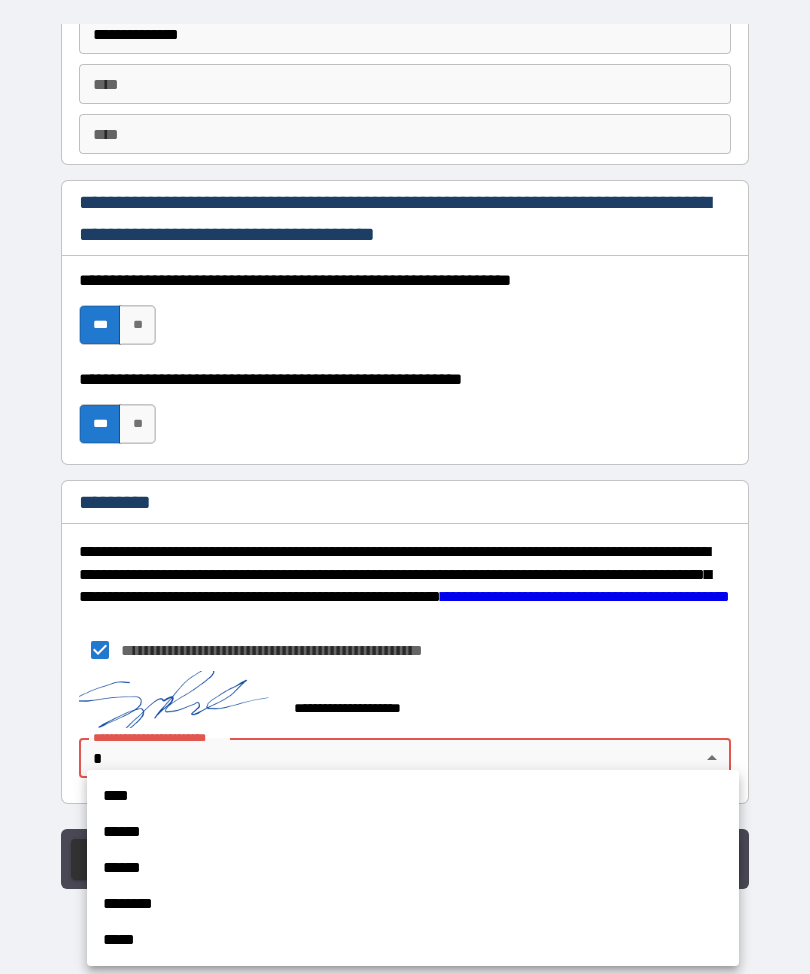 click on "****" at bounding box center [413, 796] 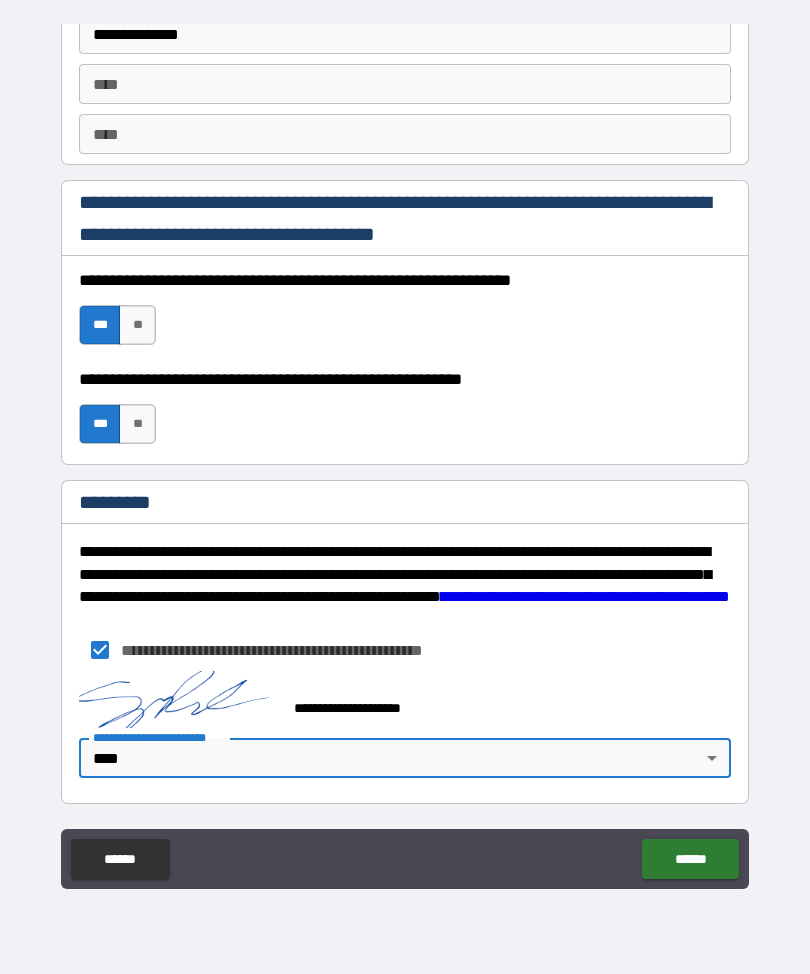 click on "******" at bounding box center (690, 859) 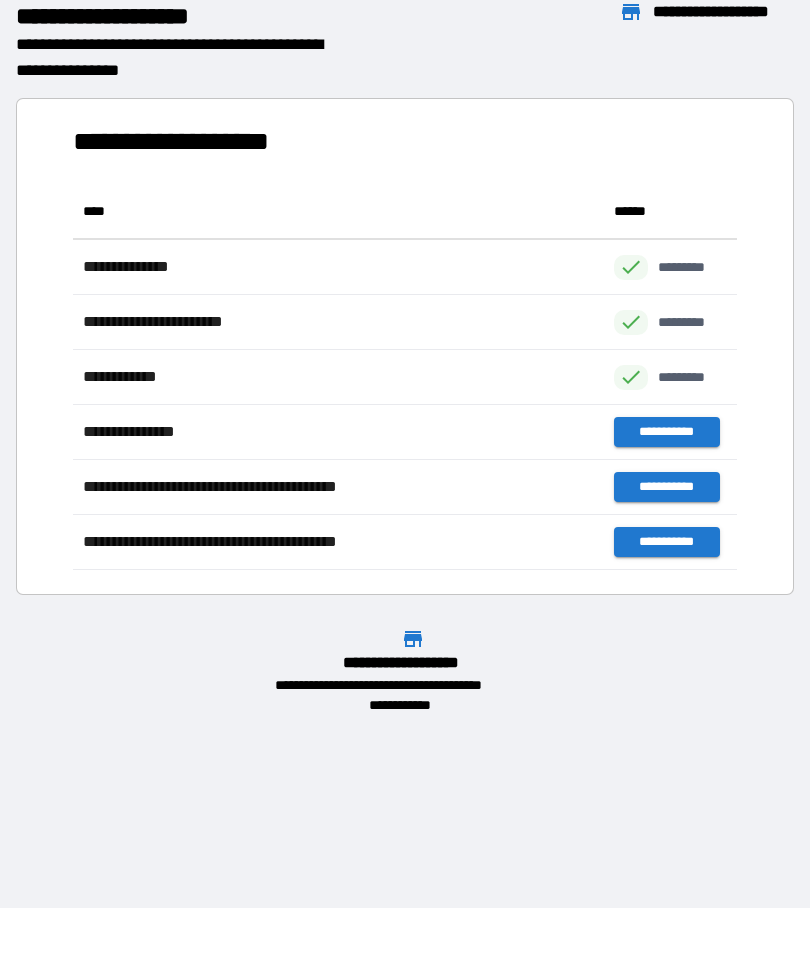 scroll, scrollTop: 1, scrollLeft: 1, axis: both 